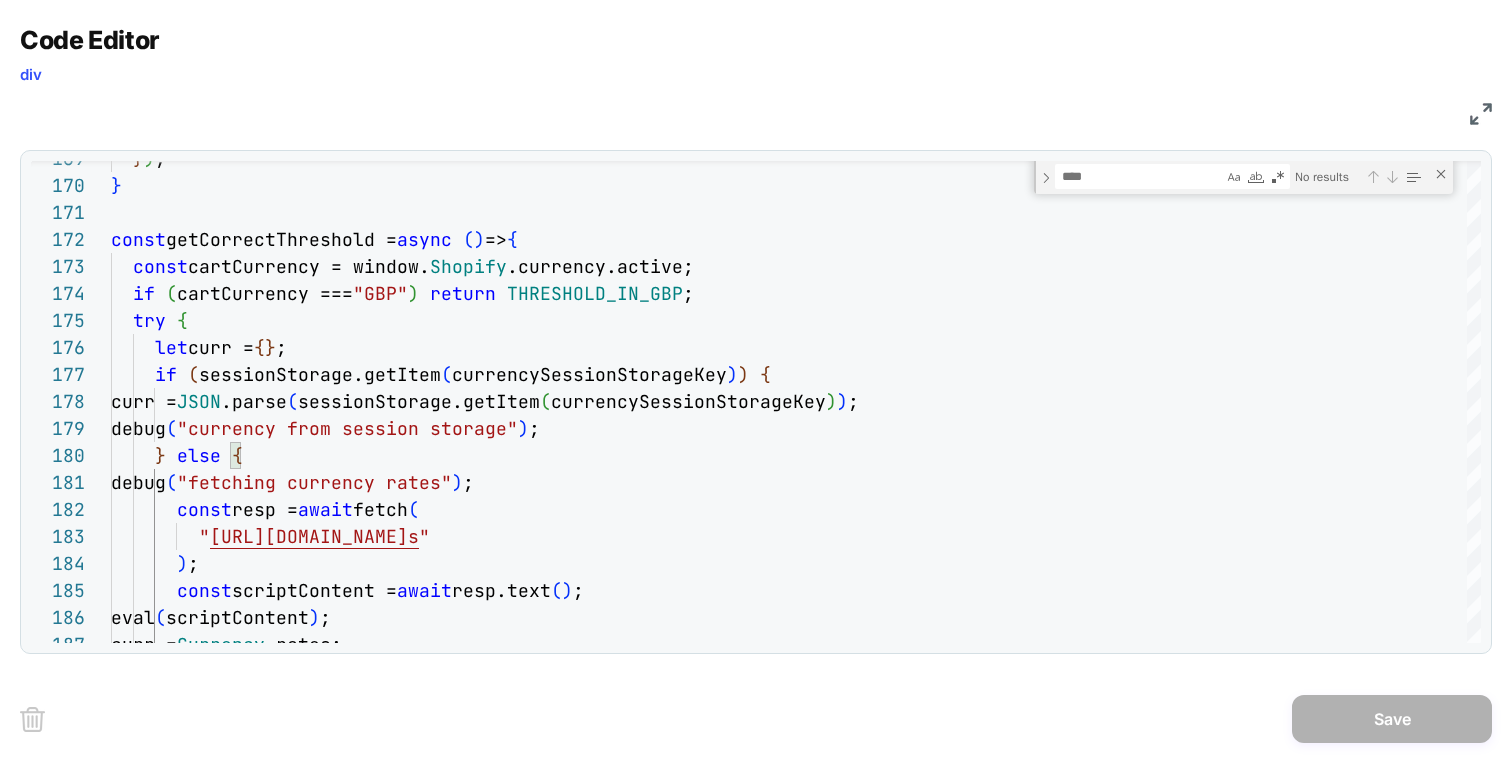 scroll, scrollTop: 0, scrollLeft: 0, axis: both 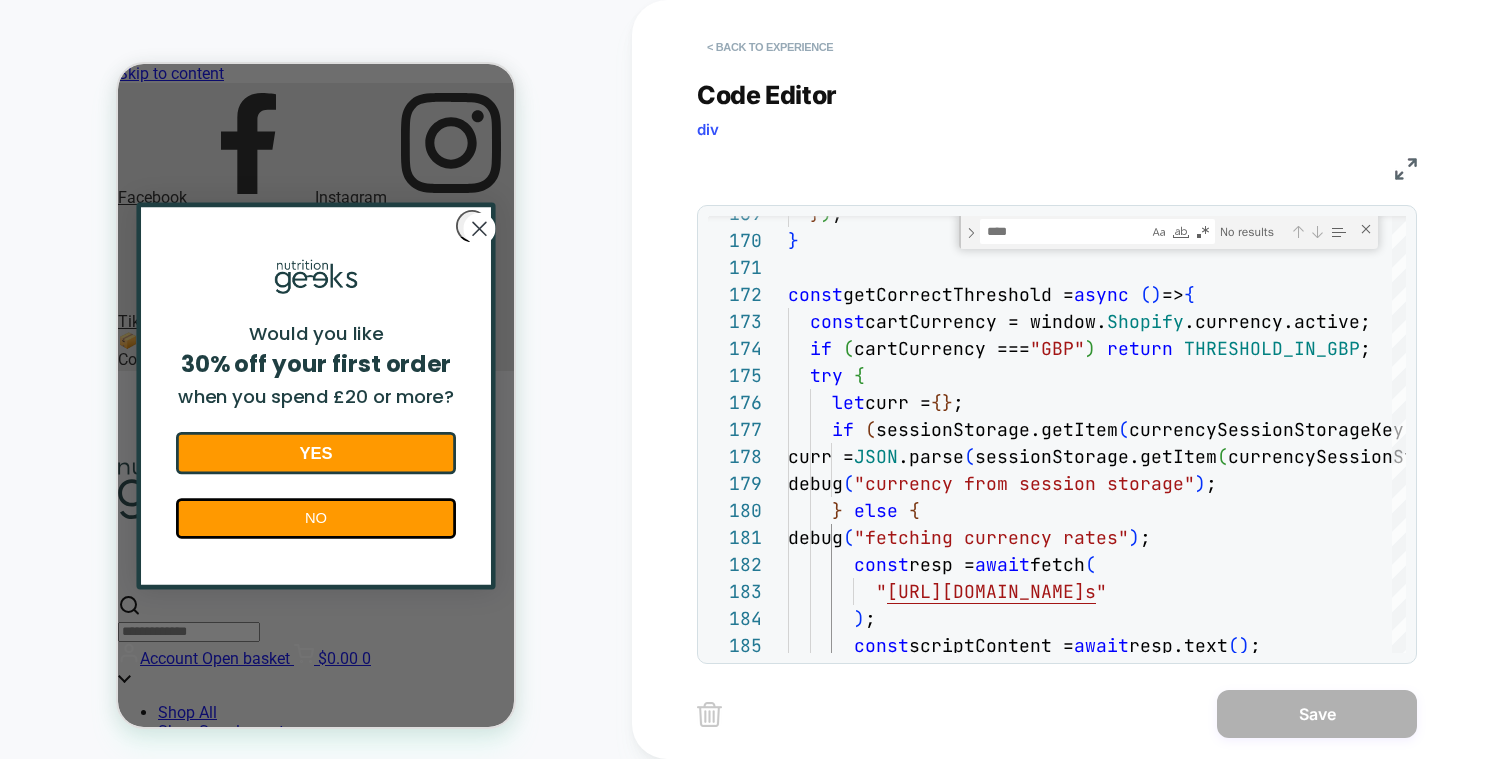click on "< Back to experience" at bounding box center [770, 47] 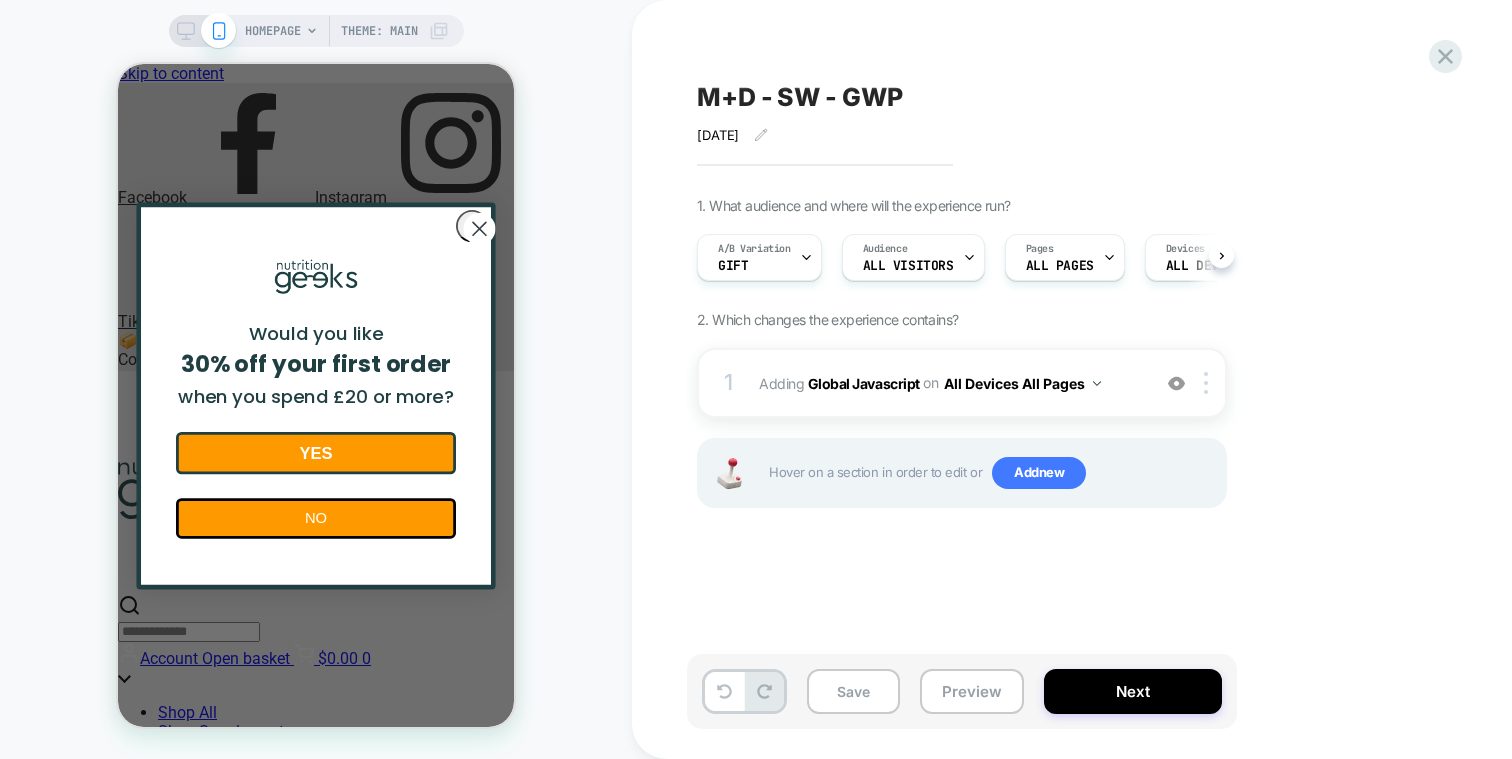 scroll, scrollTop: 0, scrollLeft: 1, axis: horizontal 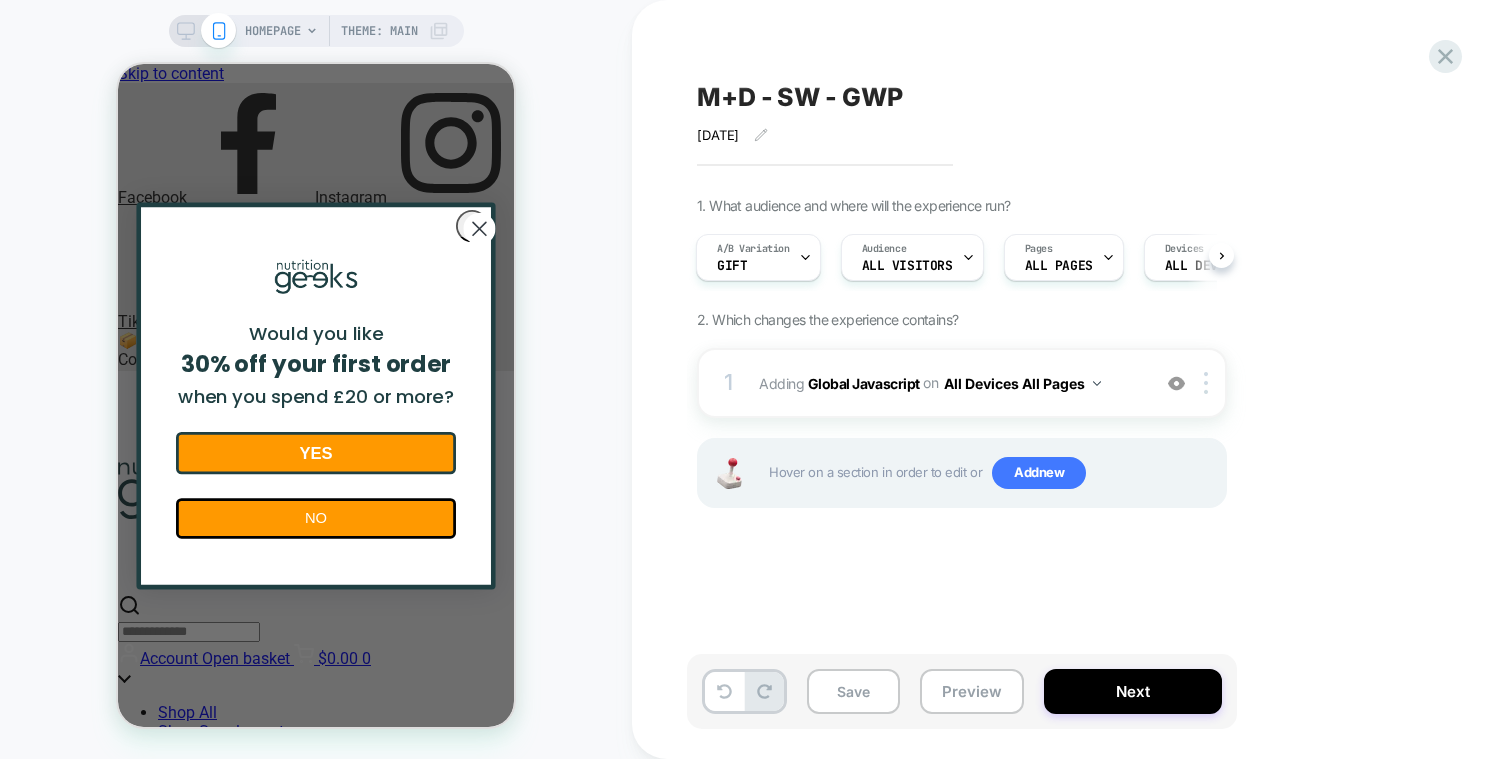 click on "M+D - SW - GWP January 2025  Click to edit experience details January 2025  1. What audience and where will the experience run? A/B Variation Gift Audience All Visitors Pages ALL PAGES Devices ALL DEVICES Trigger Page Load 2. Which changes the experience contains? 1 Adding   Global Javascript   on All Devices All Pages Add Before Add After Target   Mobile Delete Hover on a section in order to edit or  Add  new Save Preview Next" at bounding box center [1072, 379] 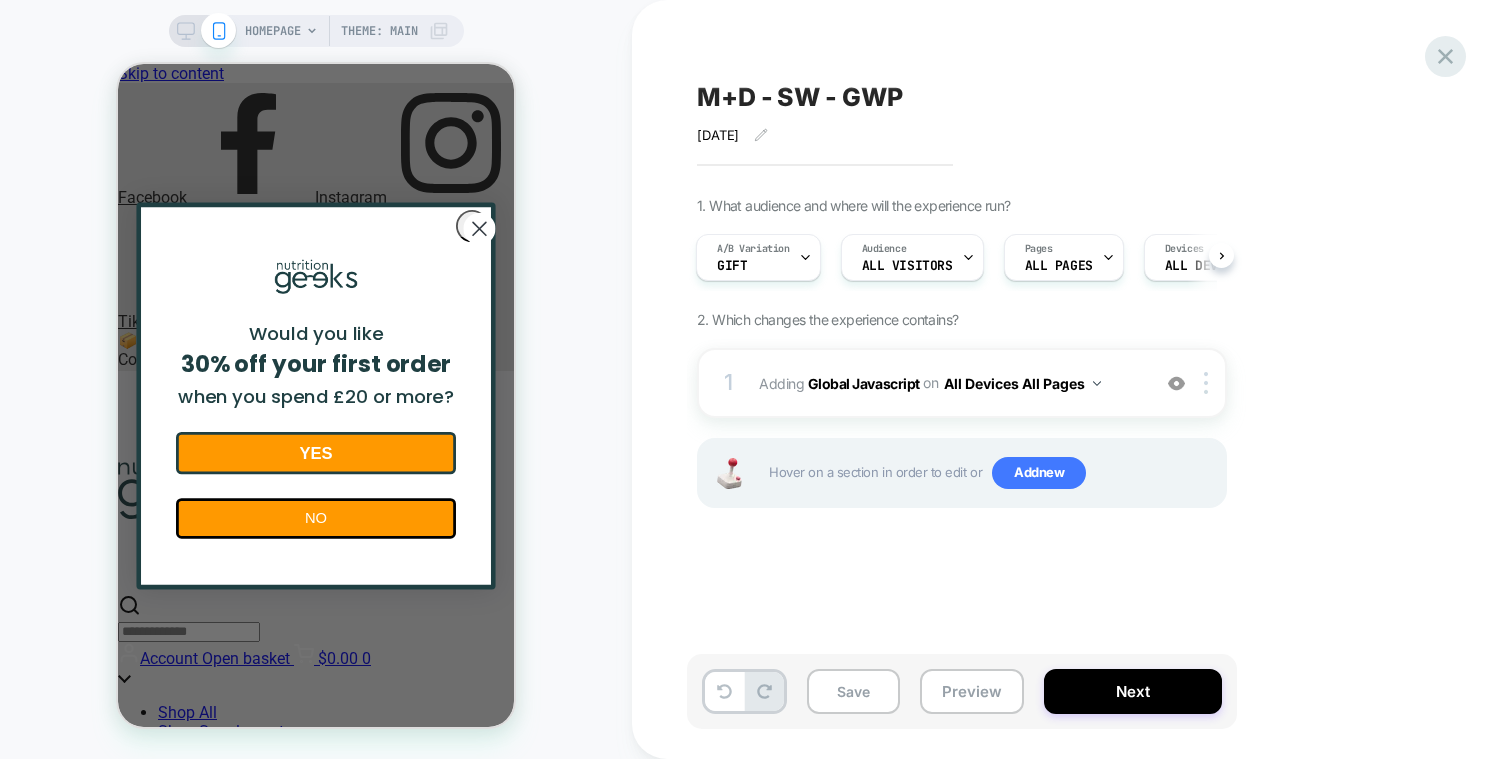click 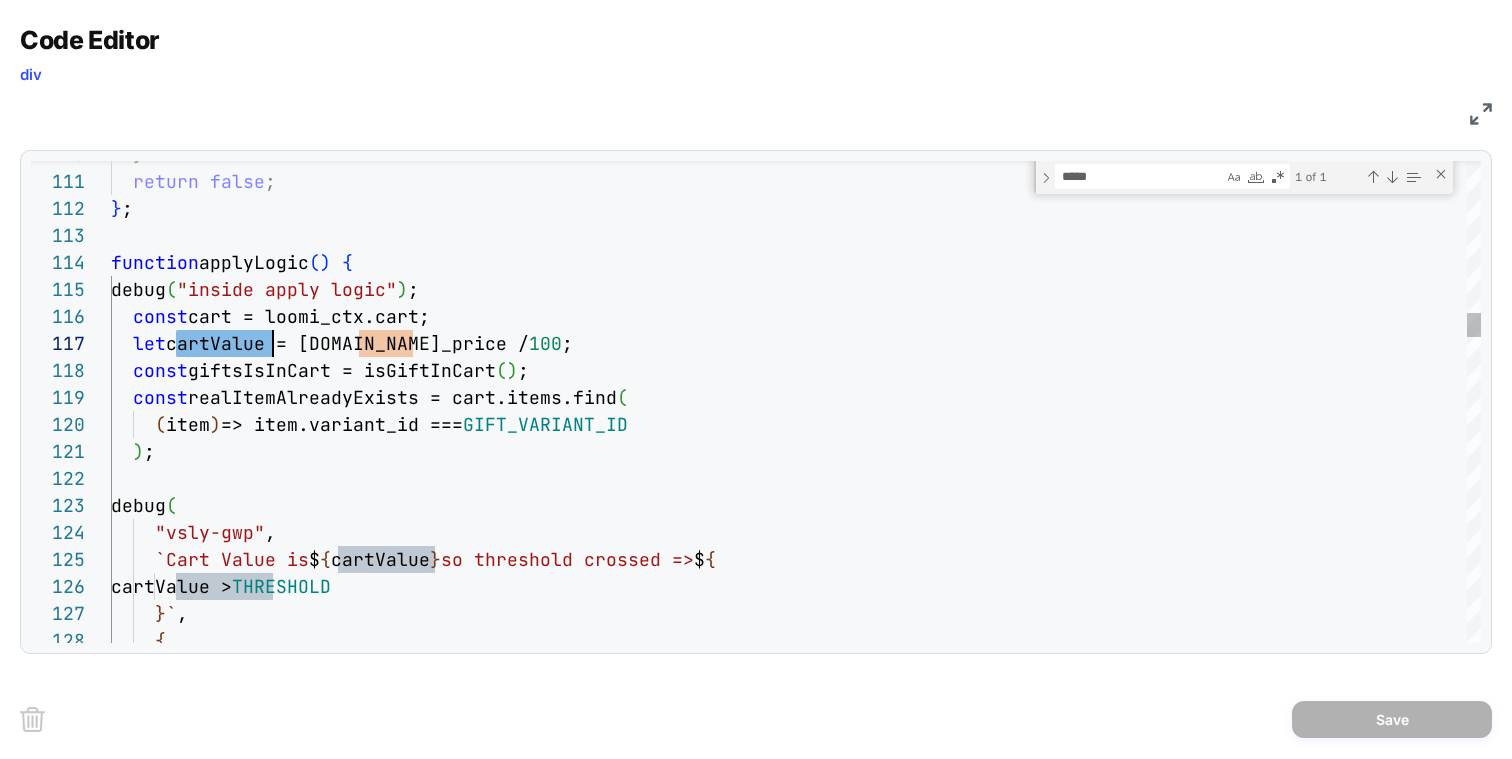 scroll, scrollTop: 0, scrollLeft: 0, axis: both 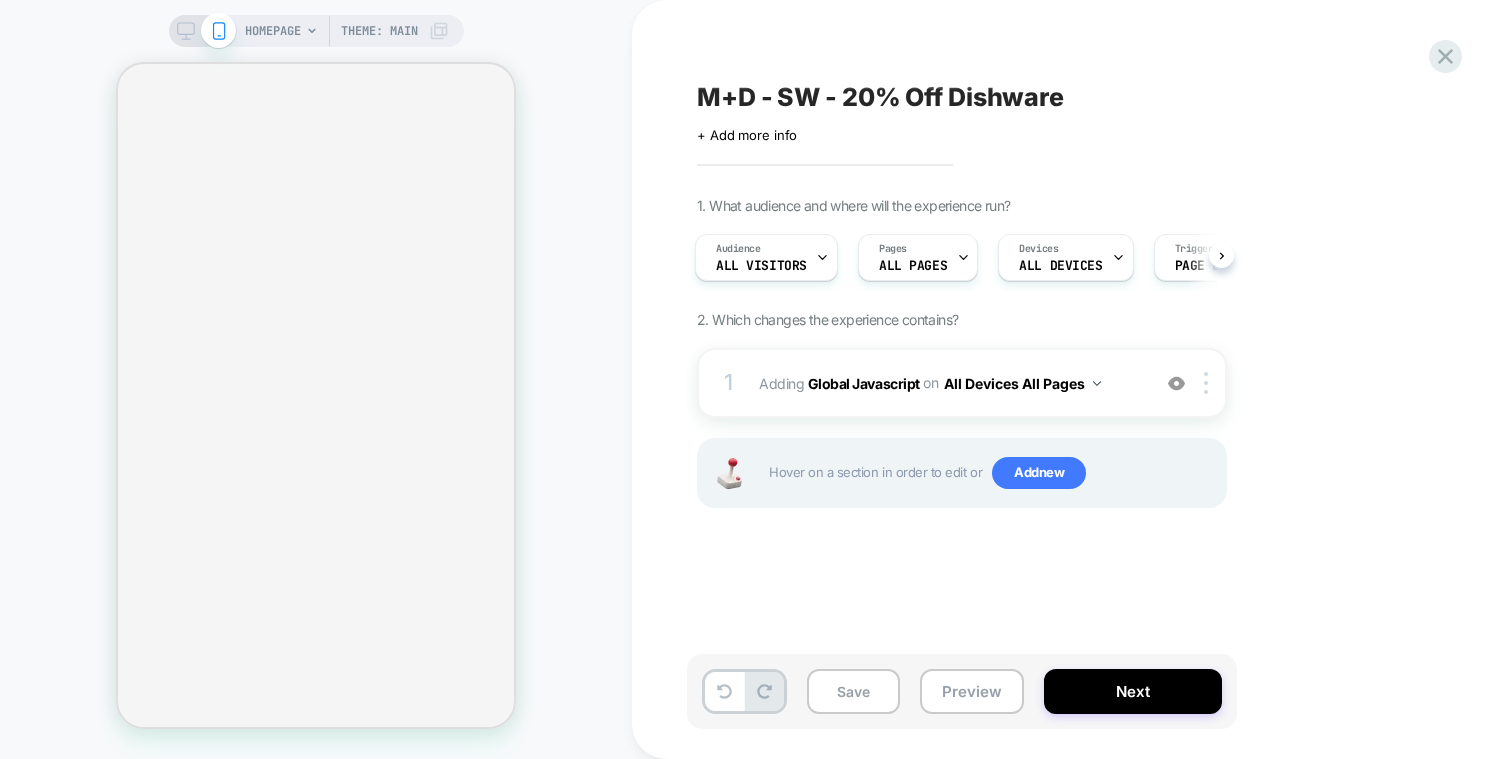click on "HOMEPAGE" at bounding box center [273, 31] 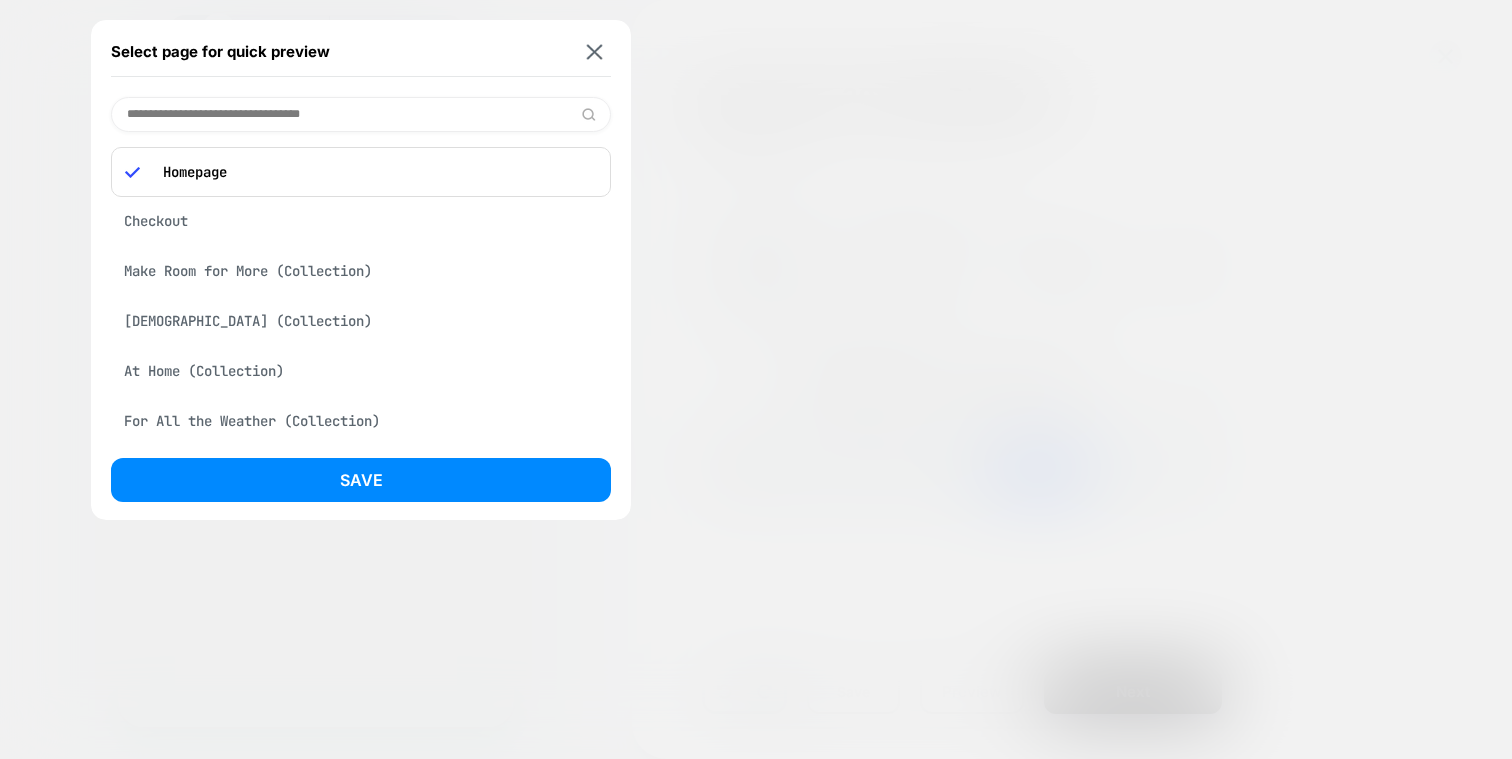 click on "Checkout" at bounding box center (361, 221) 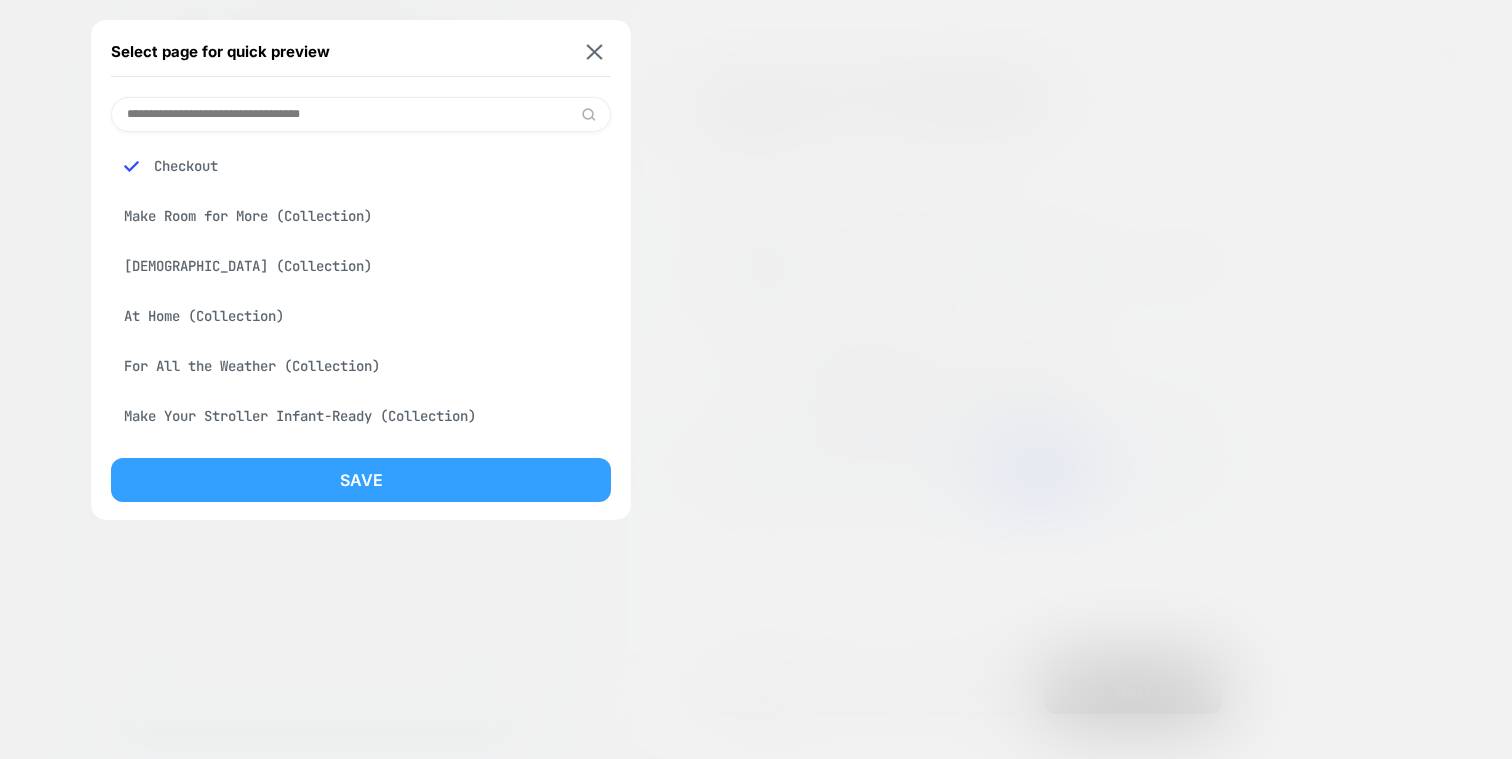 click on "Save" at bounding box center (361, 480) 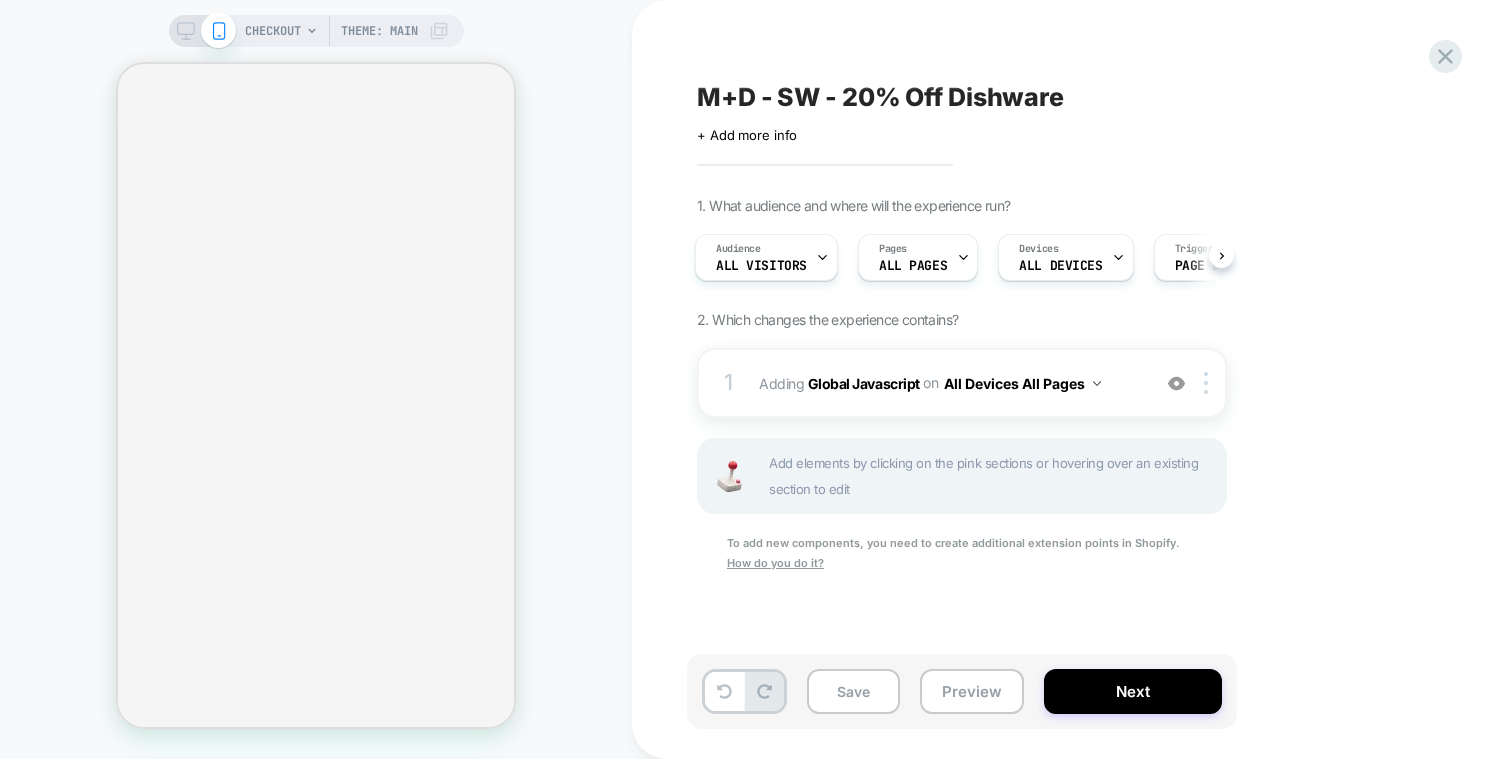 scroll, scrollTop: 0, scrollLeft: 3, axis: horizontal 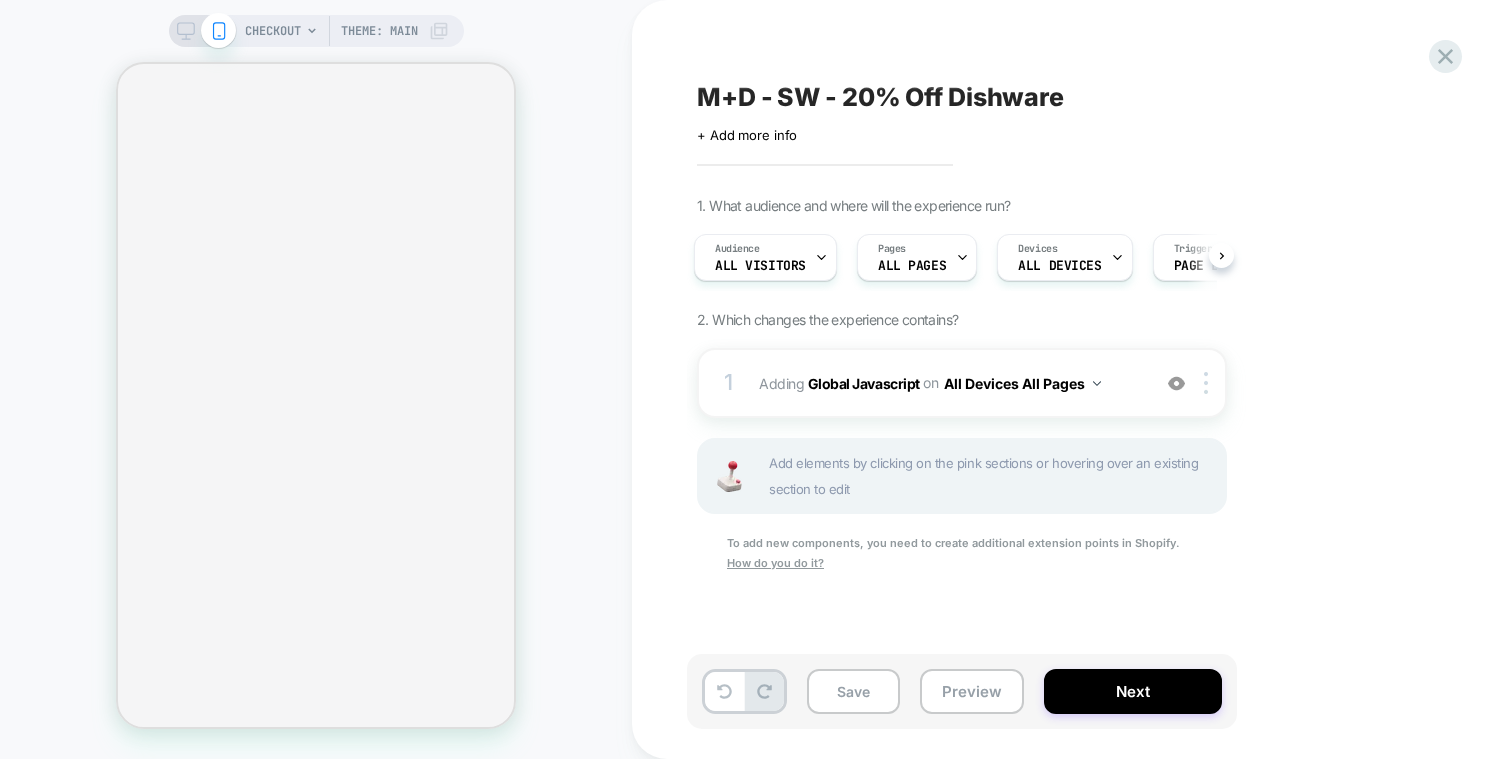 click on "CHECKOUT" at bounding box center (273, 31) 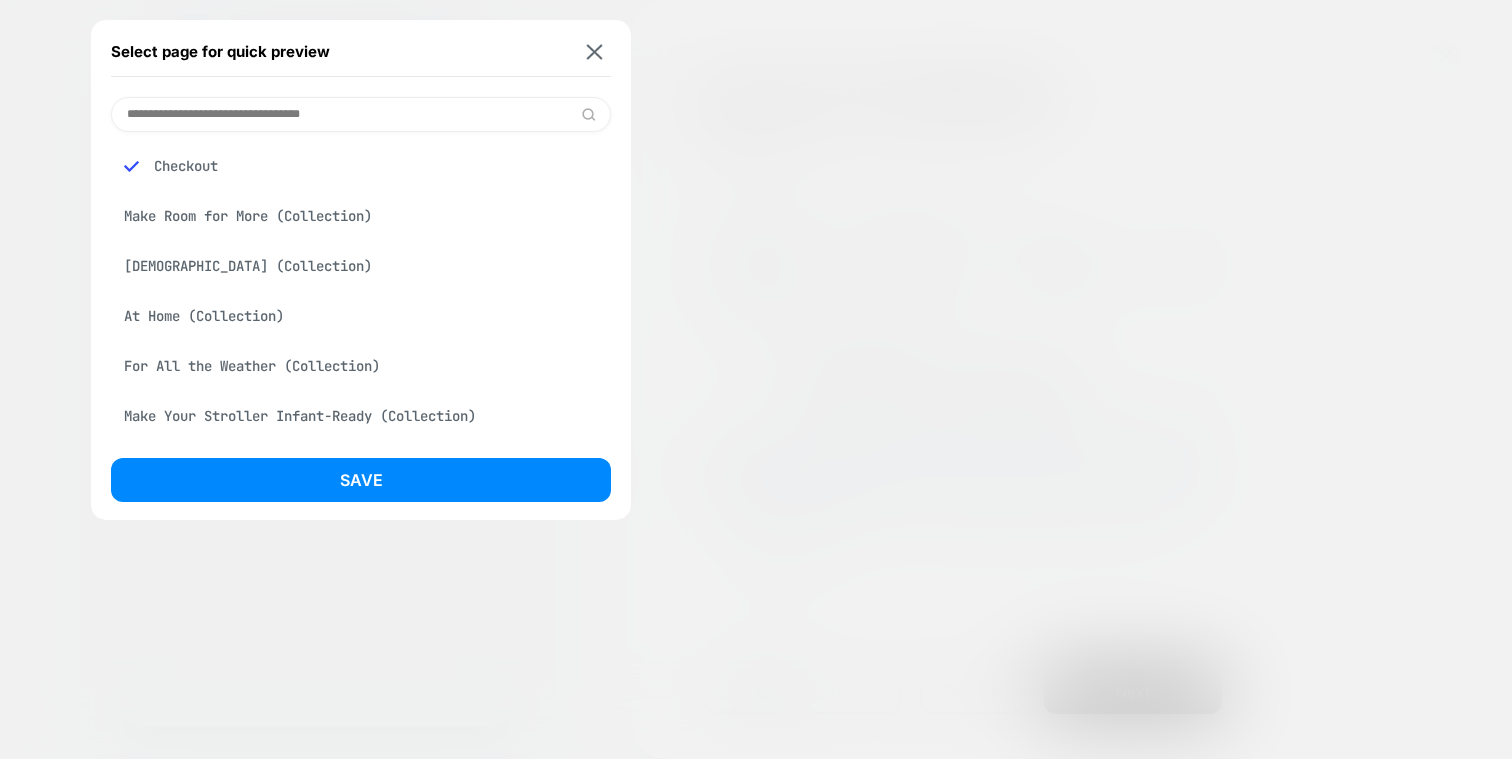 click on "Checkout" at bounding box center [361, 166] 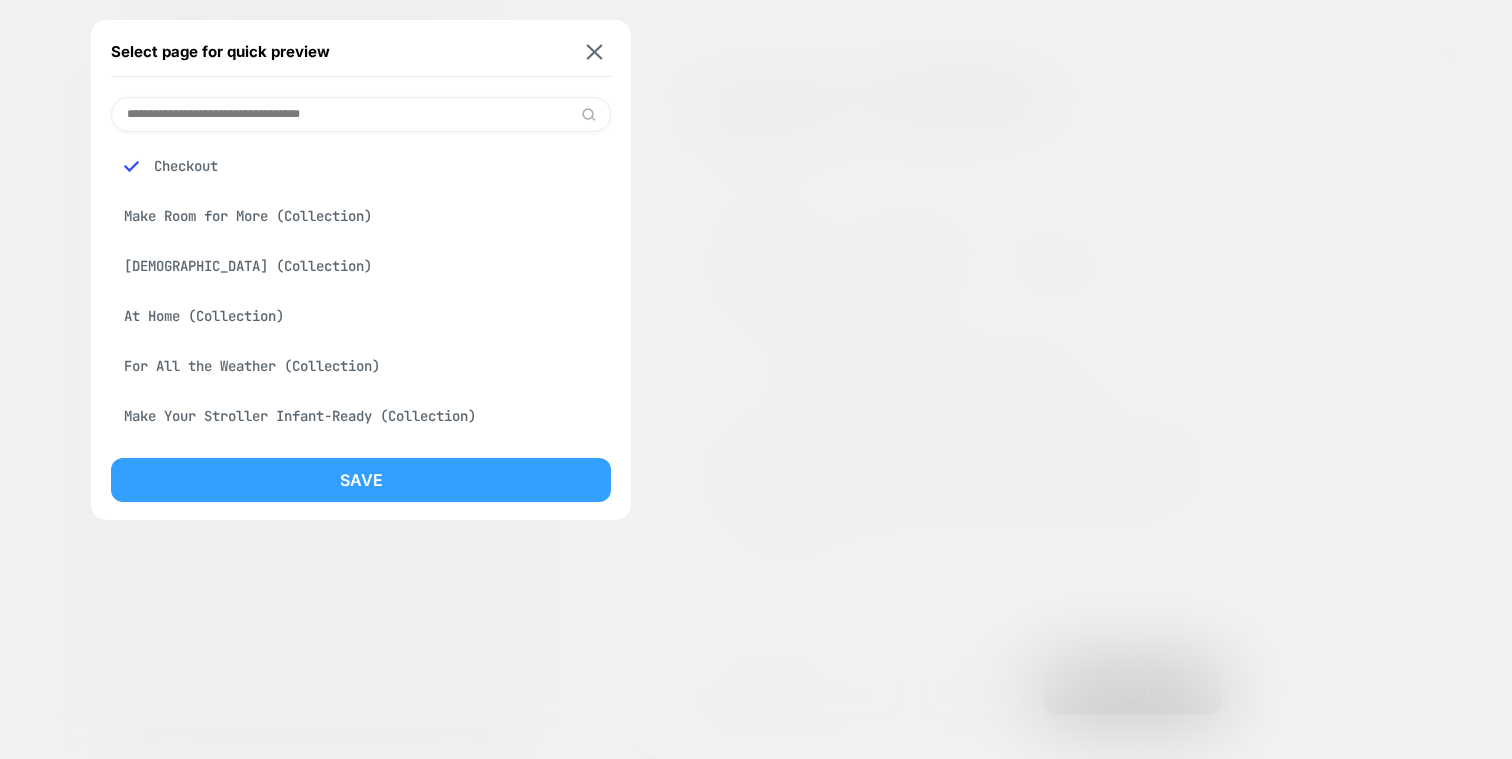 click on "Save" at bounding box center [361, 480] 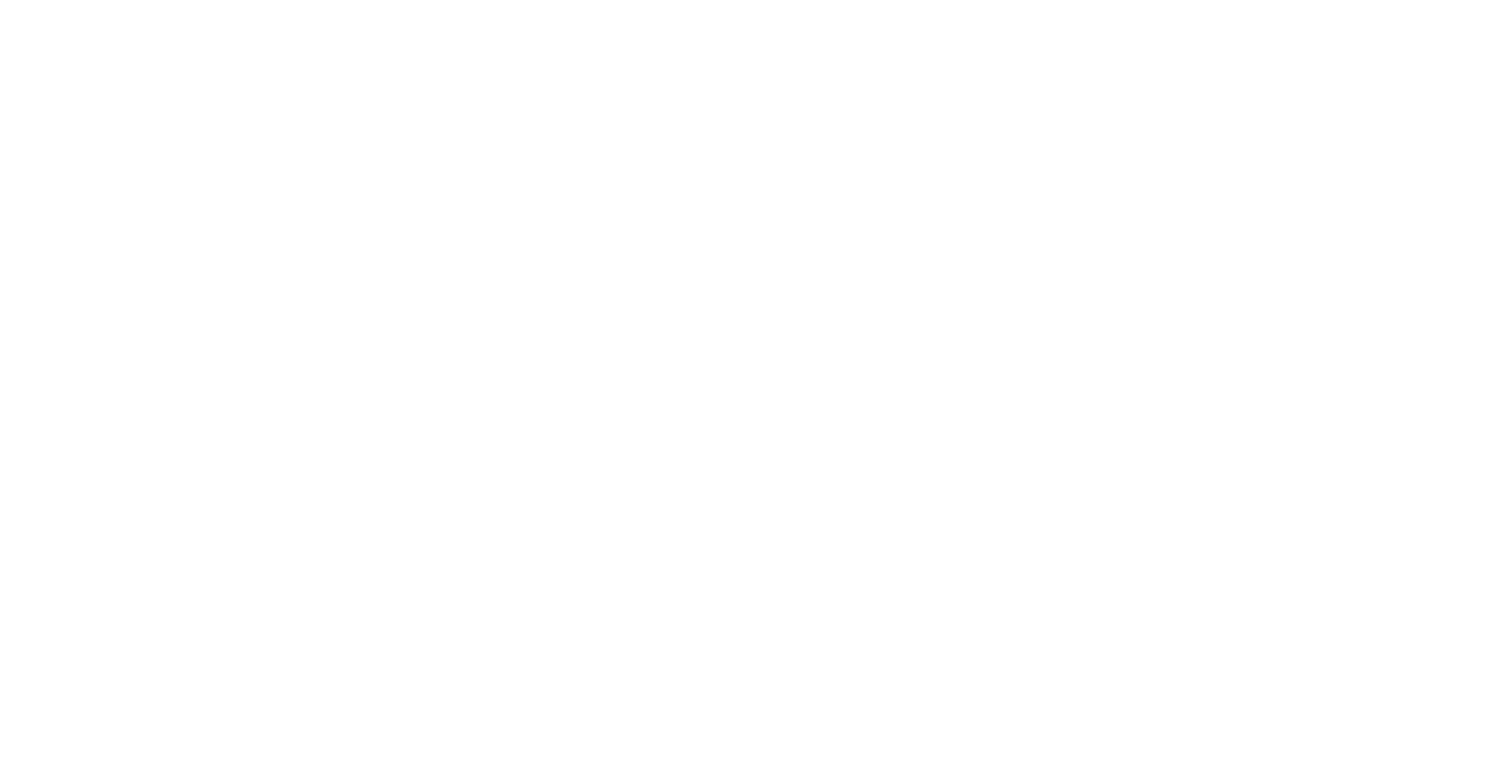 scroll, scrollTop: 0, scrollLeft: 0, axis: both 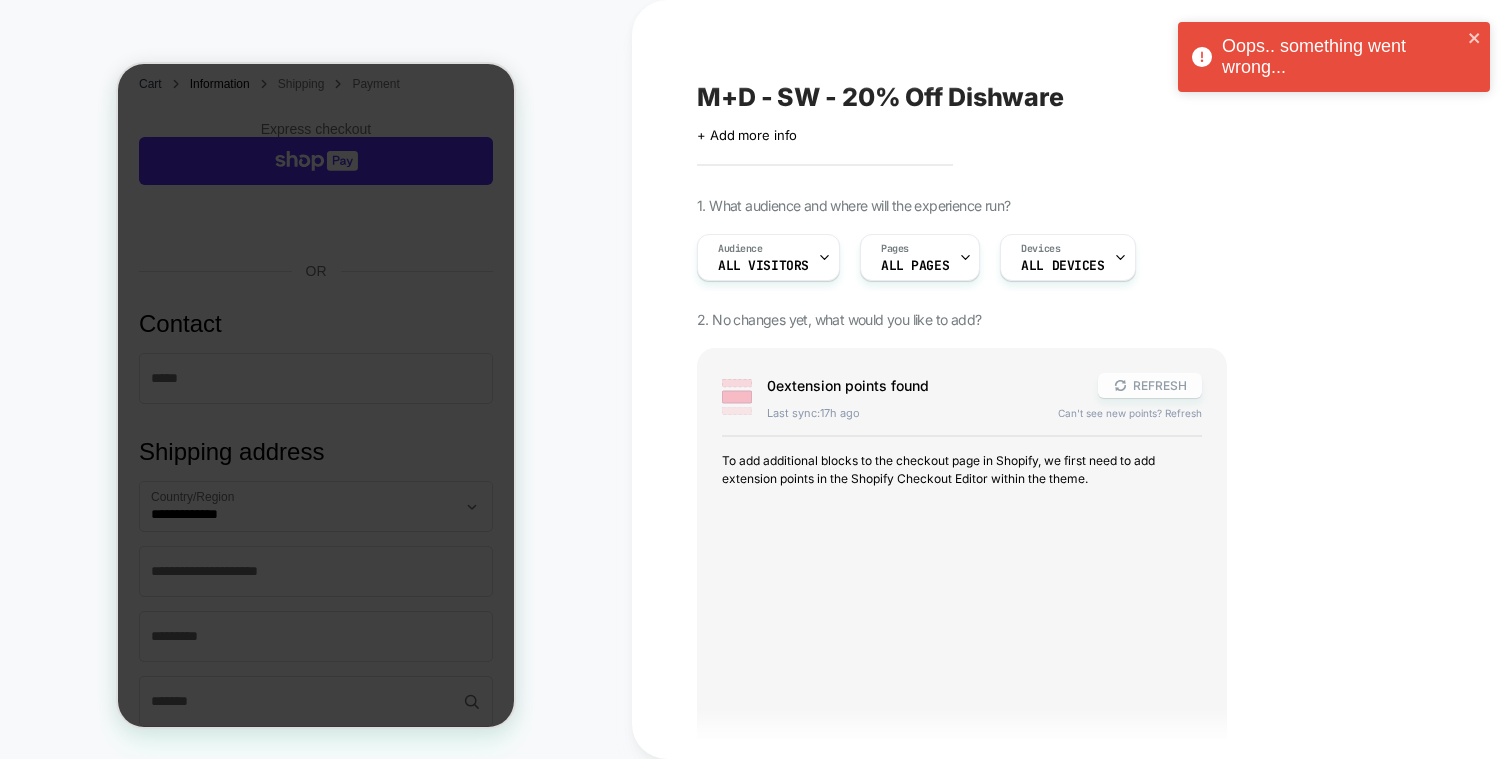 click on "REFRESH" at bounding box center (1150, 385) 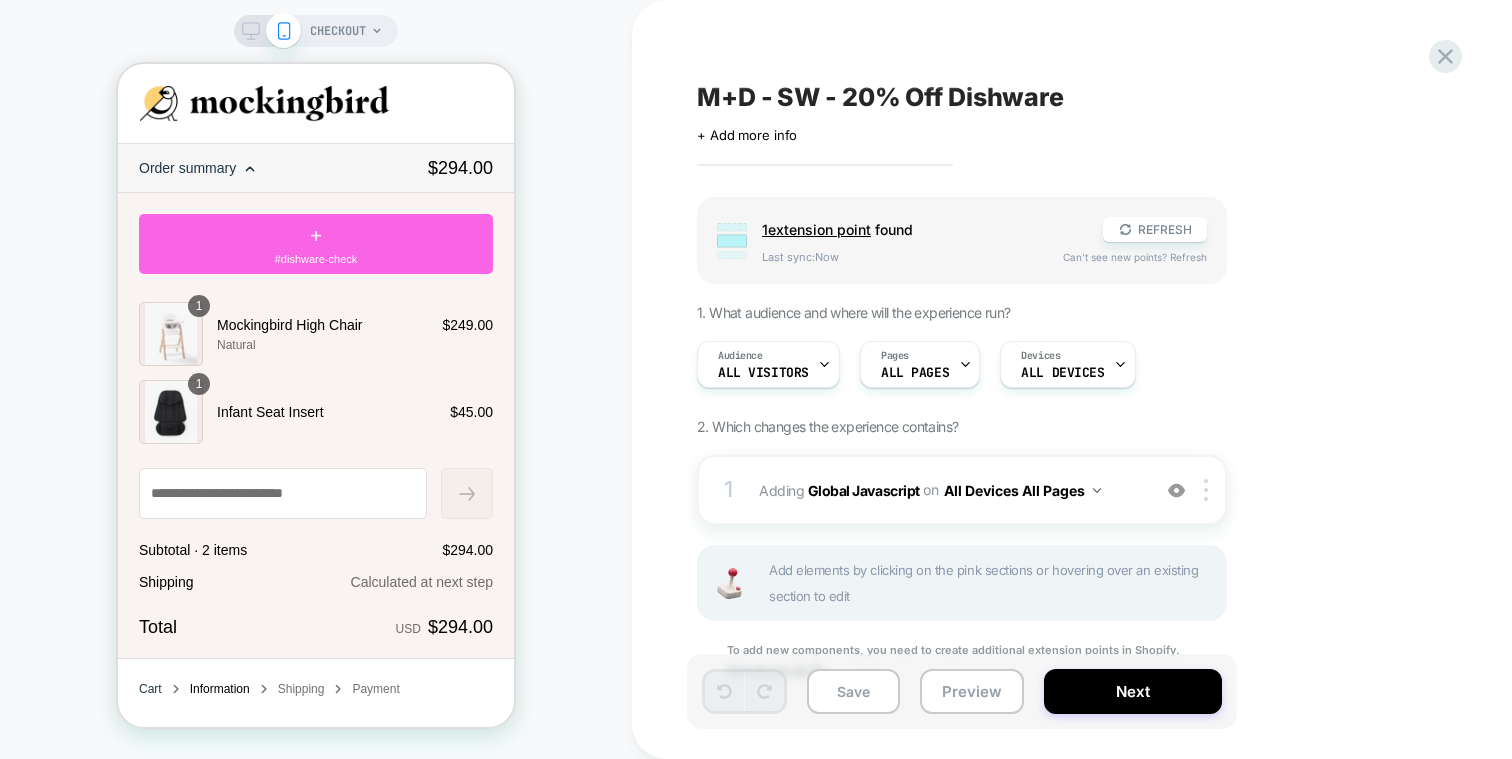 scroll, scrollTop: 0, scrollLeft: 0, axis: both 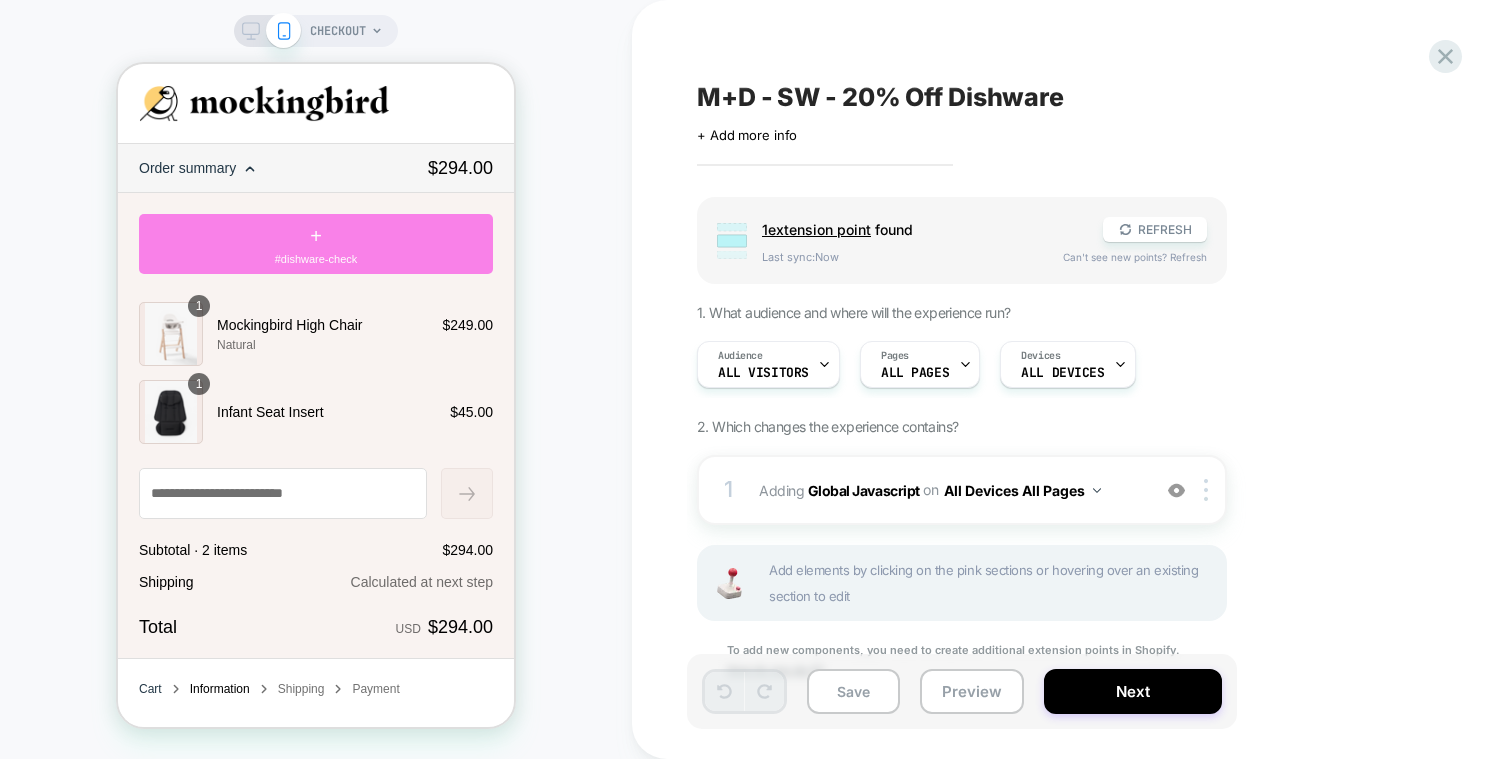 click on "+ #dishware-check" at bounding box center (316, 244) 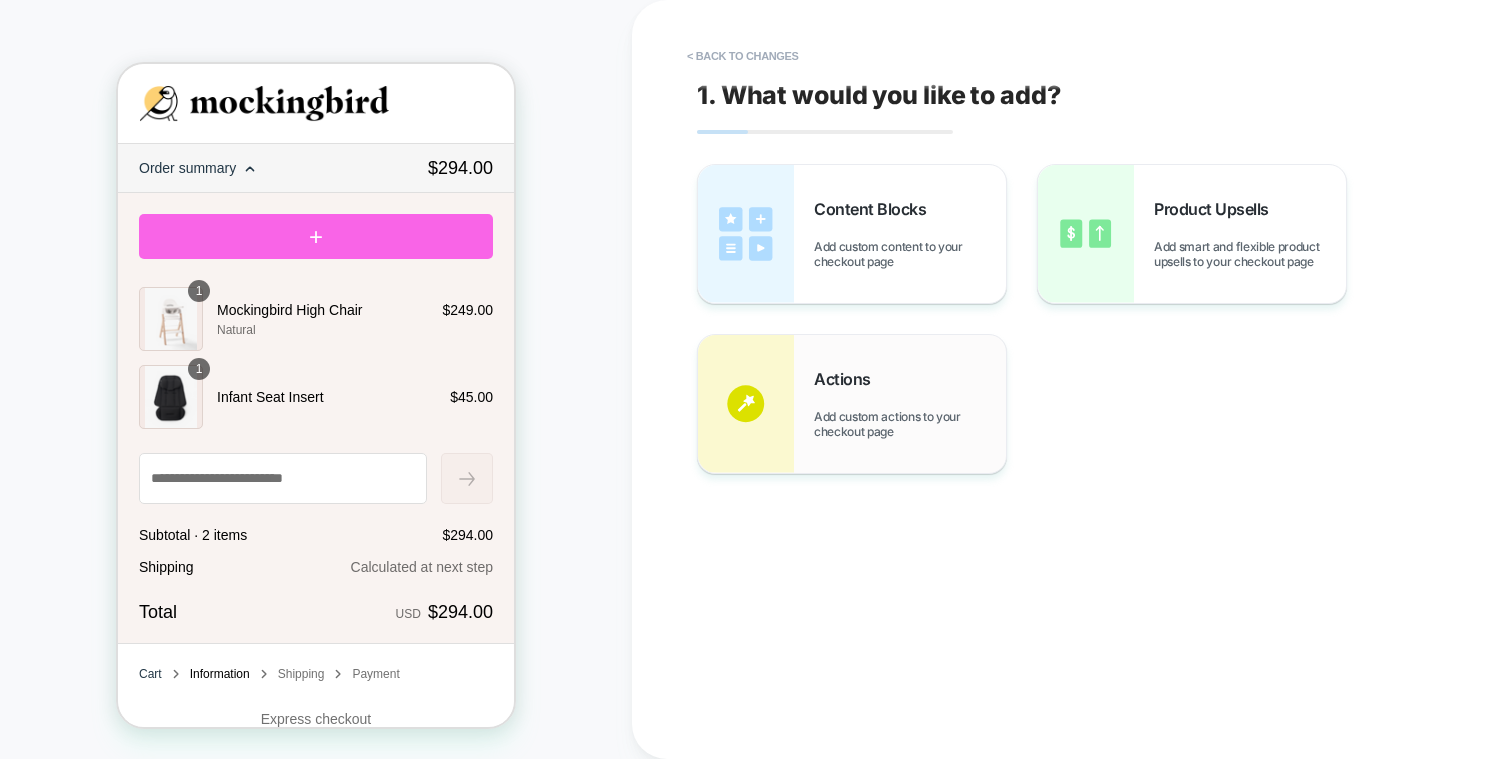 click at bounding box center [746, 404] 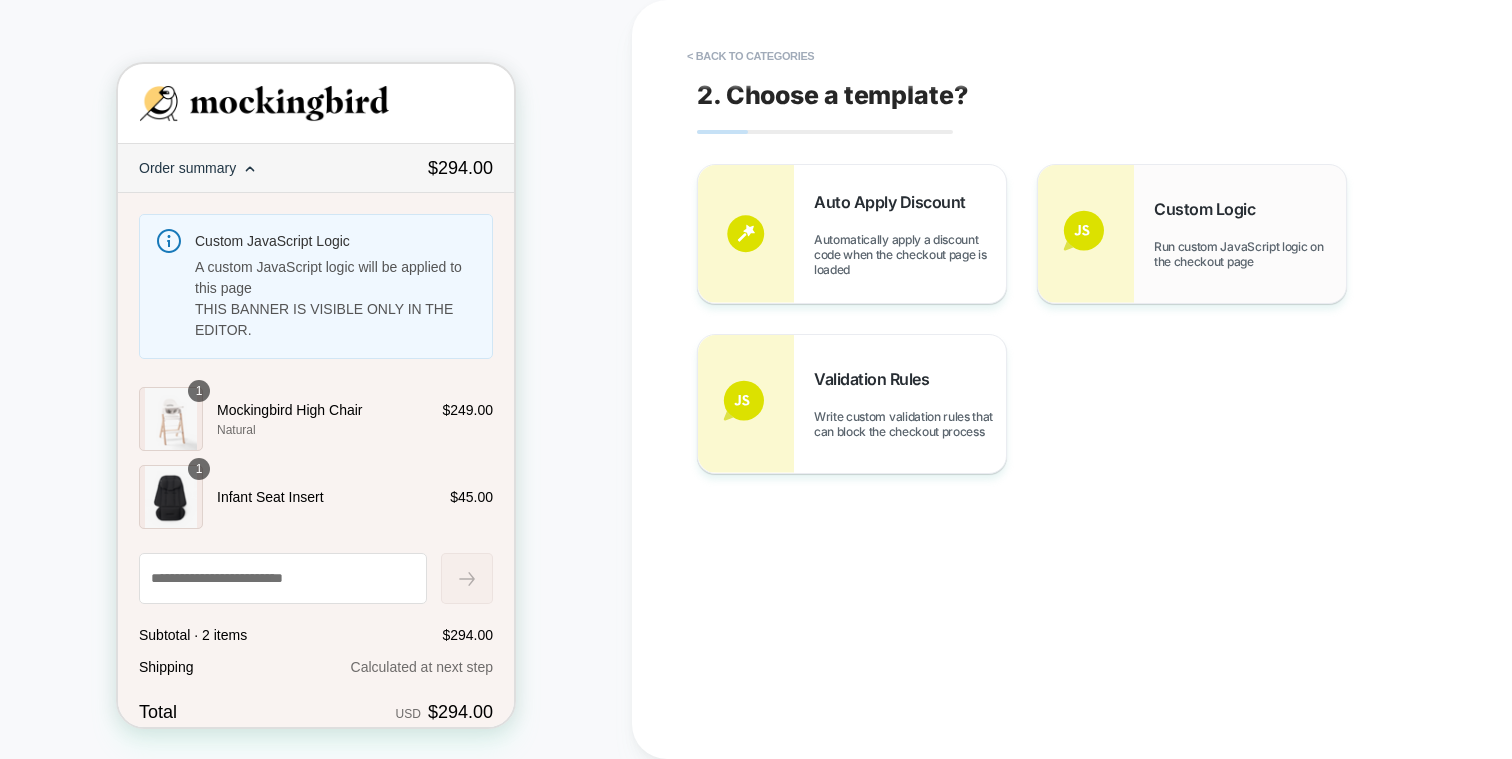 click at bounding box center (1086, 234) 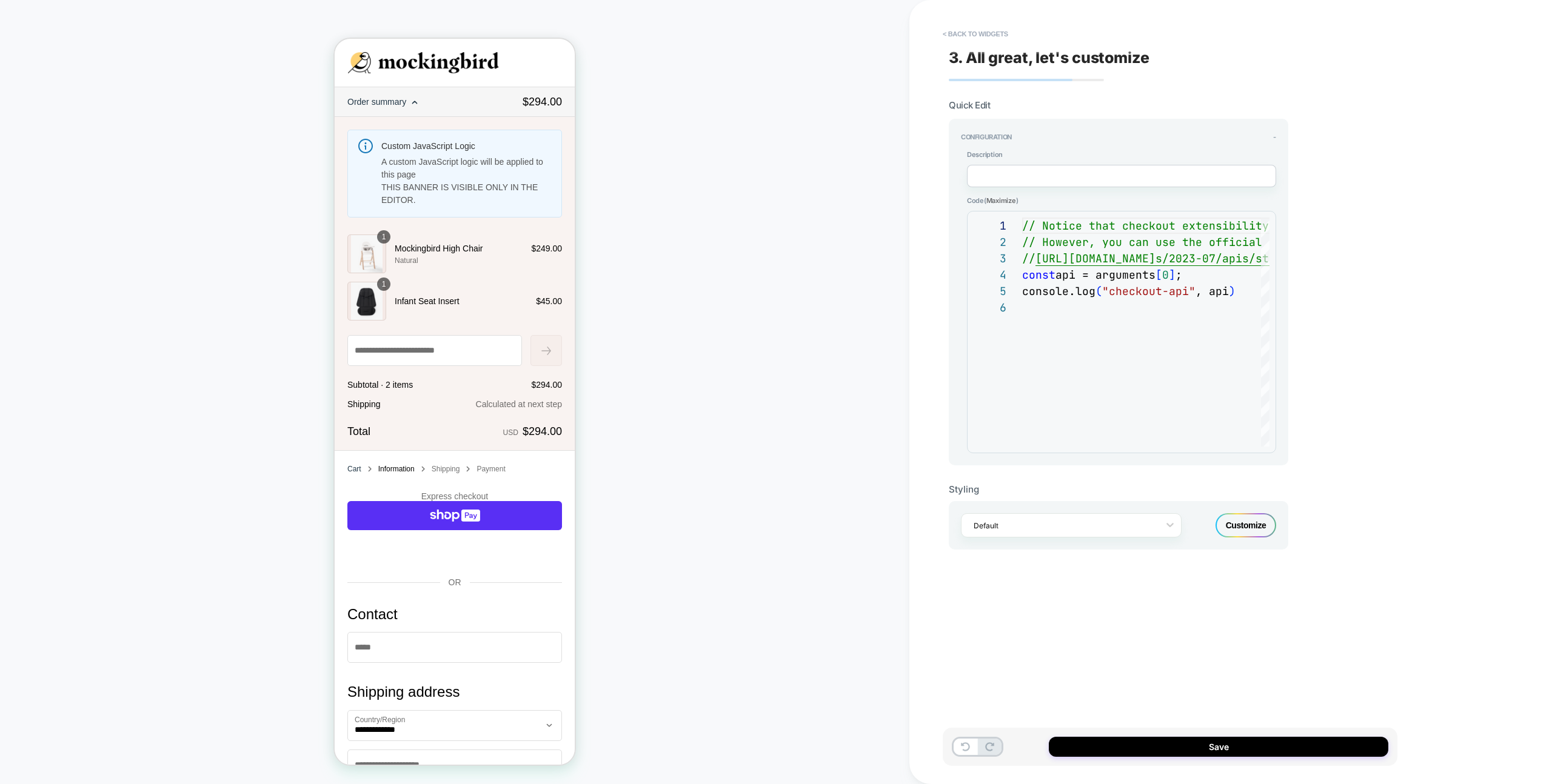 scroll, scrollTop: 82, scrollLeft: 0, axis: vertical 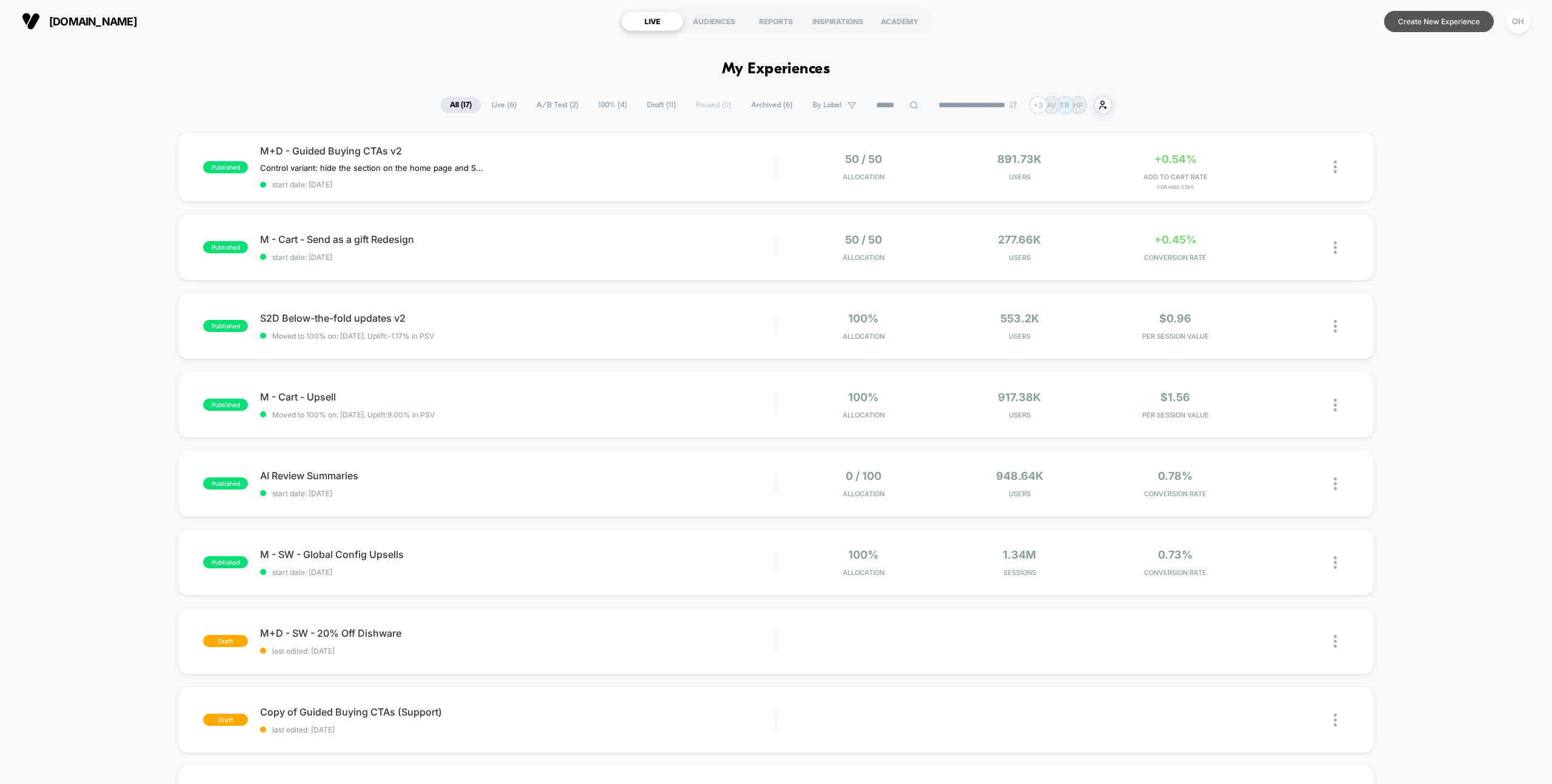 click on "Create New Experience" at bounding box center [1439, 21] 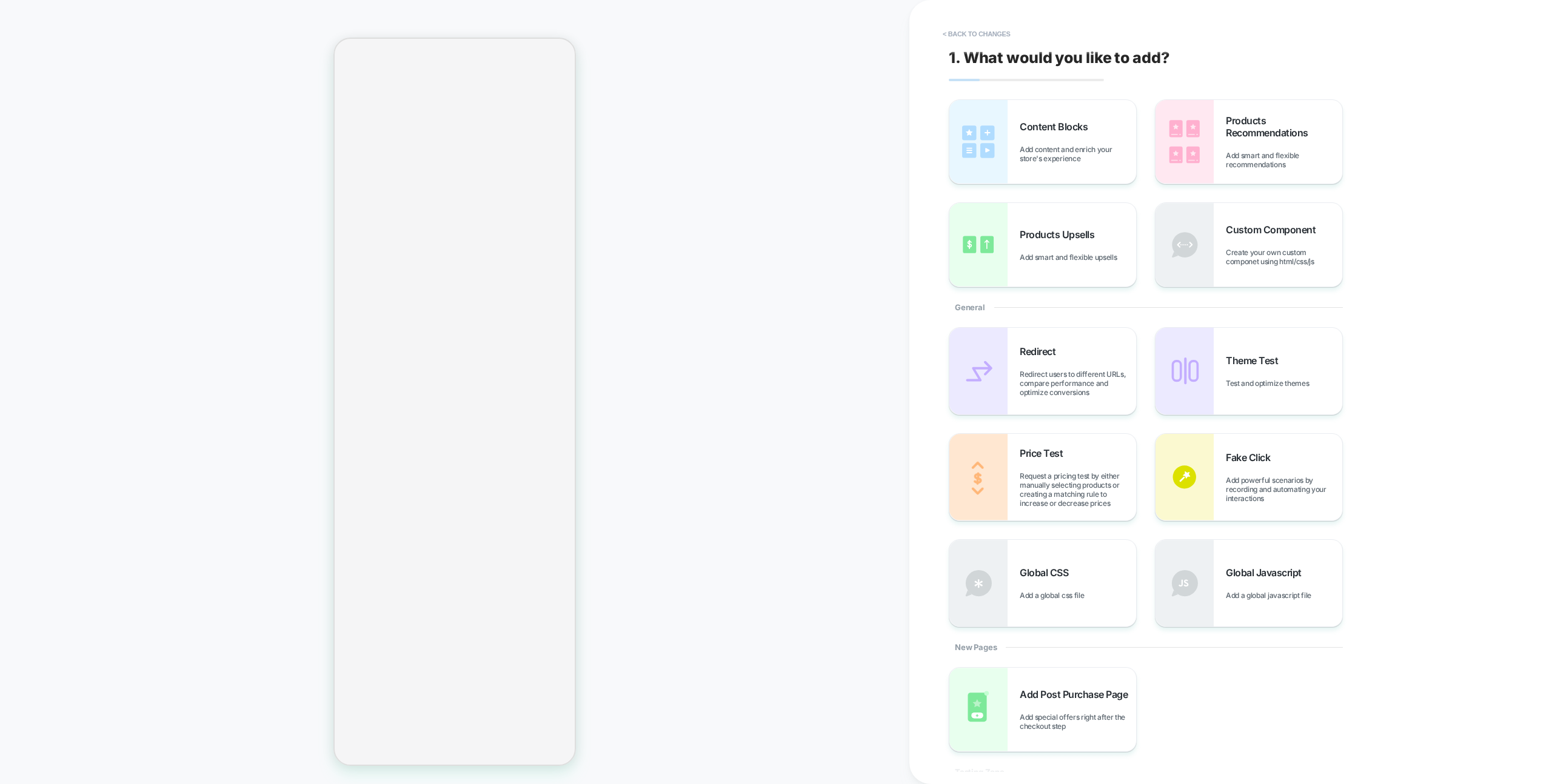 click on "1. What would you like to add? Content Blocks Add content and enrich your store's experience Products Recommendations Add smart and flexible recommendations Products Upsells Add smart and flexible upsells Custom Component Create your own custom componet using html/css/js General Redirect Redirect users to different URLs, compare performance and optimize conversions Theme Test Test and optimize themes Price Test Request a pricing test by either manually selecting products or creating a matching rule to increase or decrease prices Fake Click Add powerful scenarios  by recording and automating your interactions Global CSS Add a global css file Global Javascript Add a global javascript file New Pages Add Post Purchase Page Add special offers right after the checkout step Testing Zone Testing Zone A place to experiment with things" at bounding box center [1170, 392] 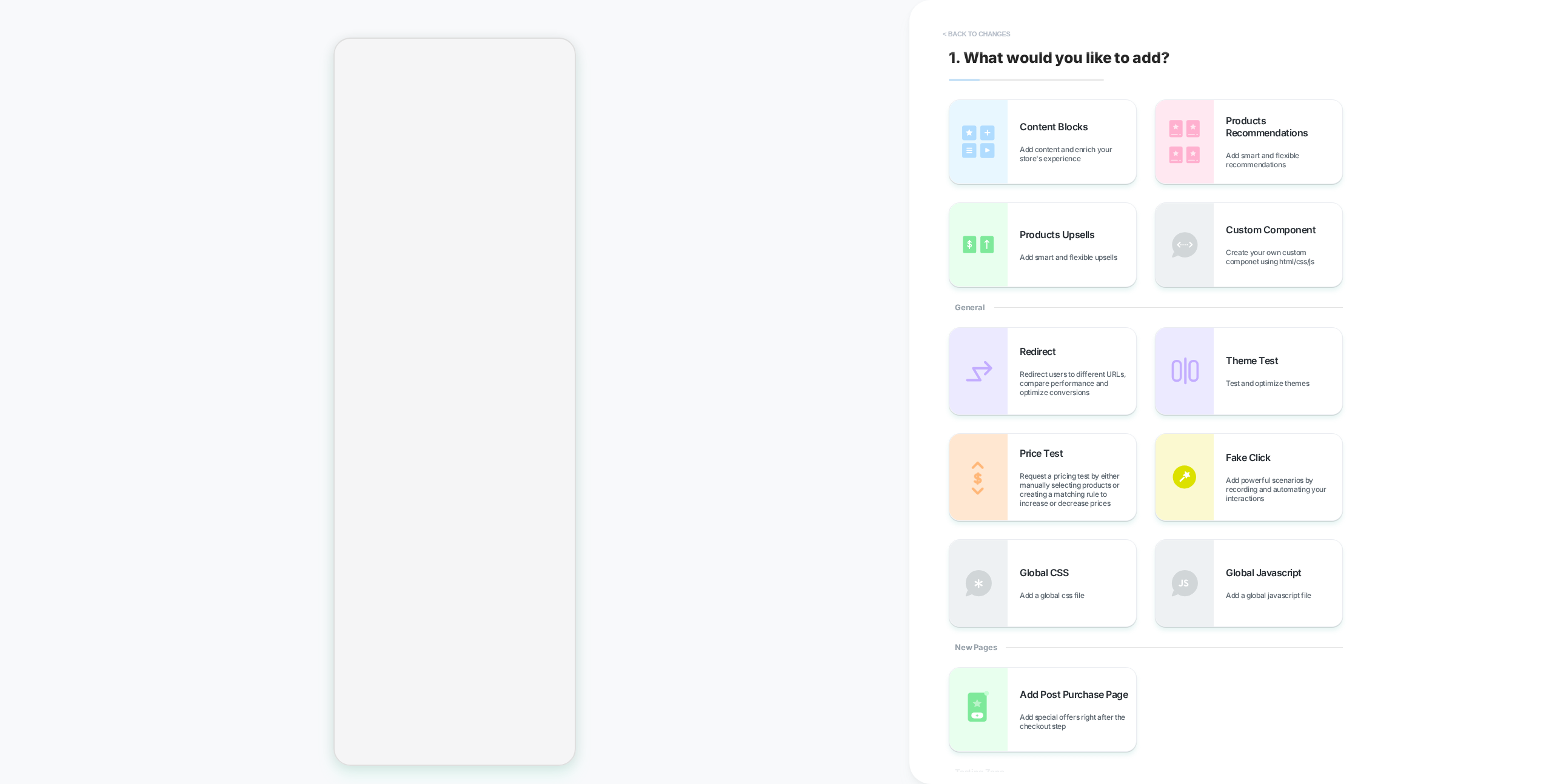 click on "< Back to changes" at bounding box center (977, 34) 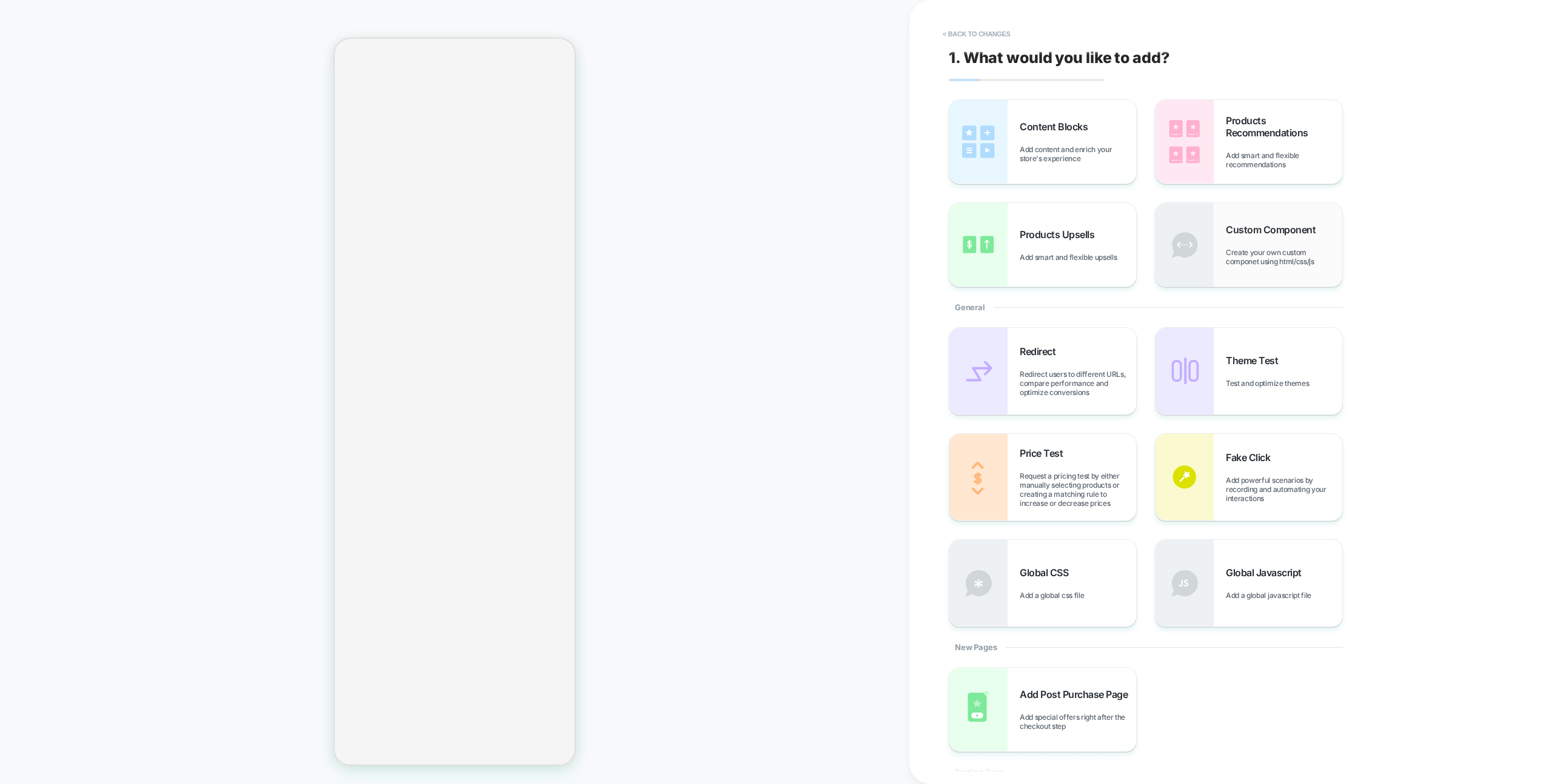 click at bounding box center (1185, 245) 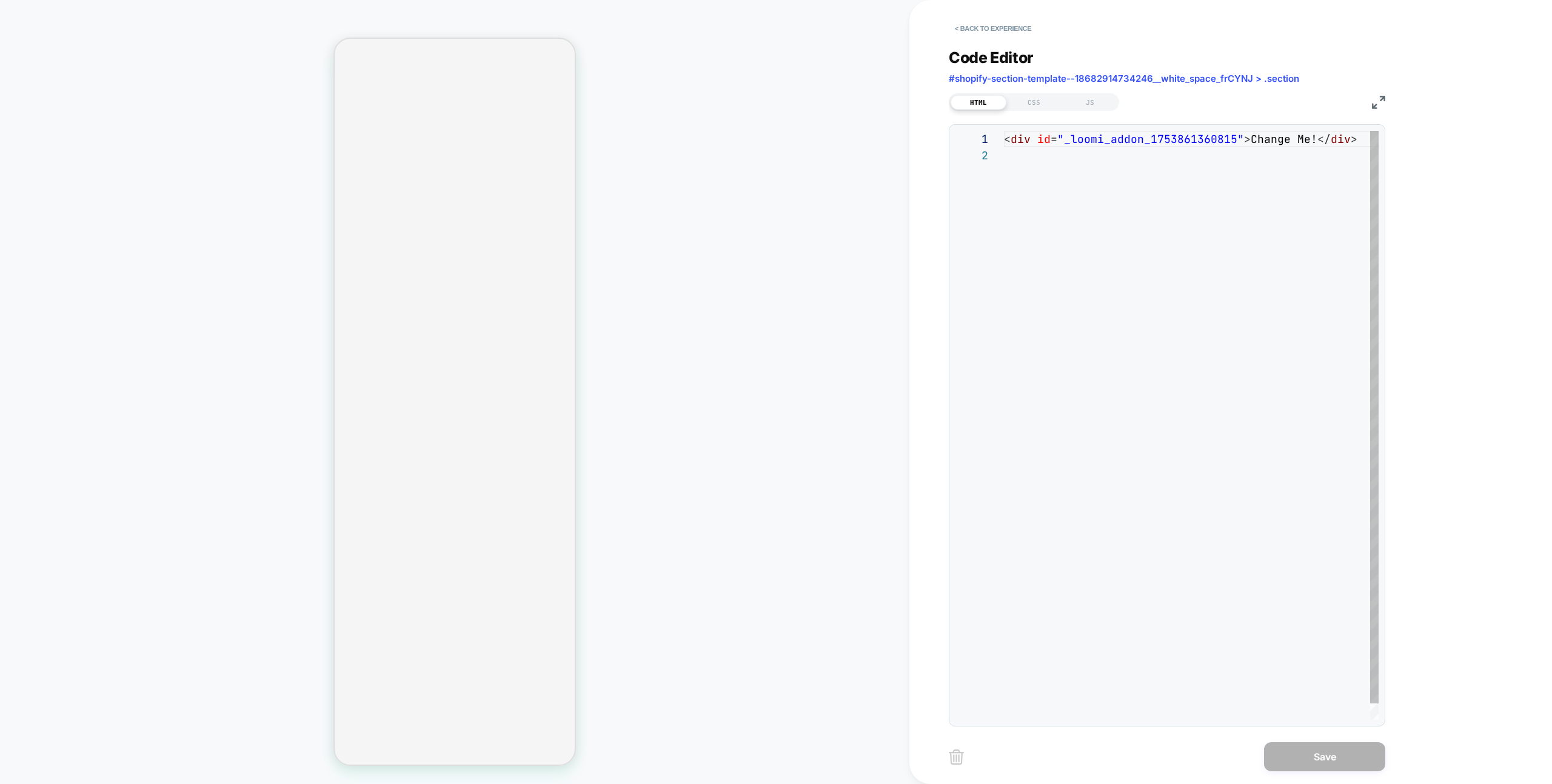 scroll, scrollTop: 16, scrollLeft: 0, axis: vertical 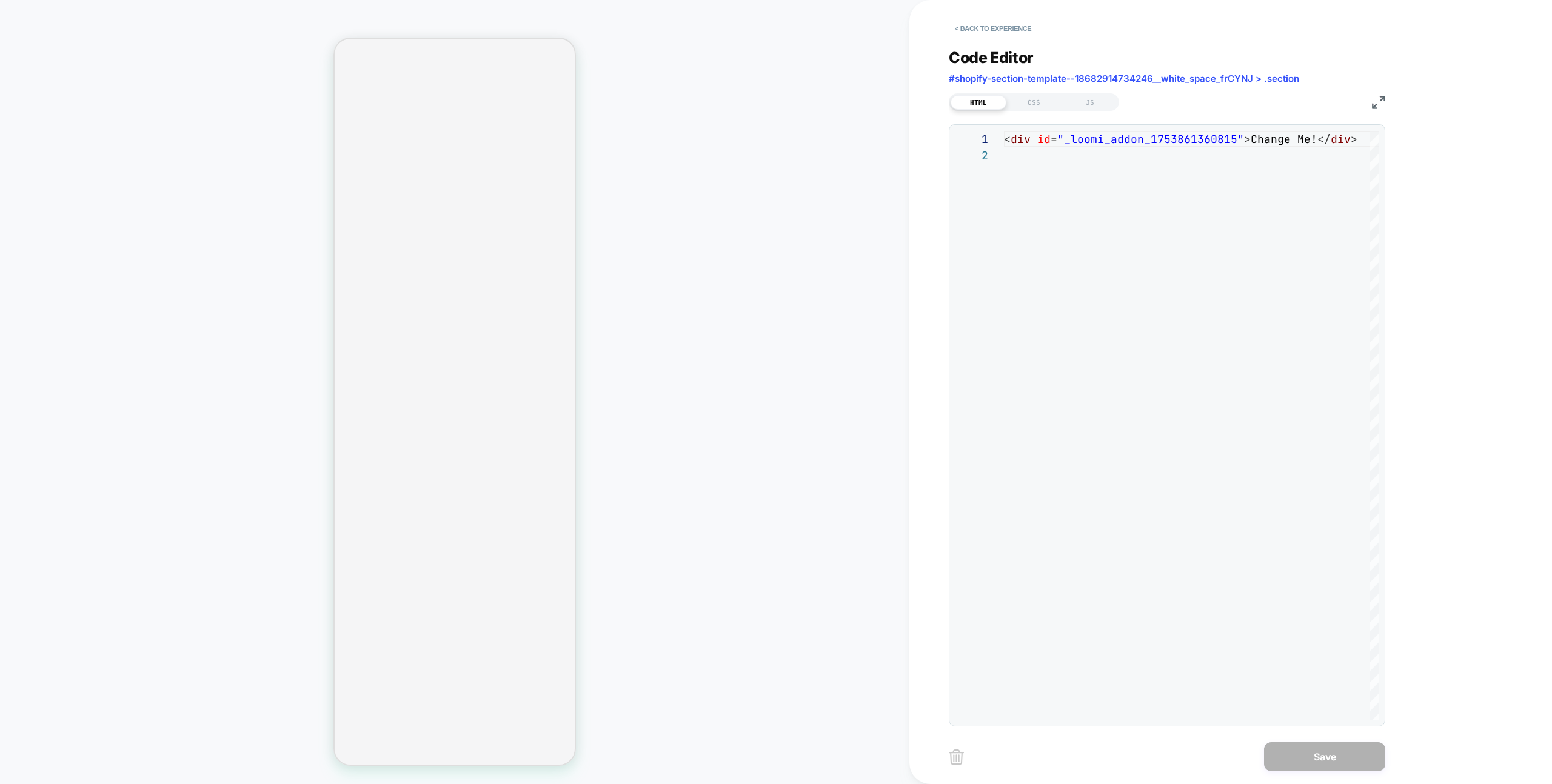 click on "**********" at bounding box center [1167, 425] 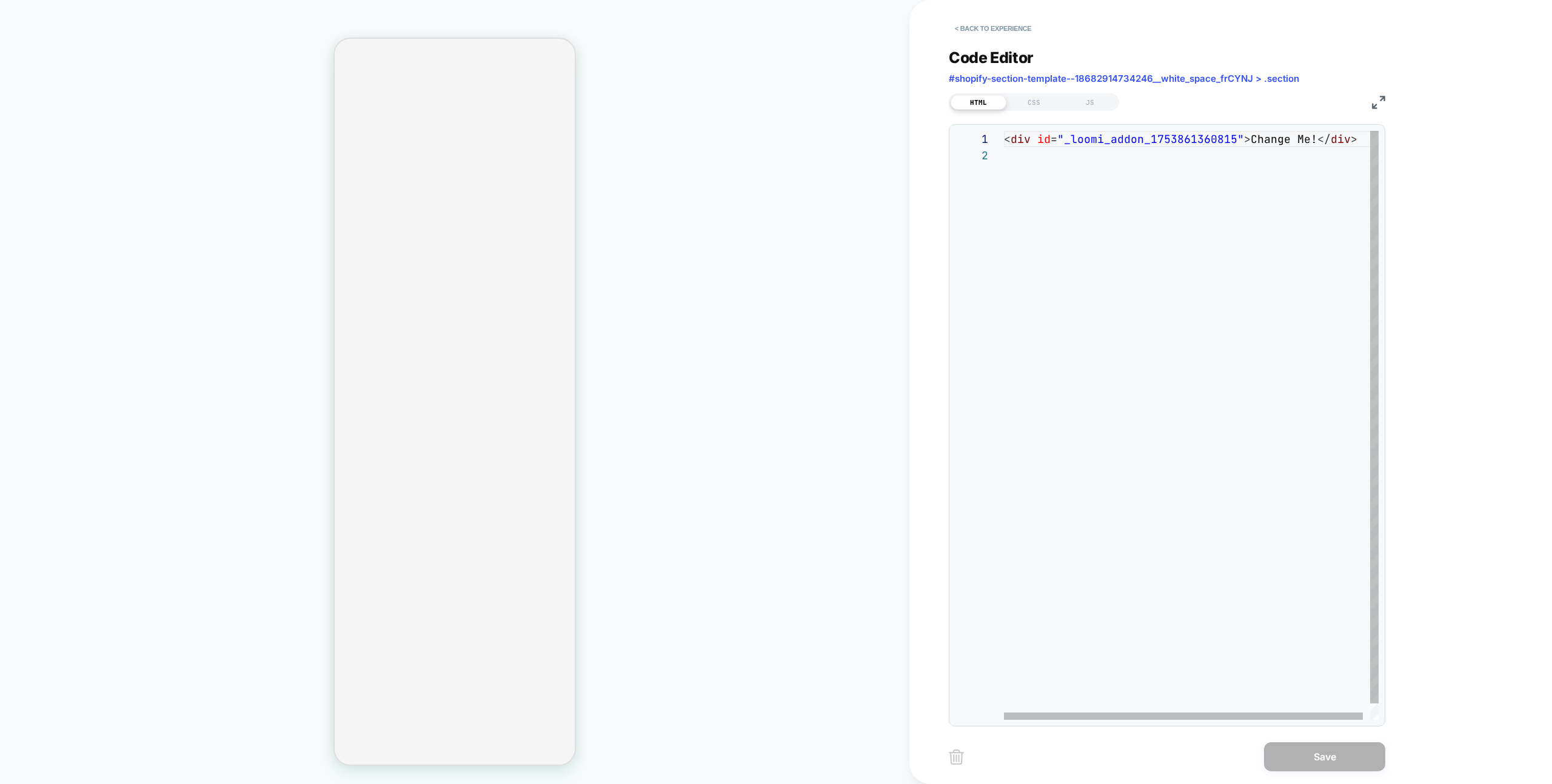 click on "< div   id = "_loomi_addon_1753861360815" > Change Me! </ div >" at bounding box center [1195, 433] 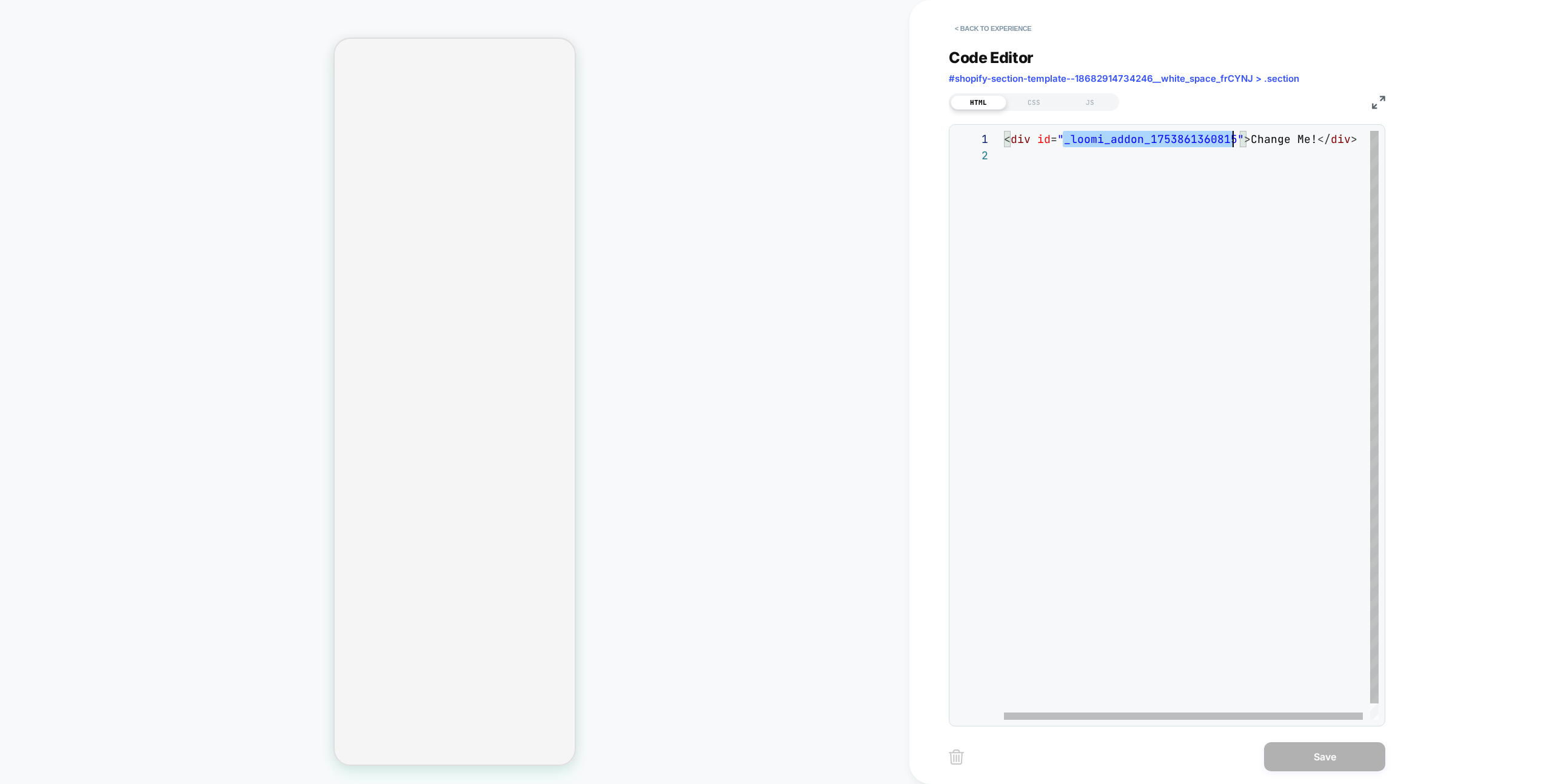 click on "< div   id = "_loomi_addon_1753861360815" > Change Me! </ div >" at bounding box center (1195, 433) 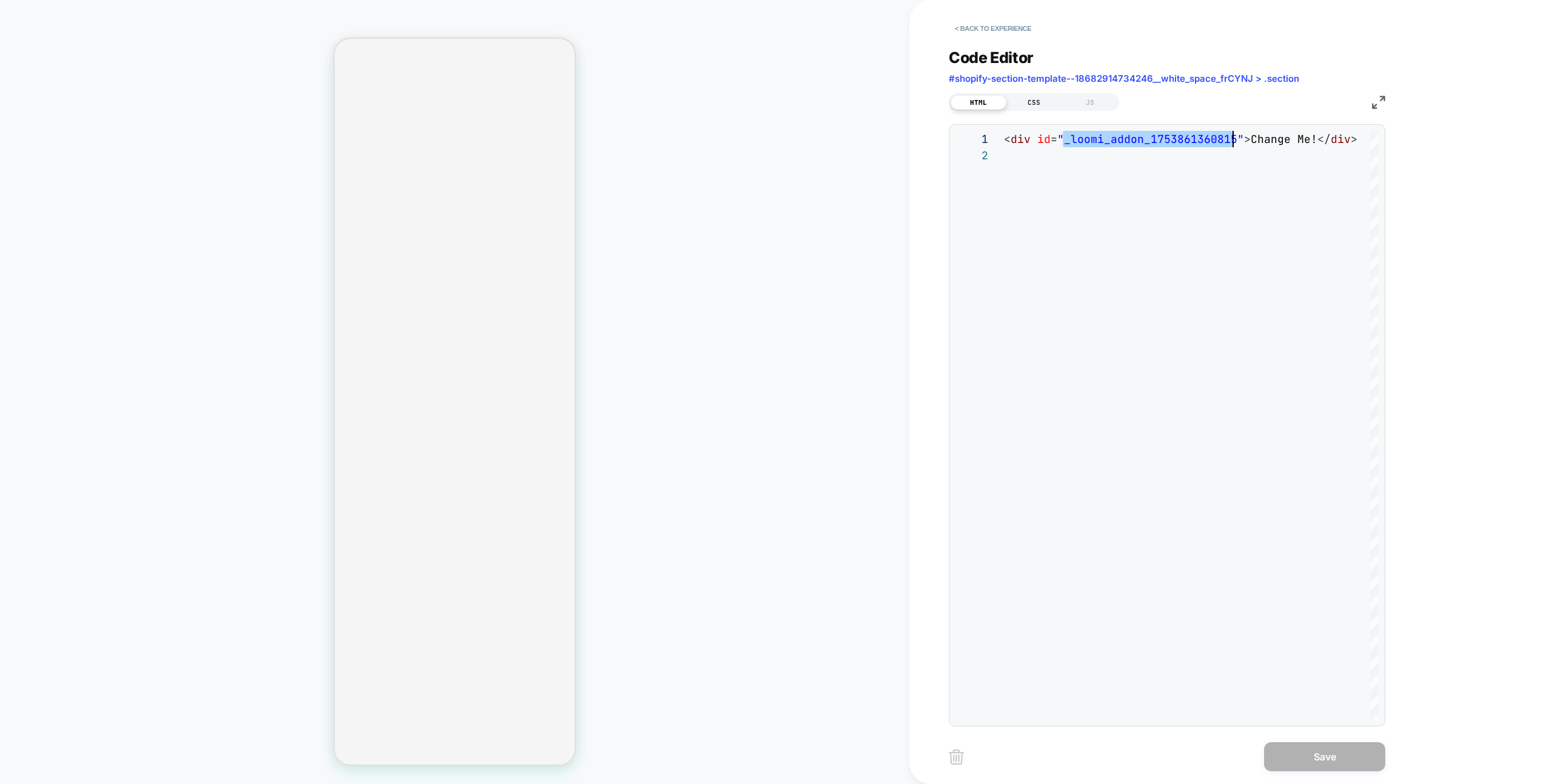 drag, startPoint x: 1032, startPoint y: 97, endPoint x: 1046, endPoint y: 107, distance: 17.204651 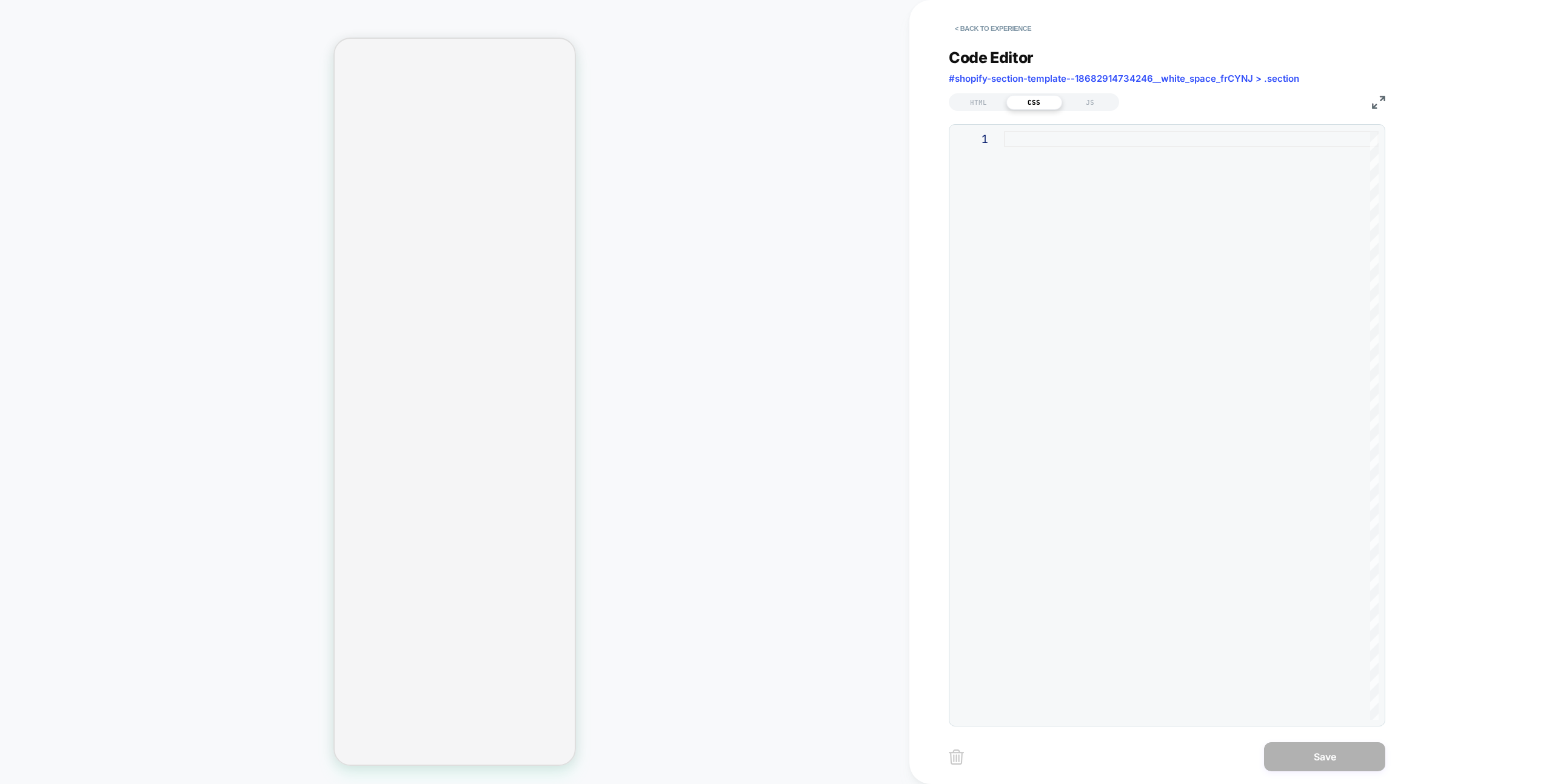 click at bounding box center (1191, 425) 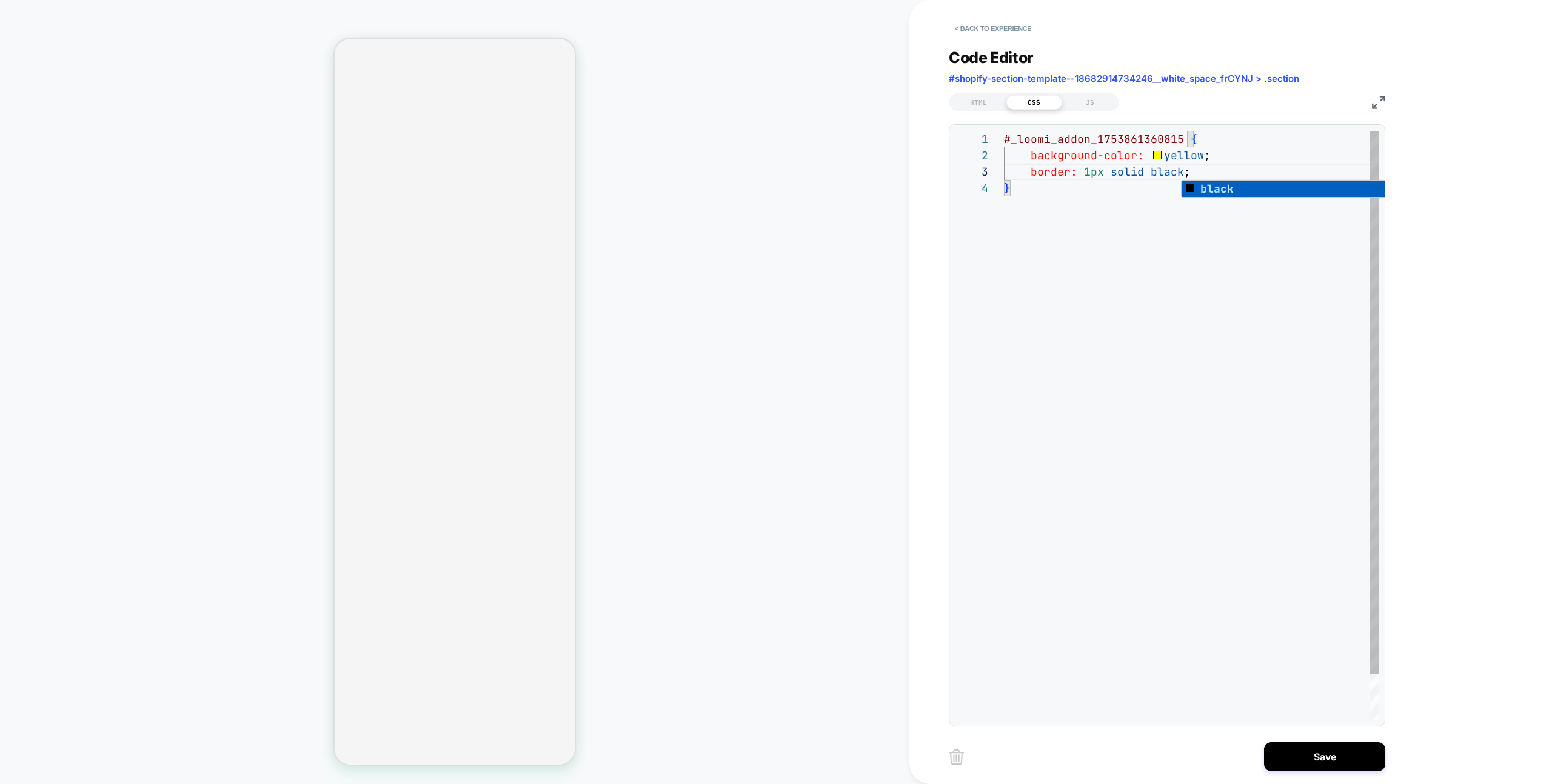 scroll, scrollTop: 33, scrollLeft: 189, axis: both 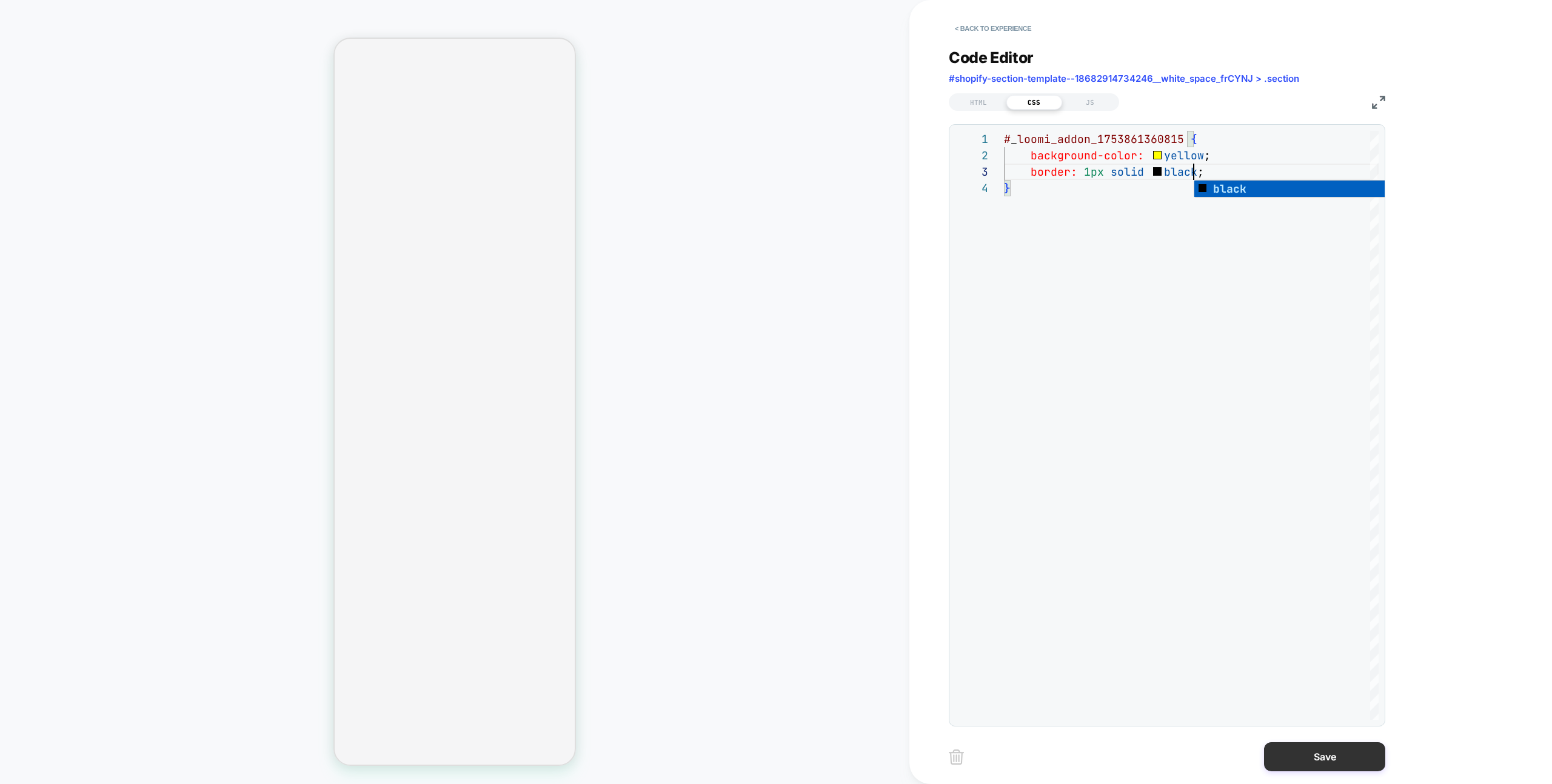 type on "**********" 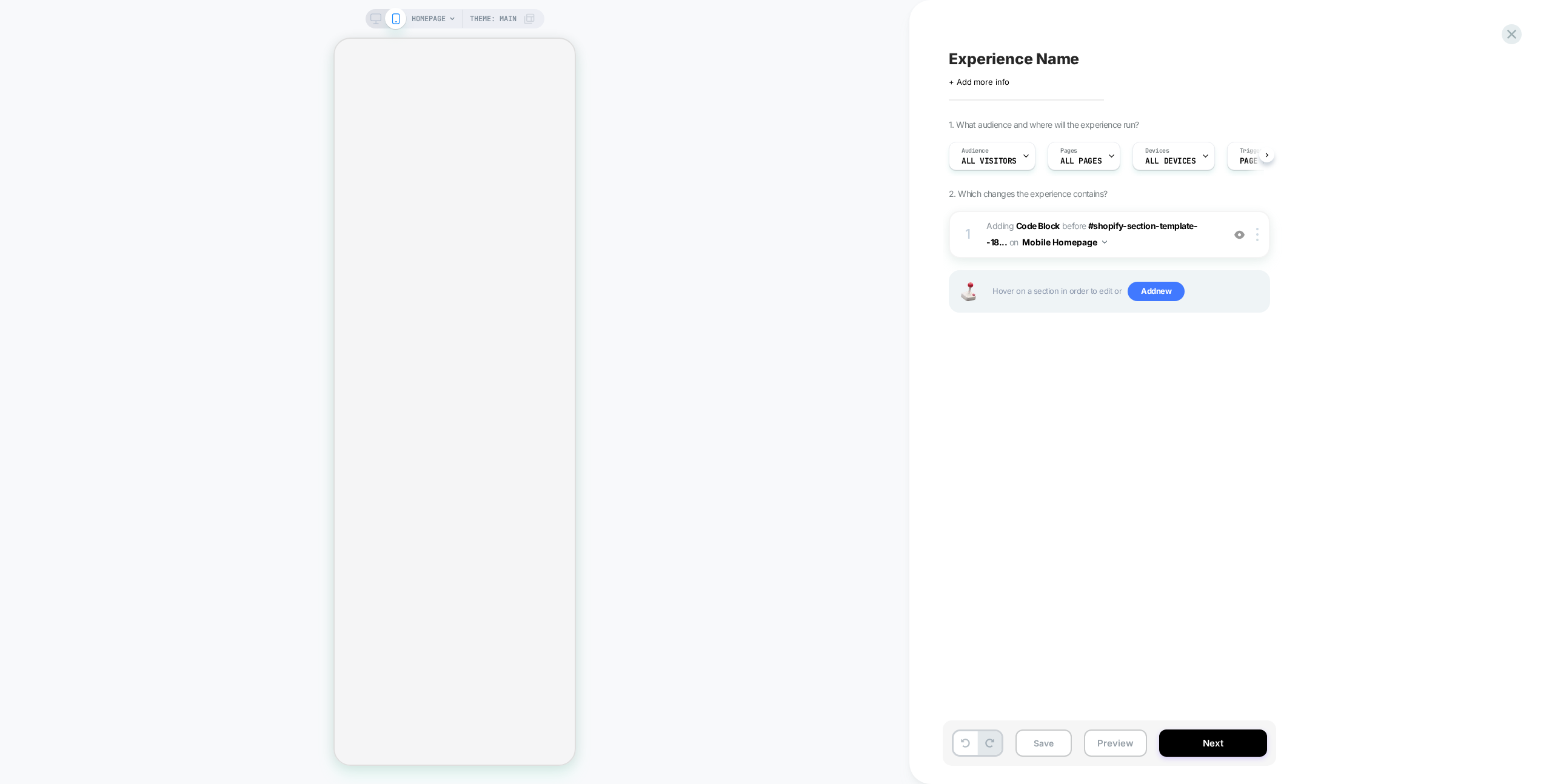 scroll, scrollTop: 0, scrollLeft: 1, axis: horizontal 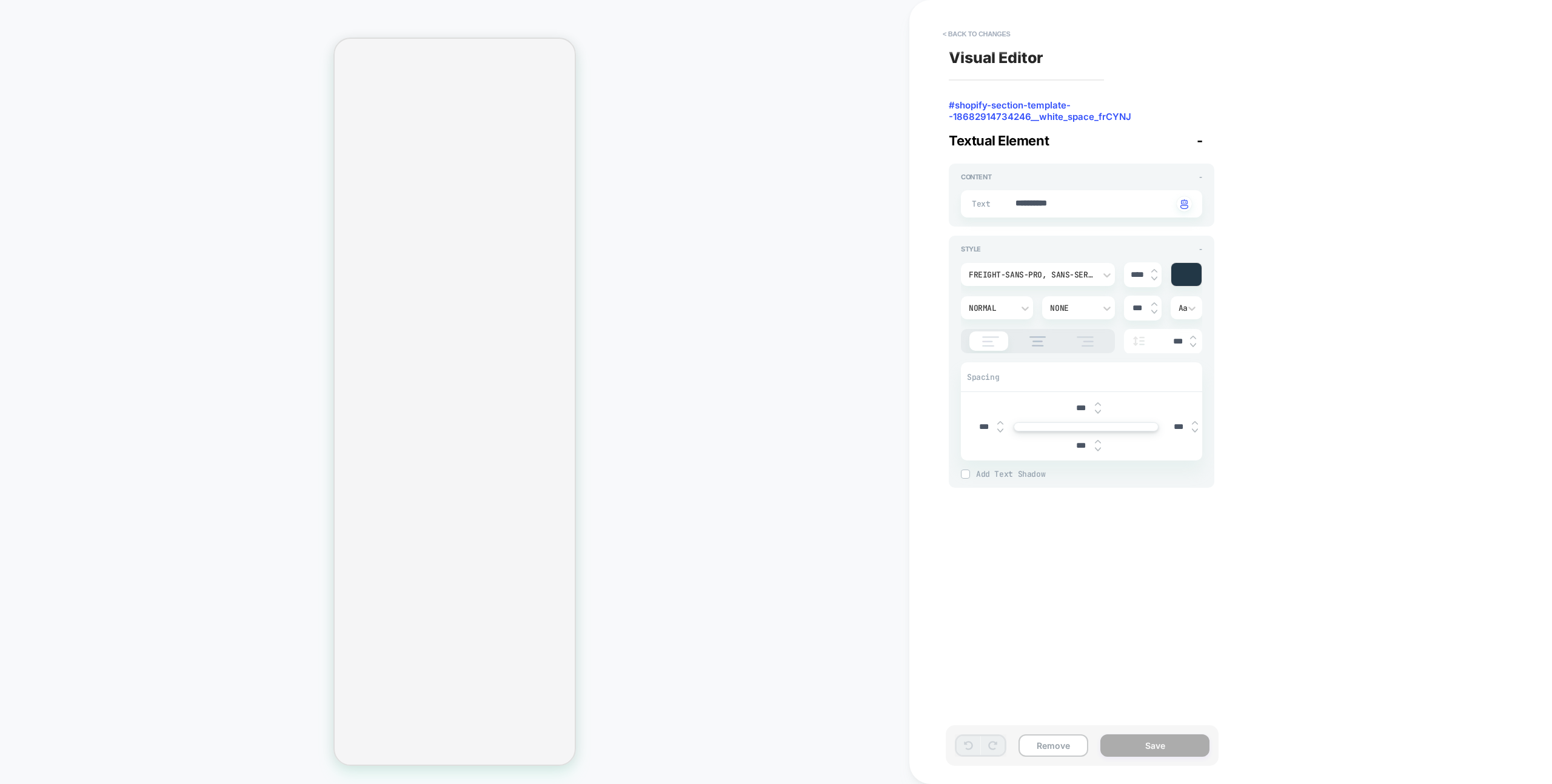 click at bounding box center (1186, 274) 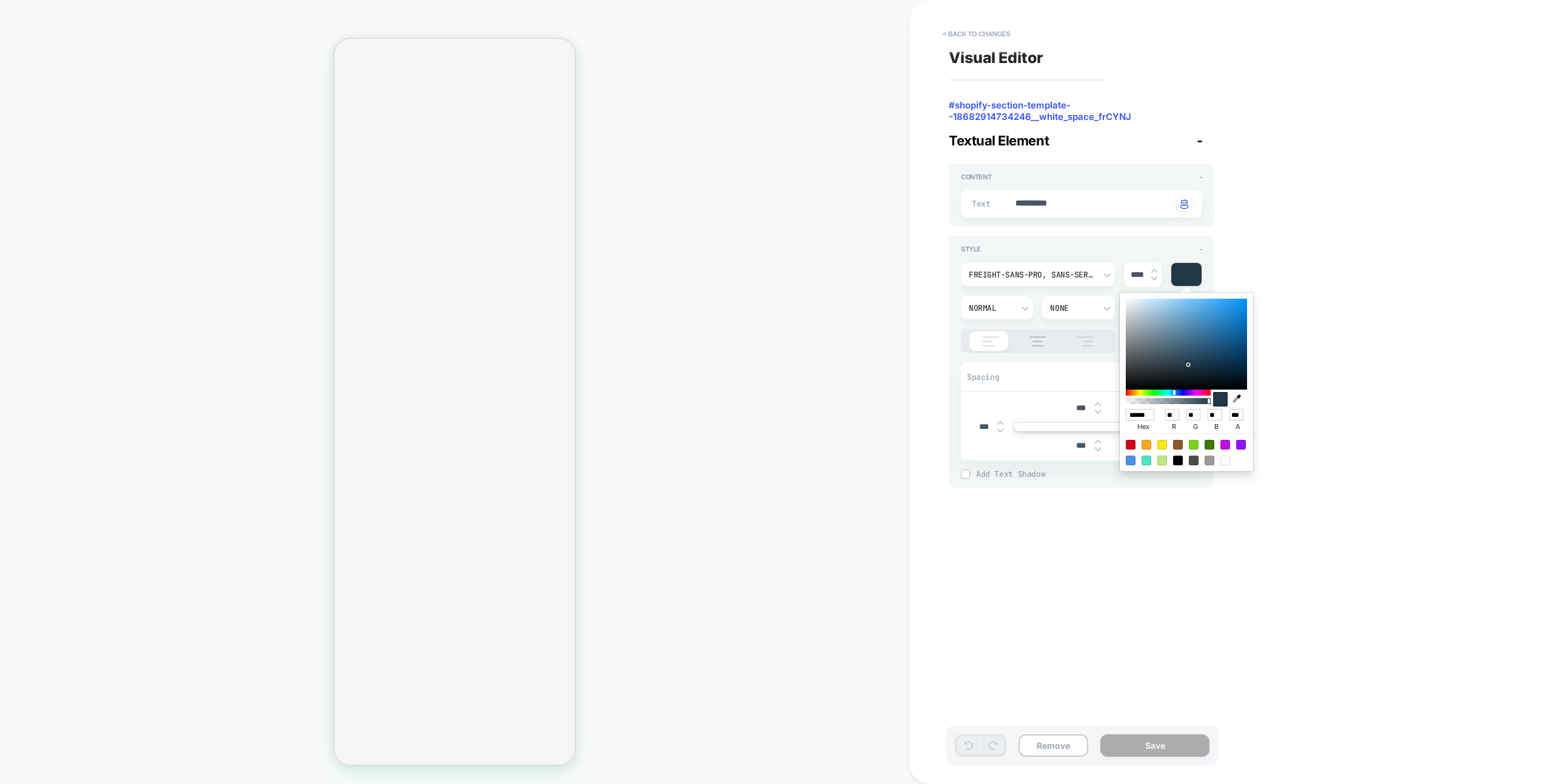 type on "*" 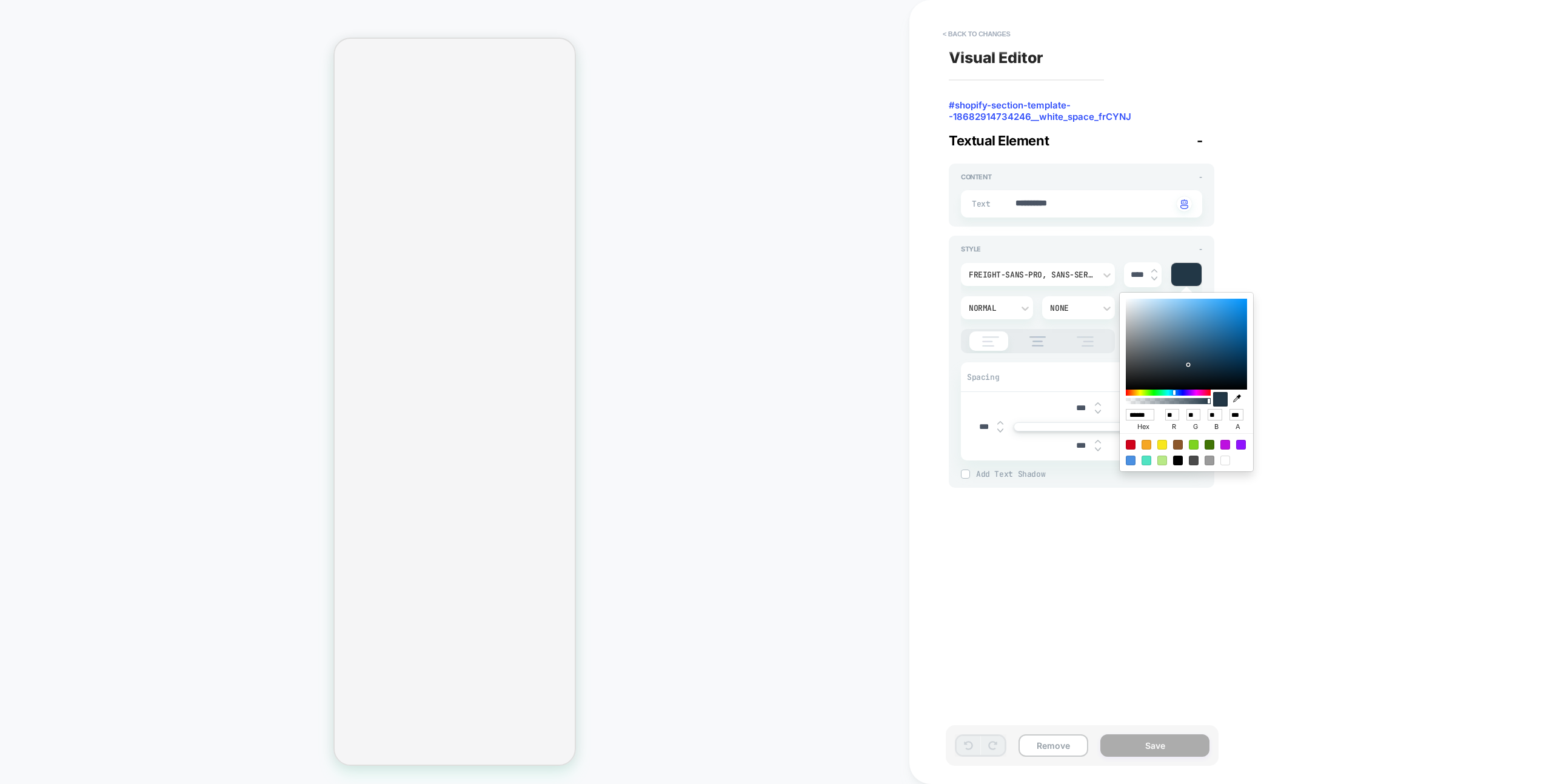 type on "******" 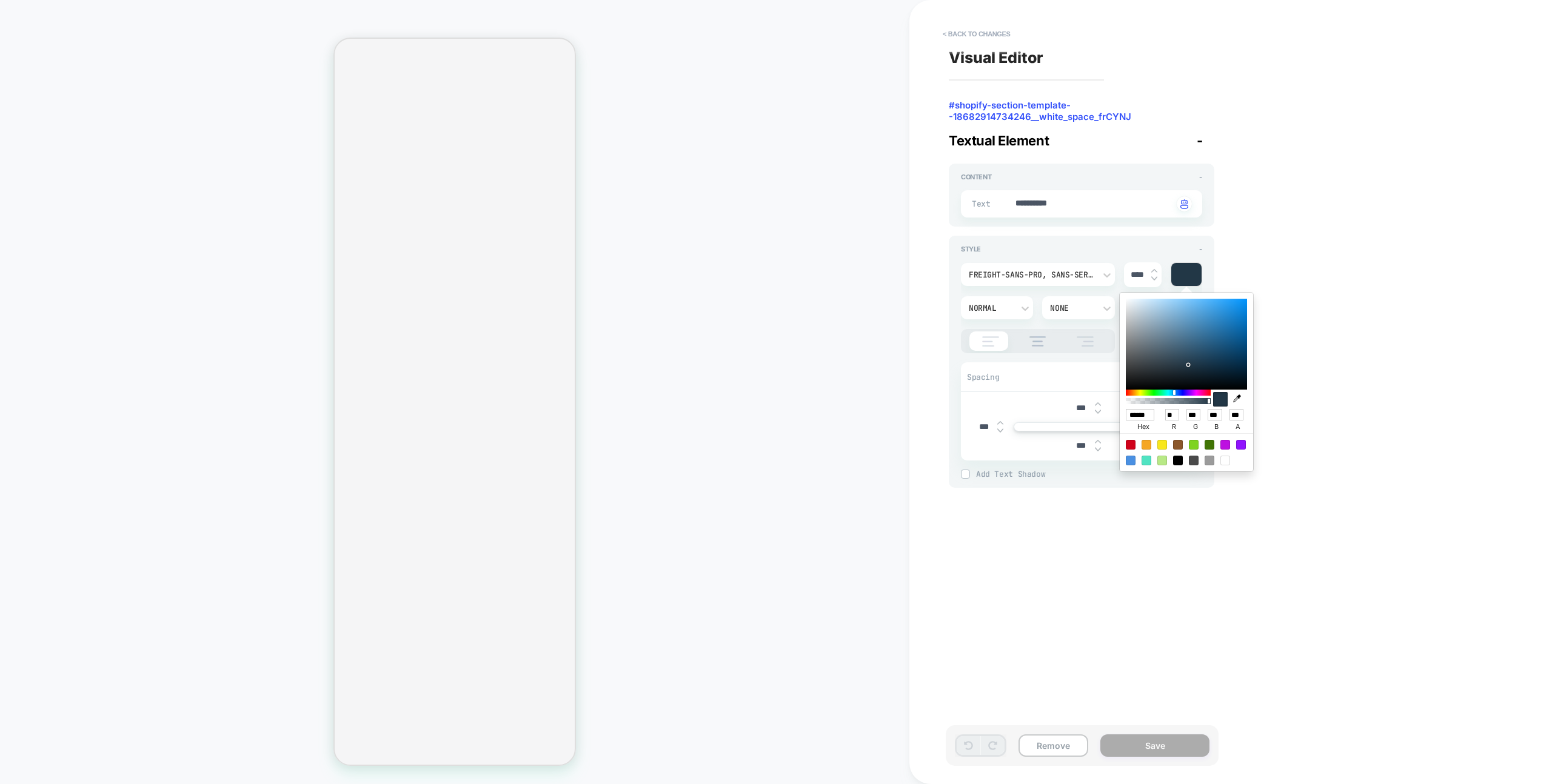 type on "*" 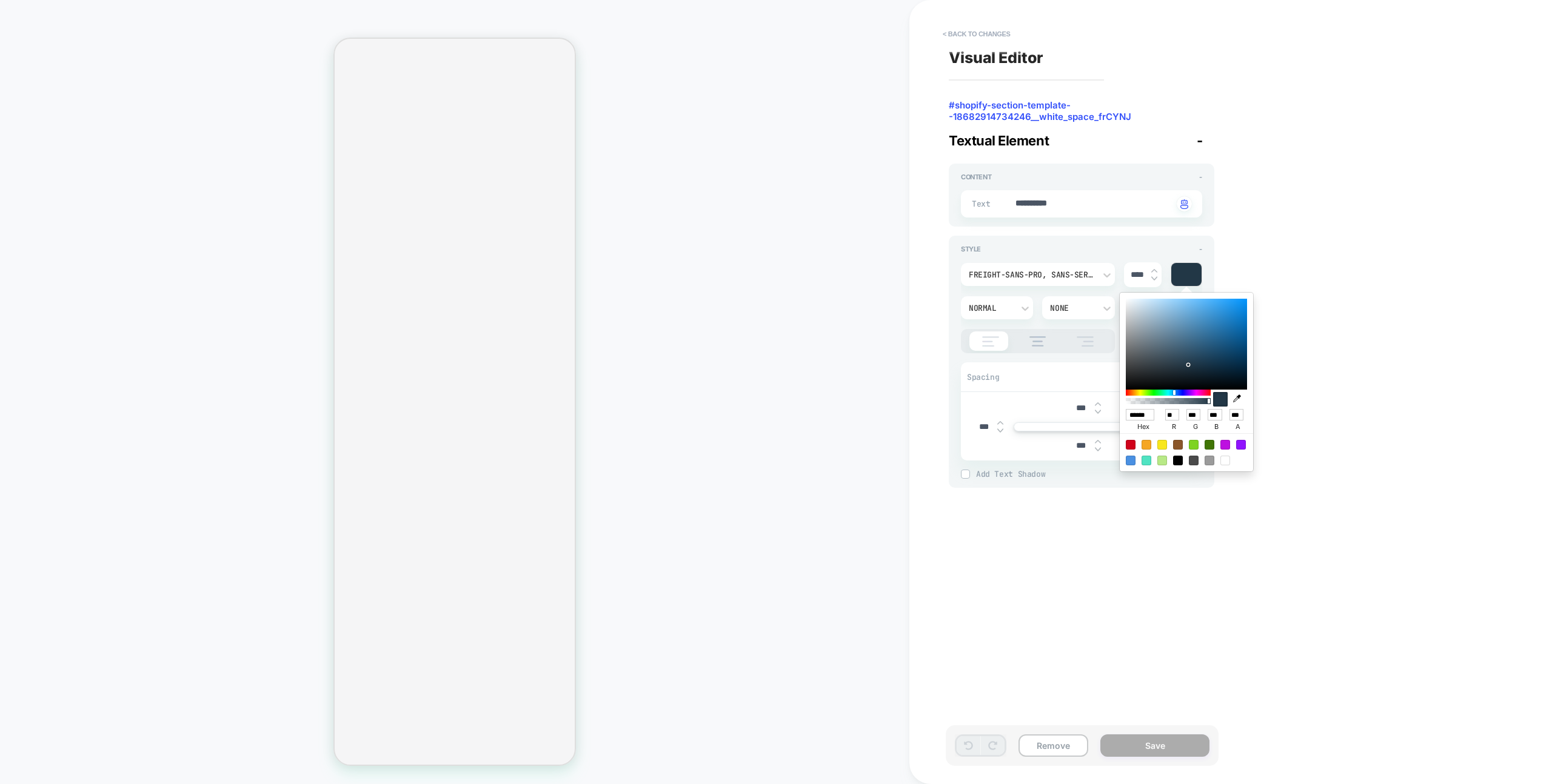 type on "******" 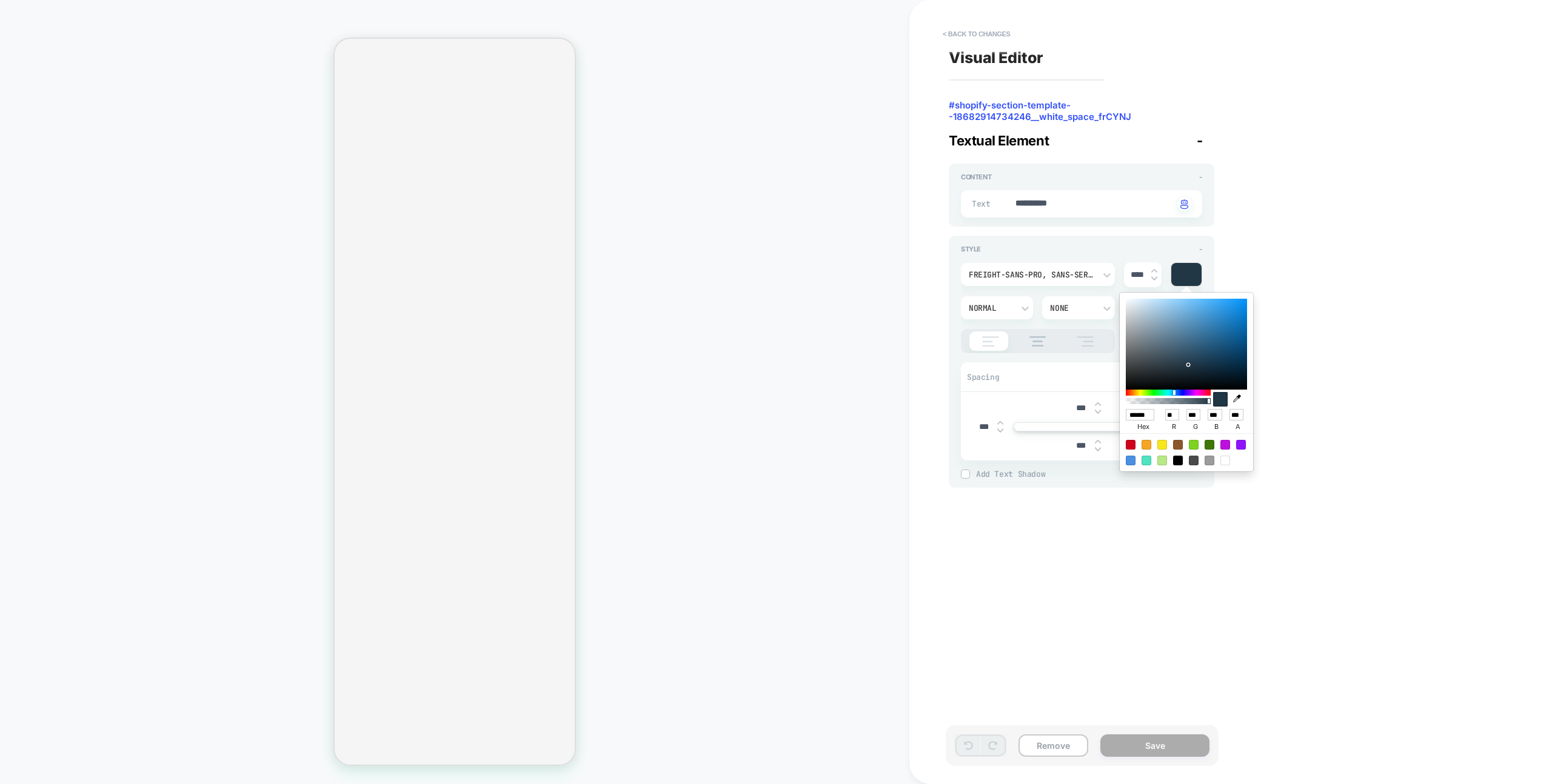 type on "*" 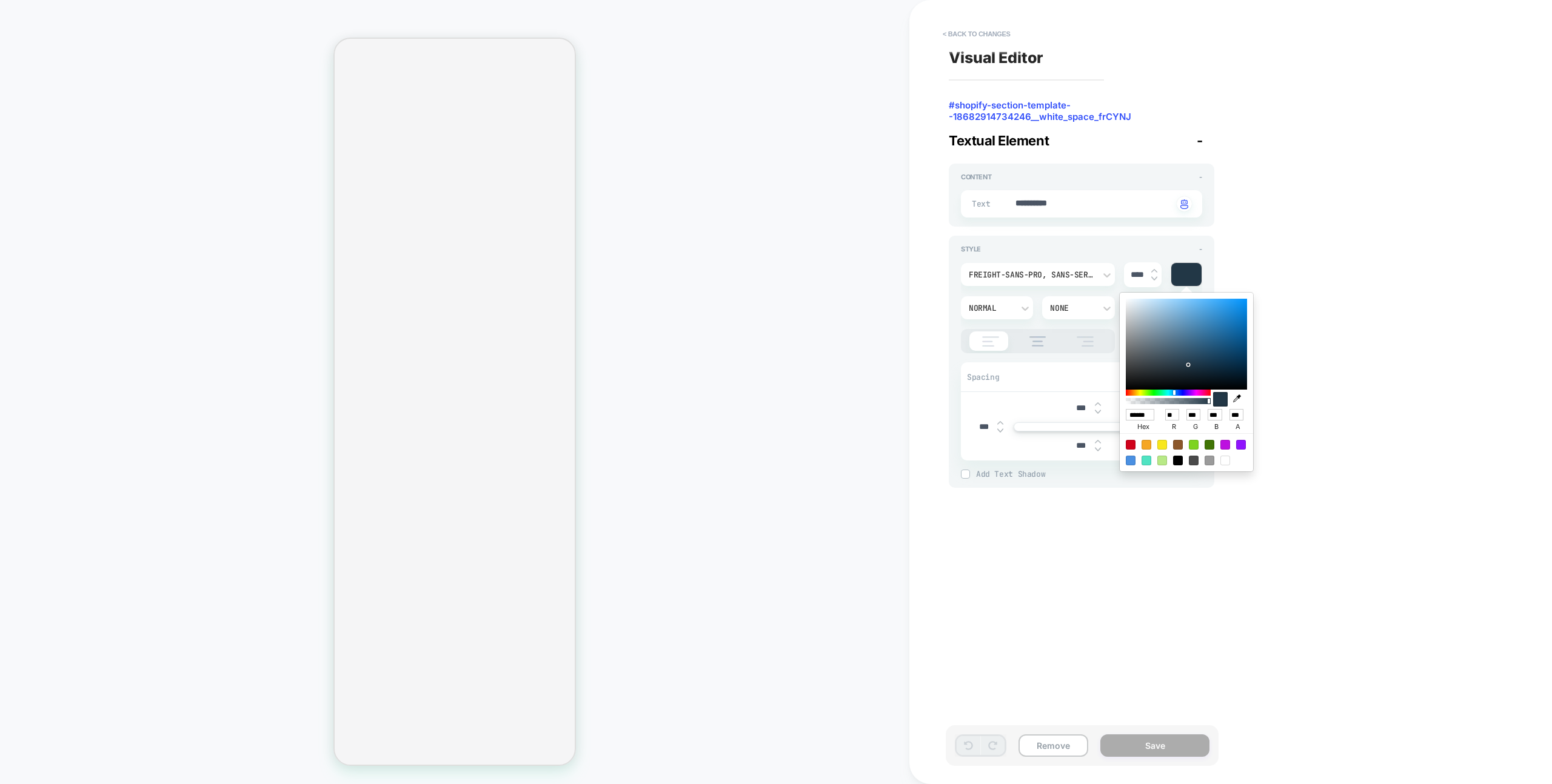type on "******" 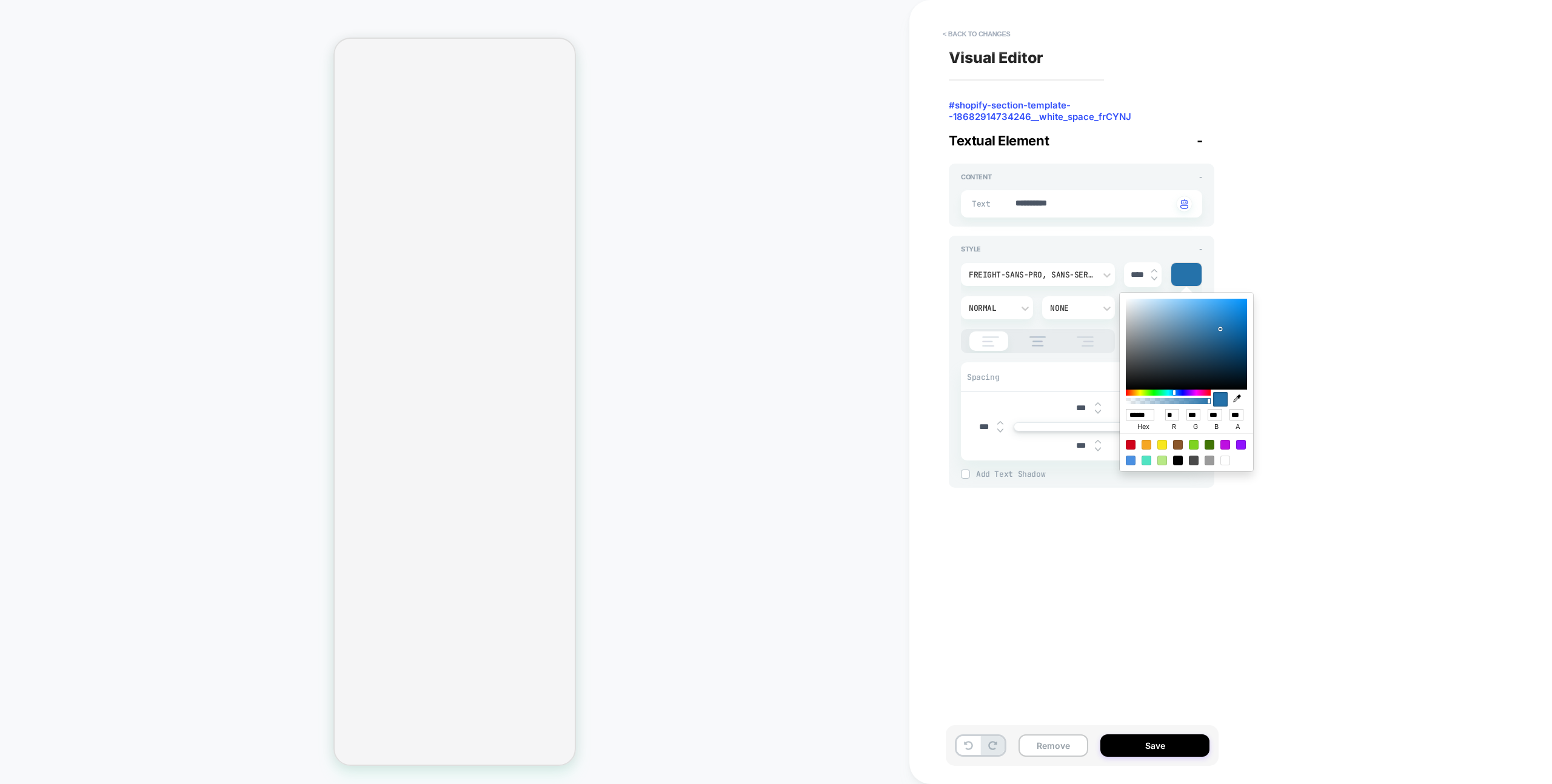 type on "*" 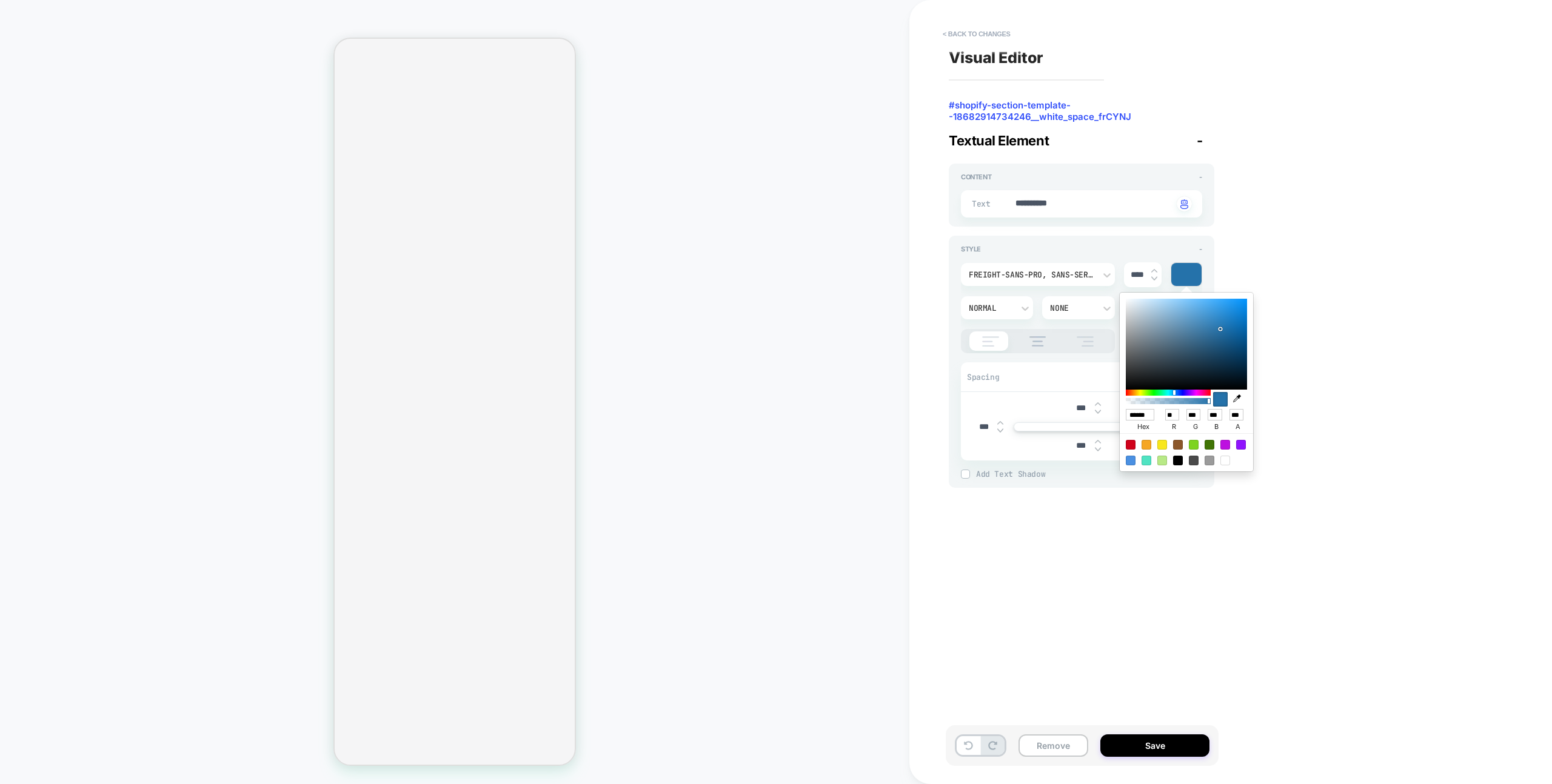 type on "******" 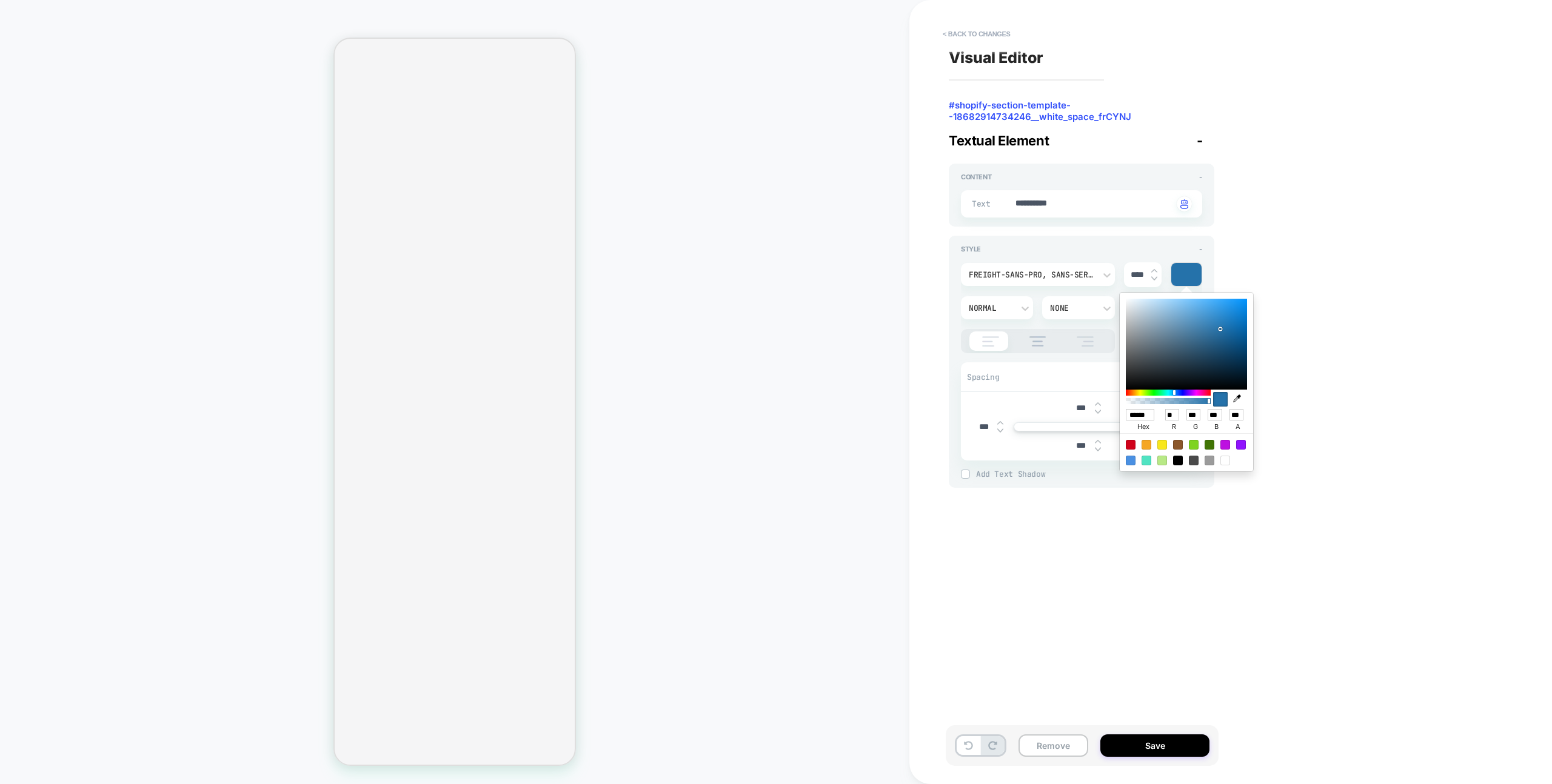 type on "*" 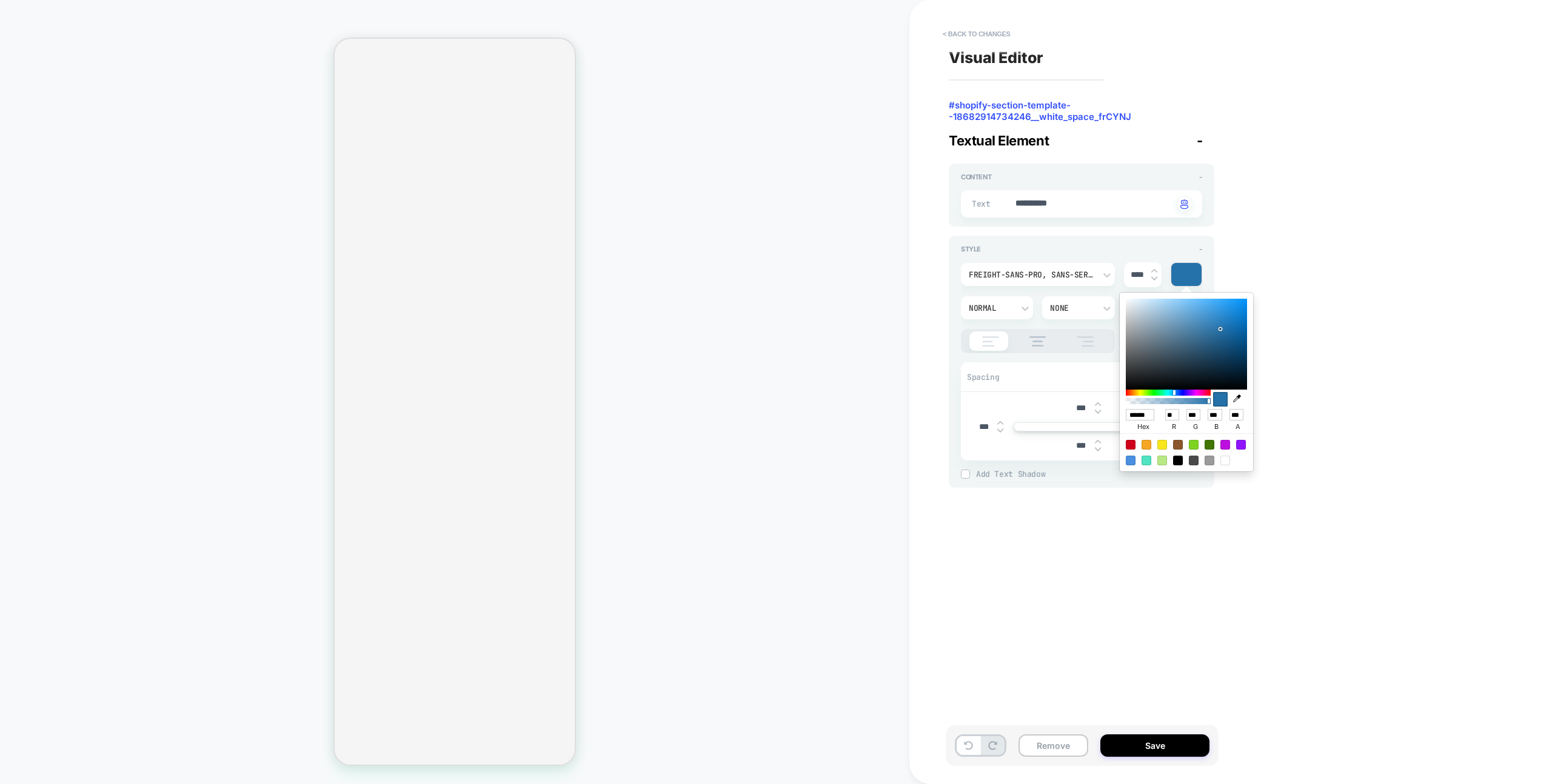type on "******" 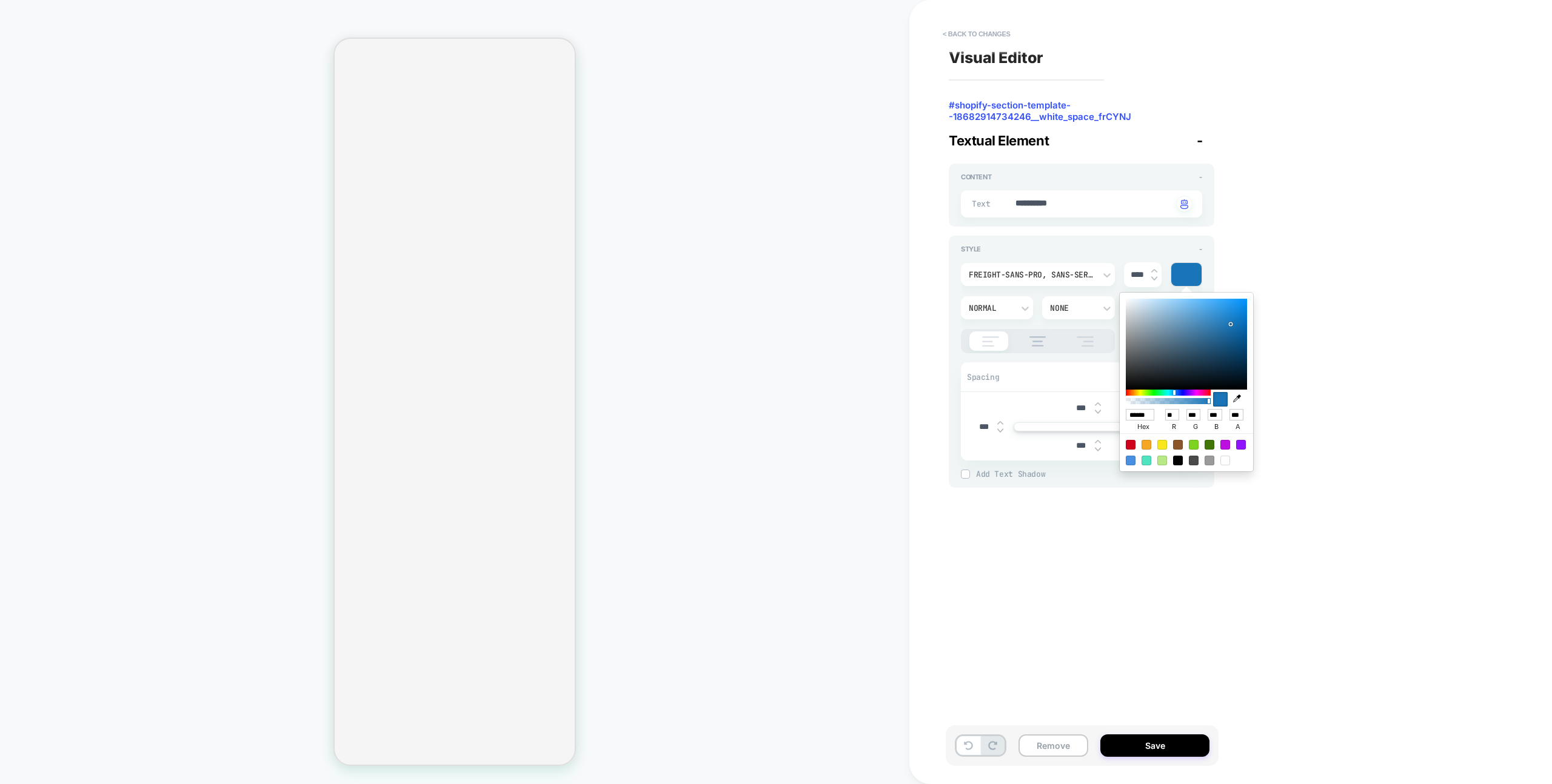 type on "*" 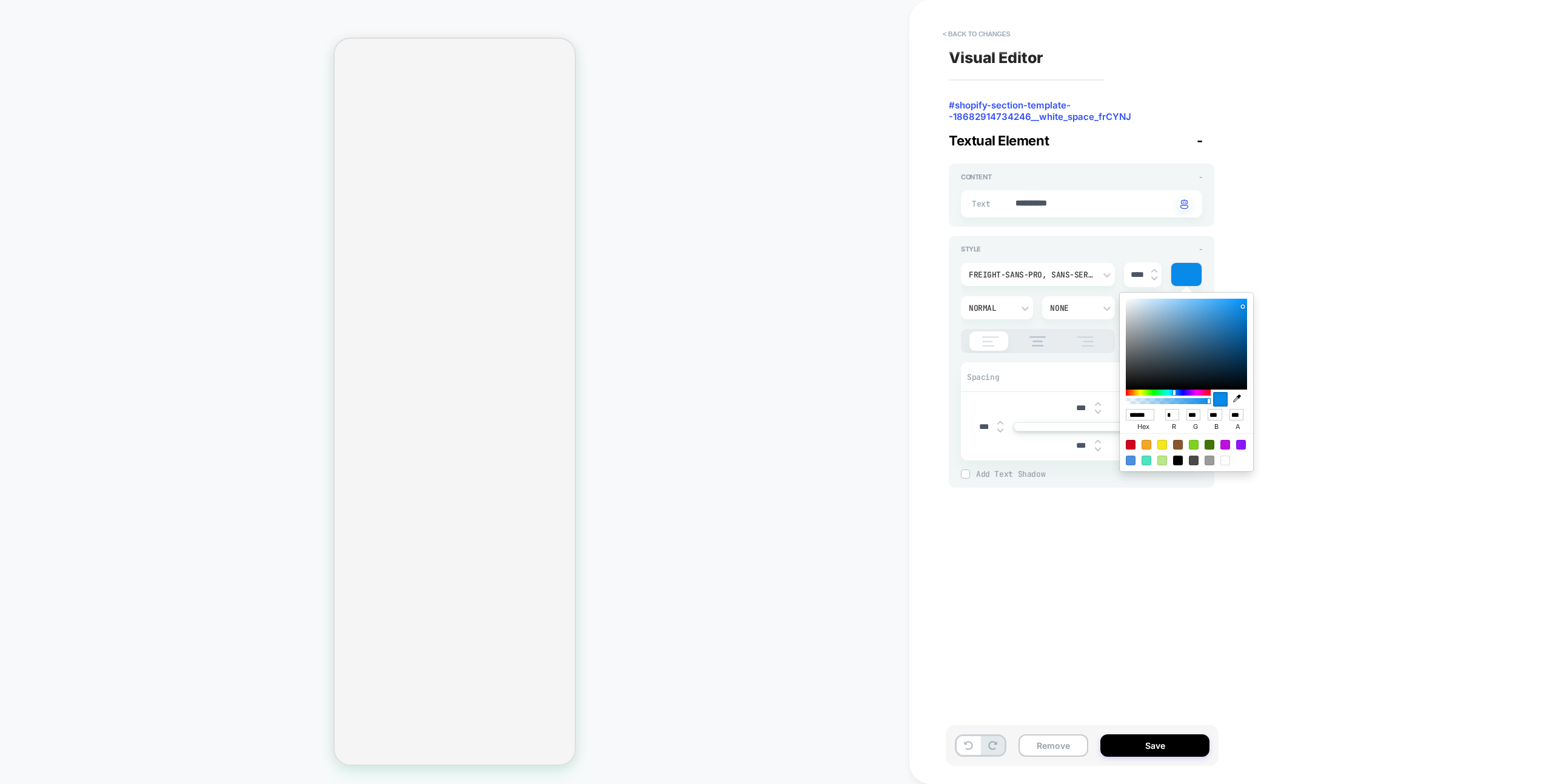 click at bounding box center [1186, 344] 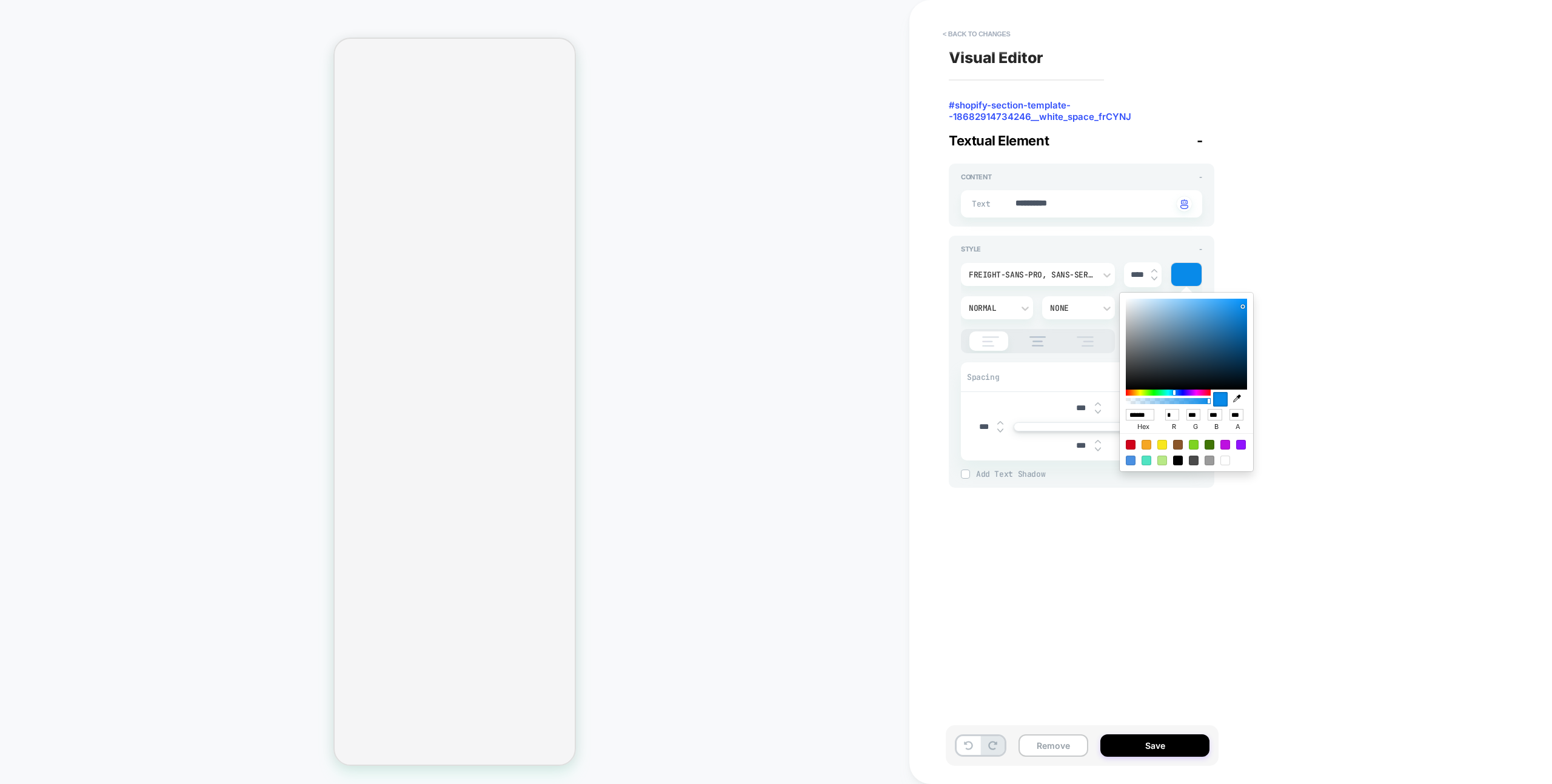 click on "**********" at bounding box center [1170, 392] 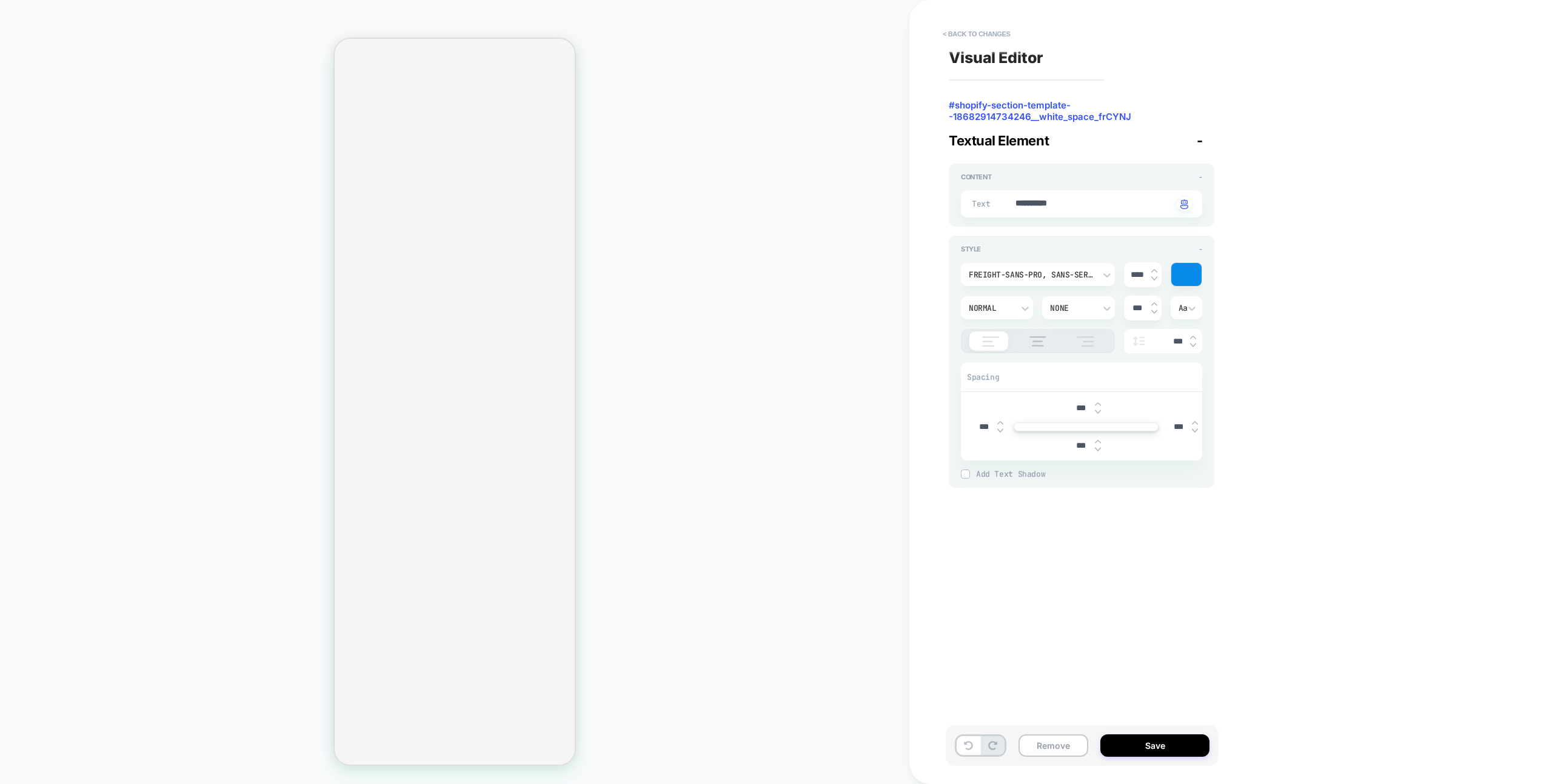 click on "***" at bounding box center (1081, 445) 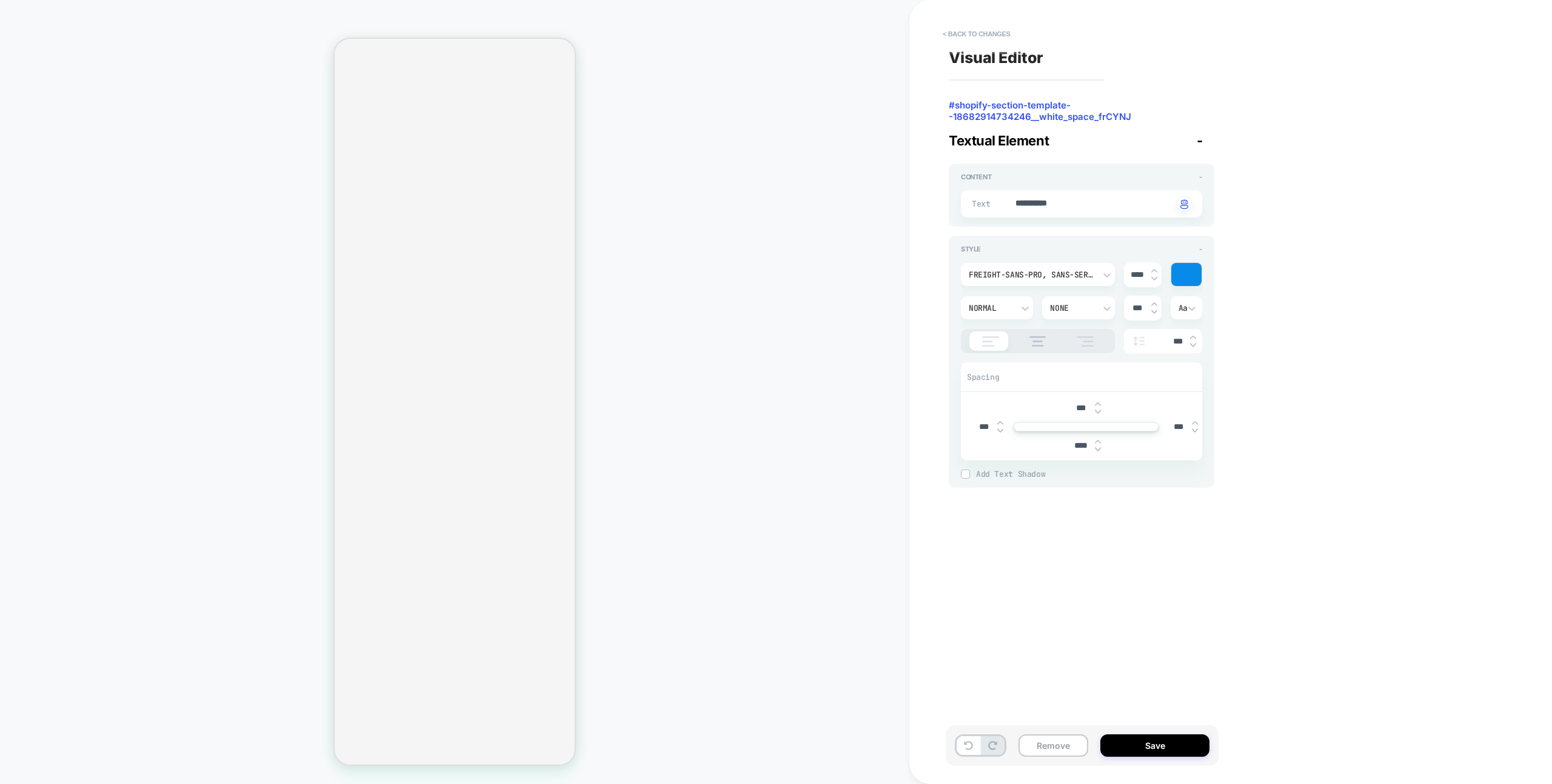 type on "*" 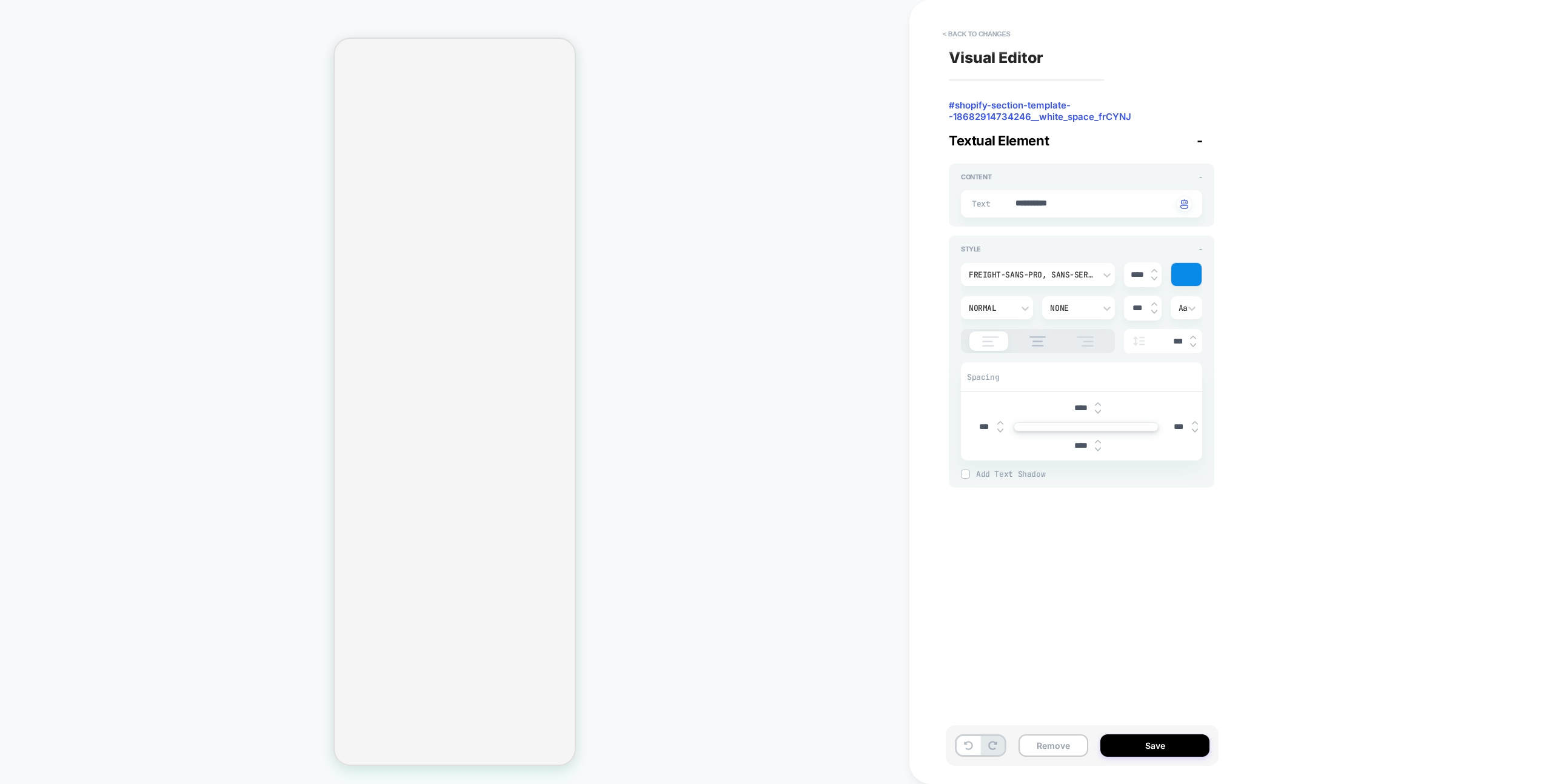 type on "*" 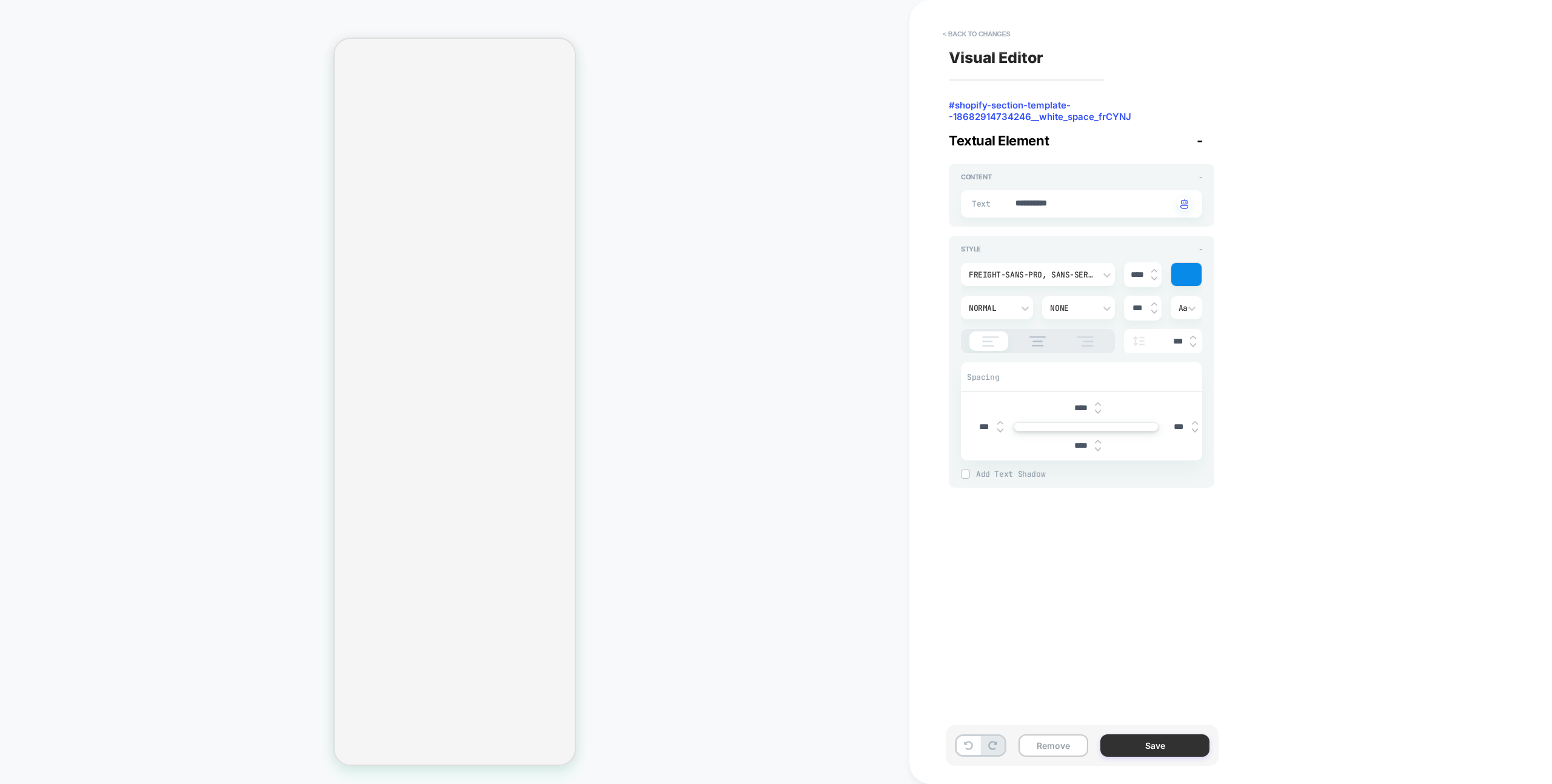 click on "Save" at bounding box center [1155, 745] 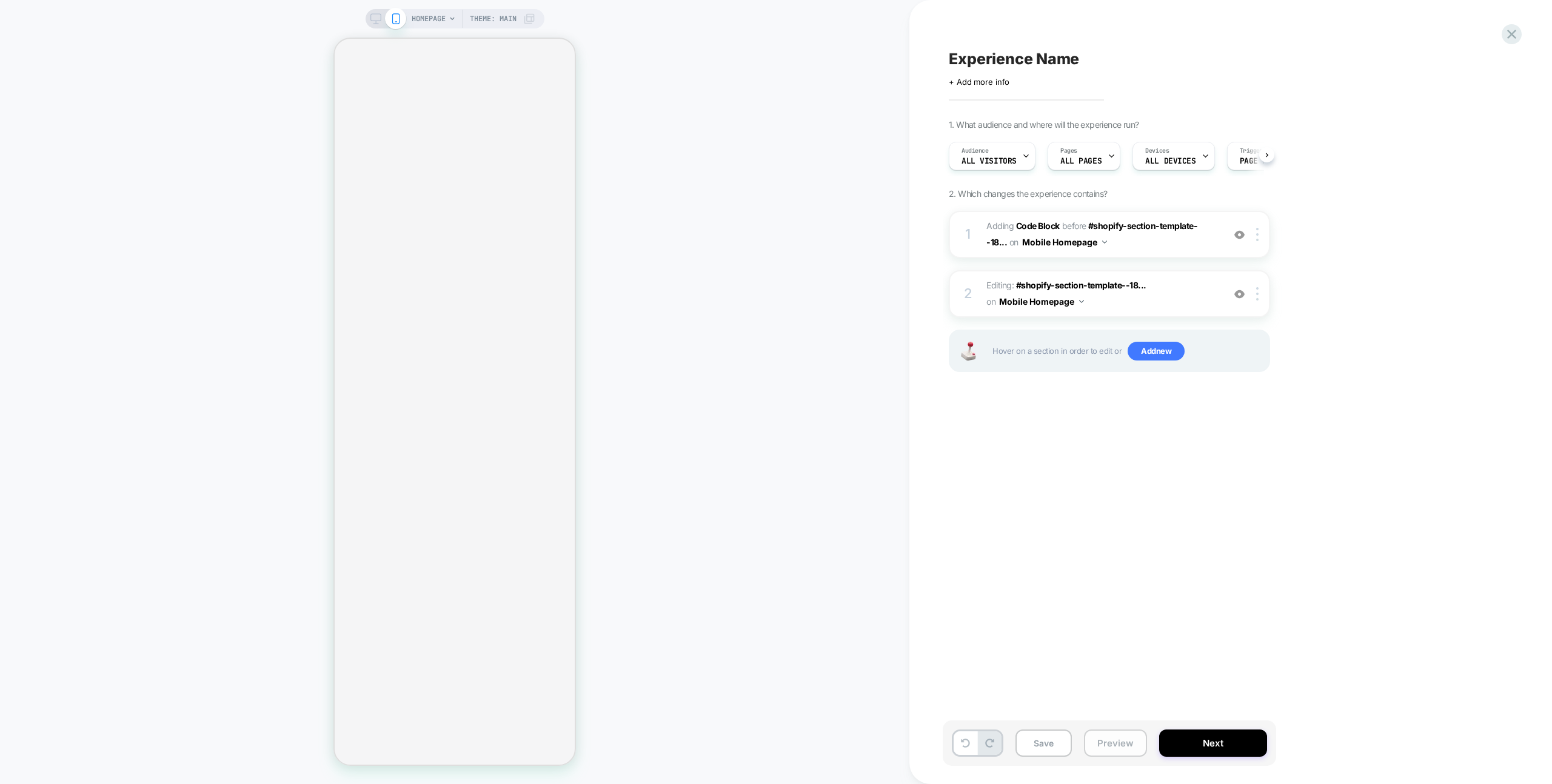 scroll, scrollTop: 0, scrollLeft: 1, axis: horizontal 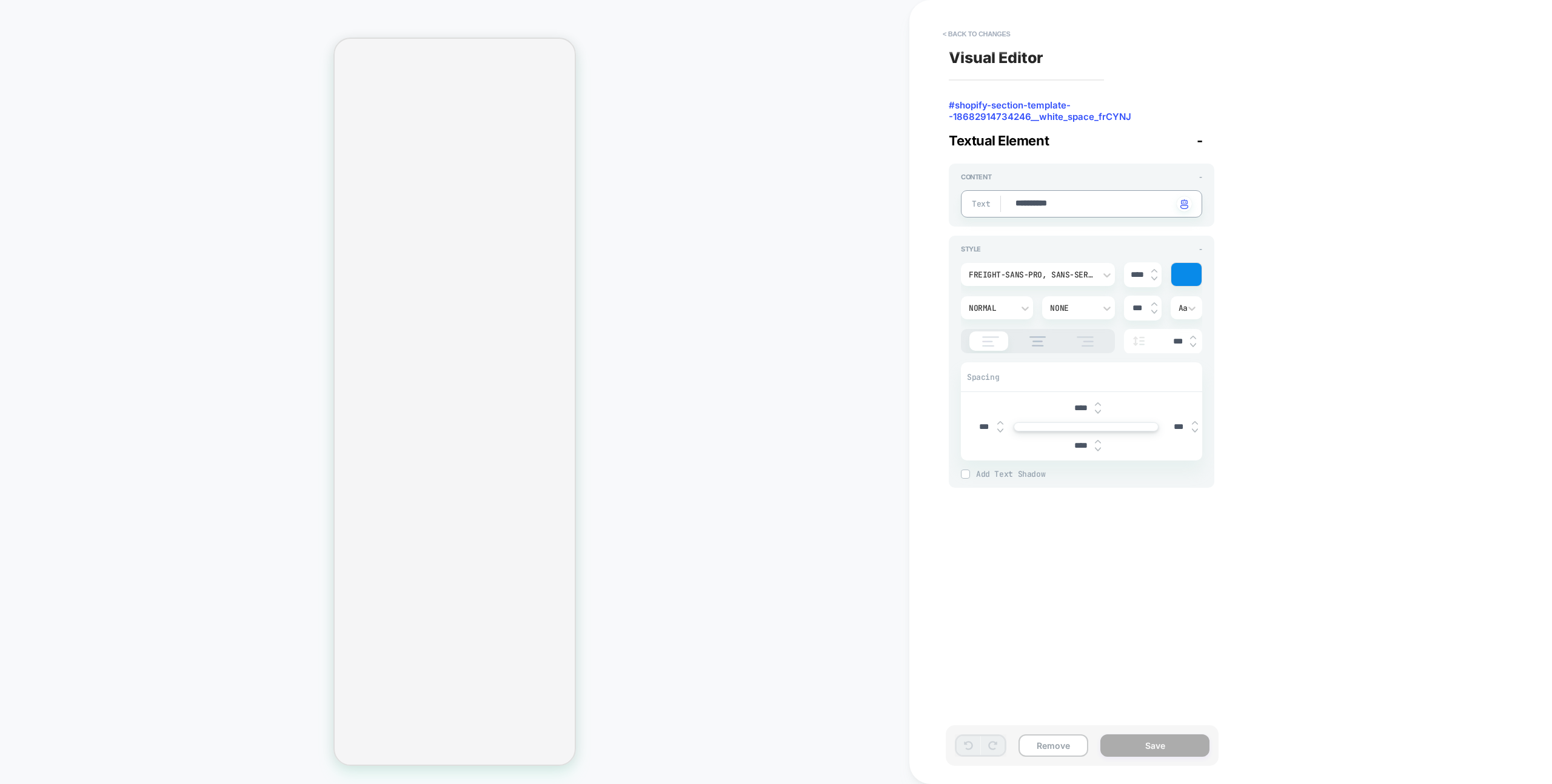 drag, startPoint x: 1069, startPoint y: 204, endPoint x: 985, endPoint y: 199, distance: 84.14868 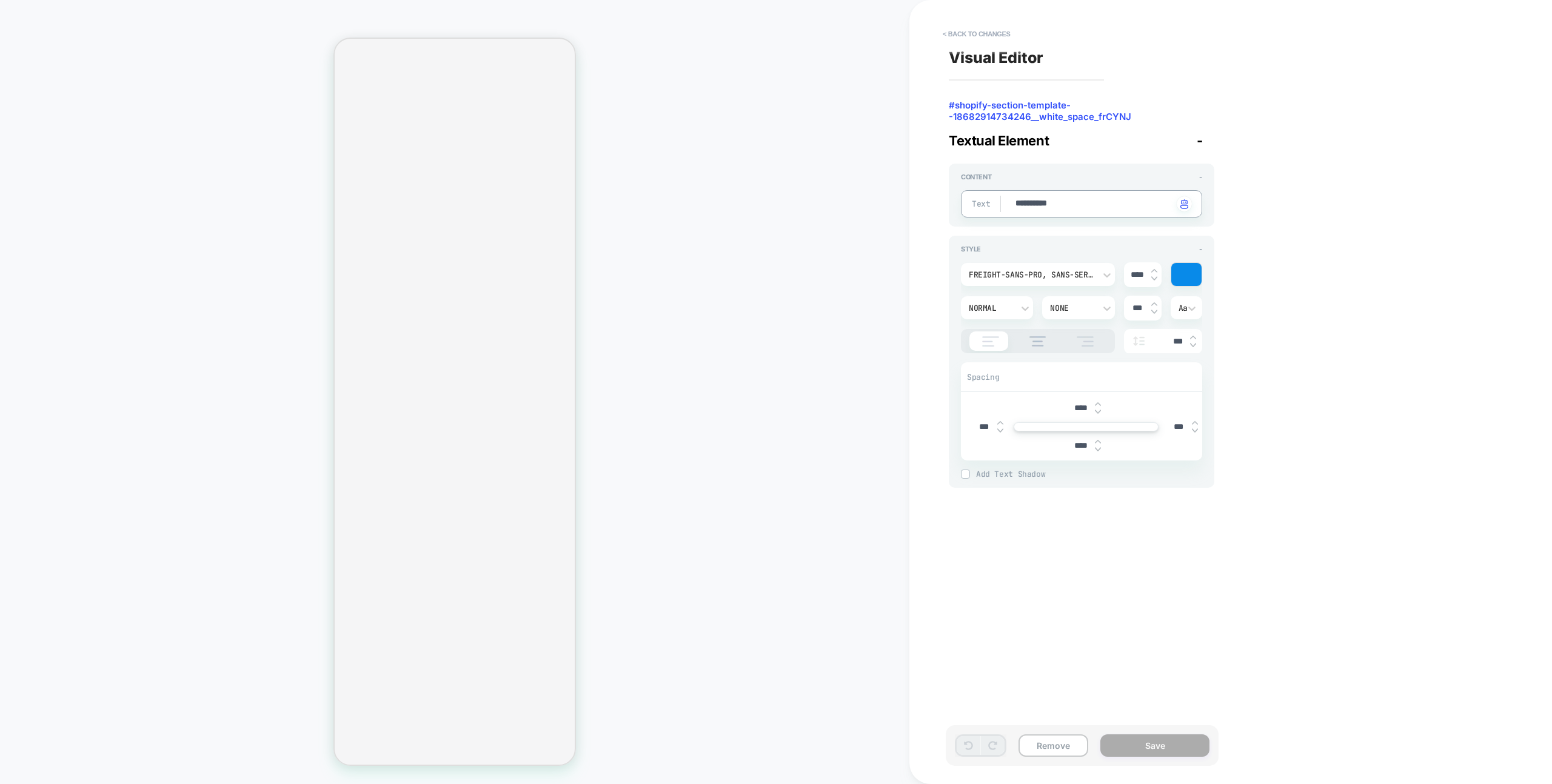 click on "**********" at bounding box center [1082, 204] 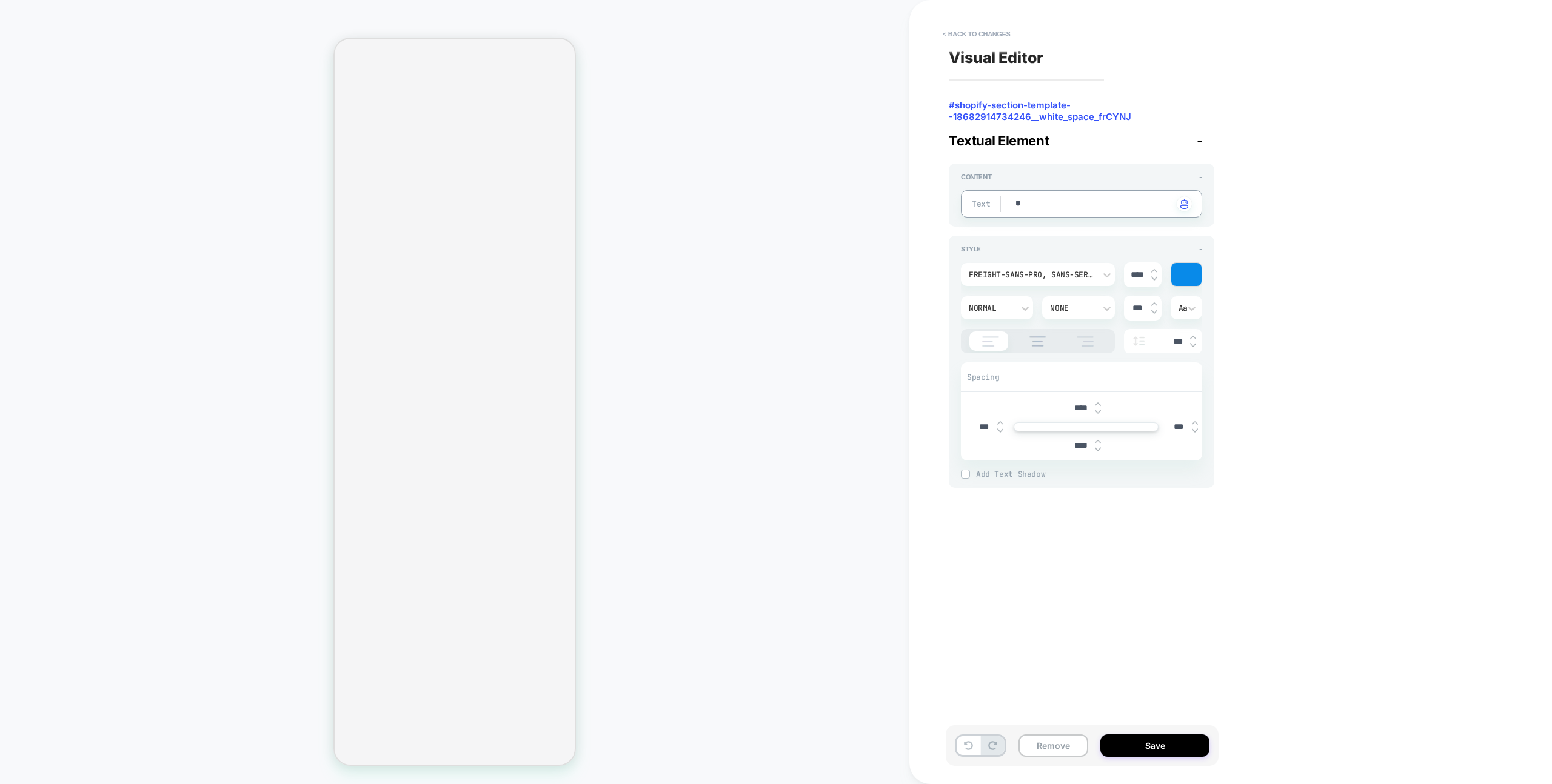 type on "*" 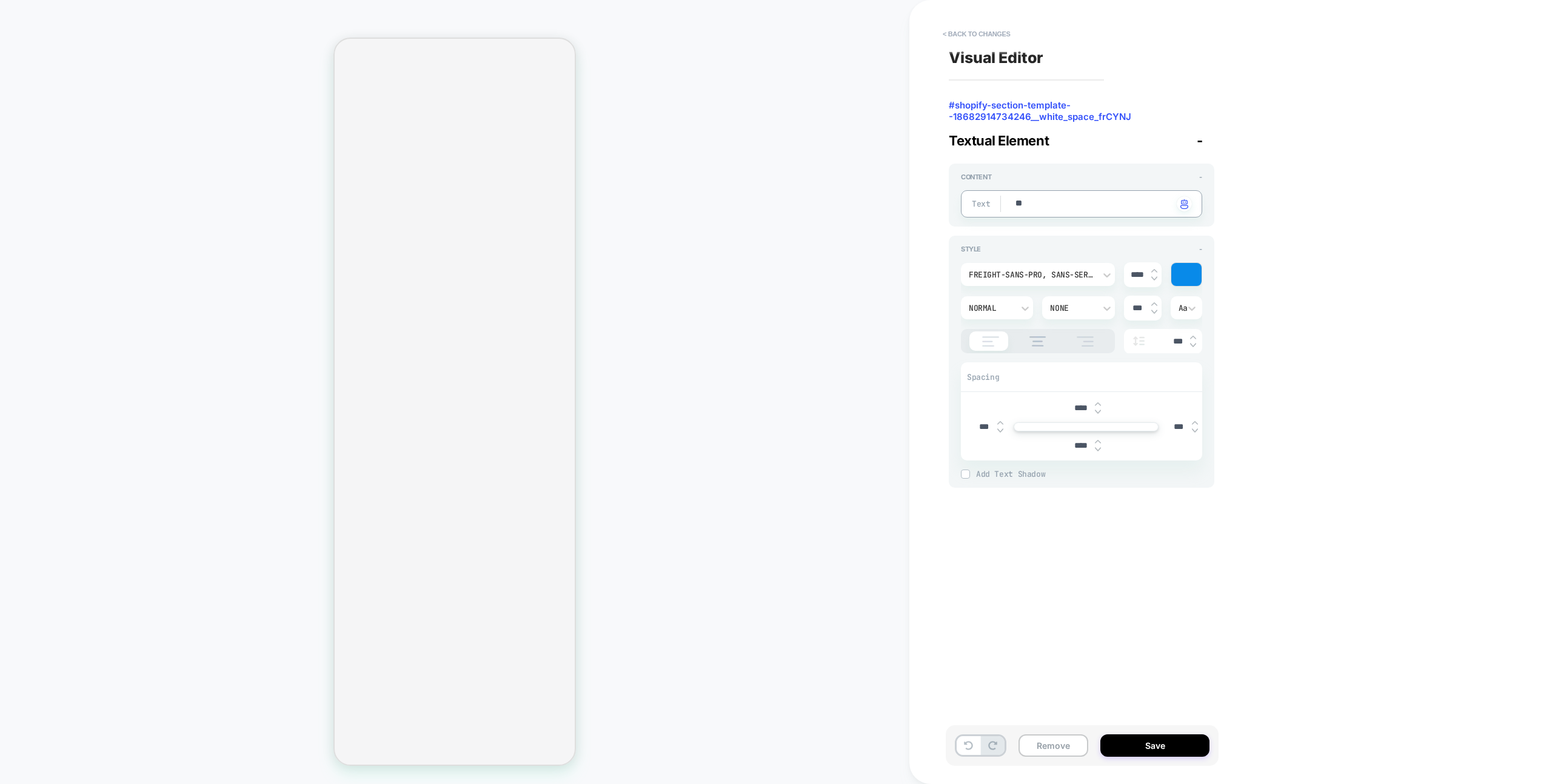 type on "*" 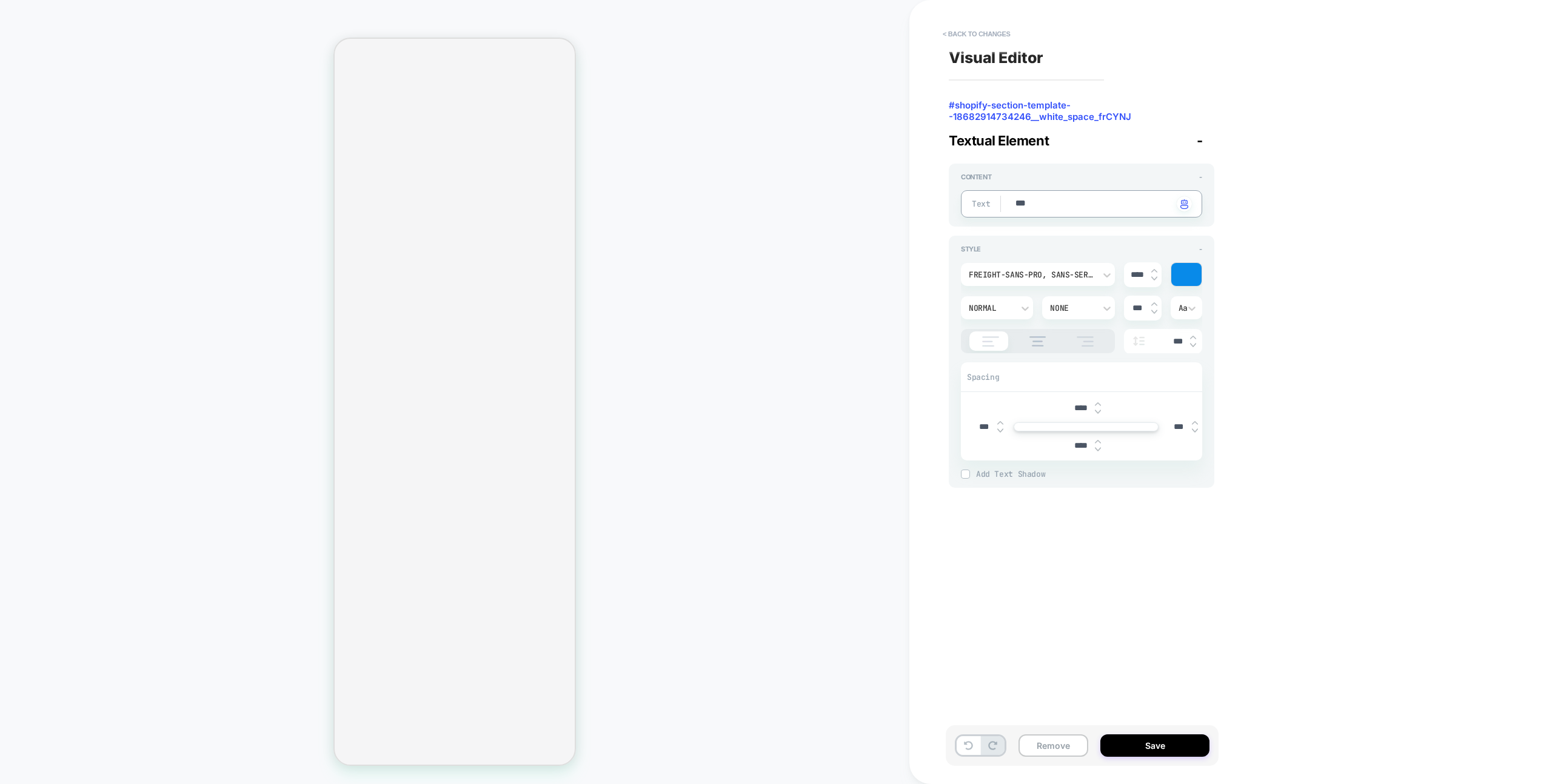 type on "*" 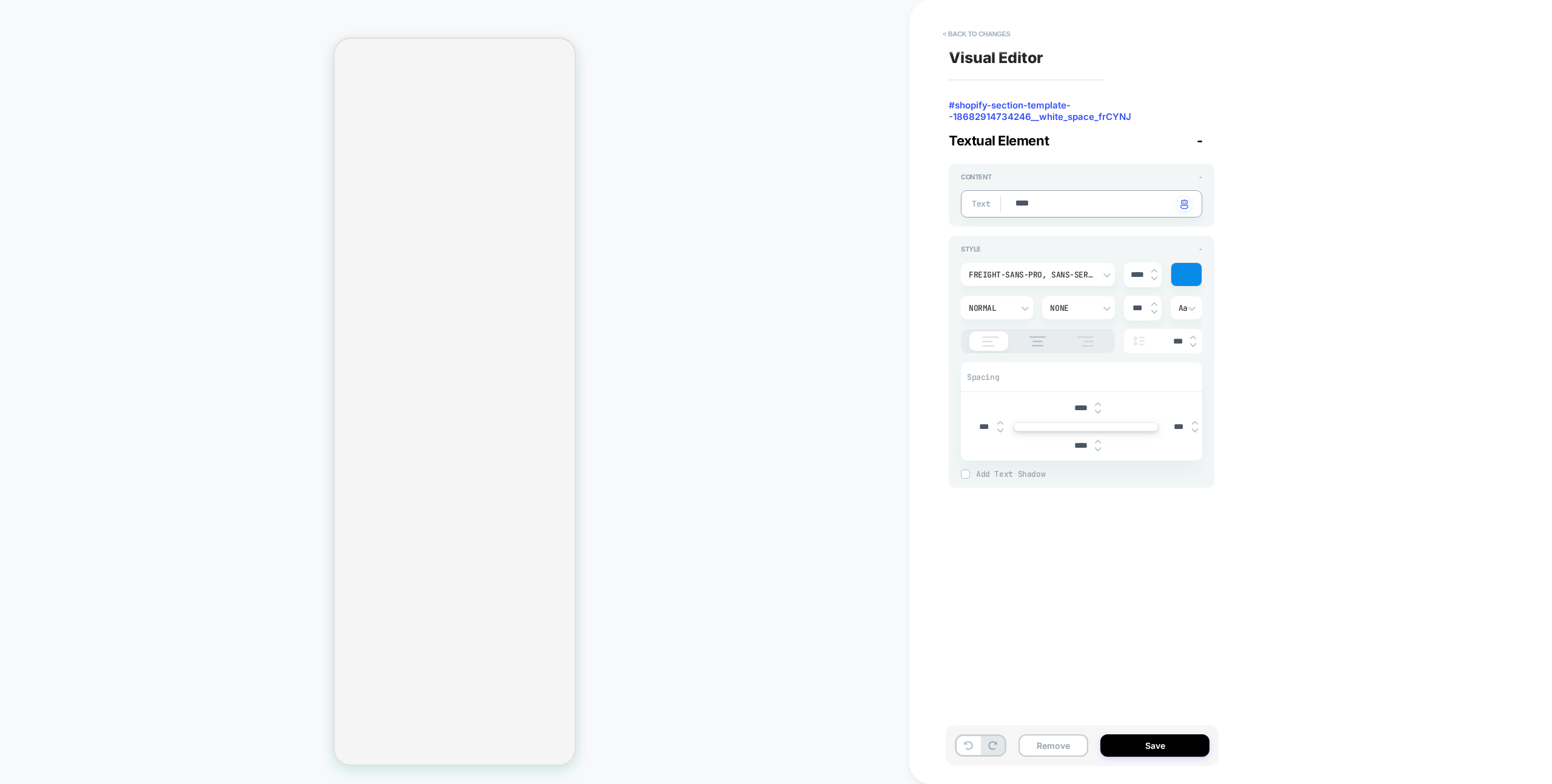 type on "*" 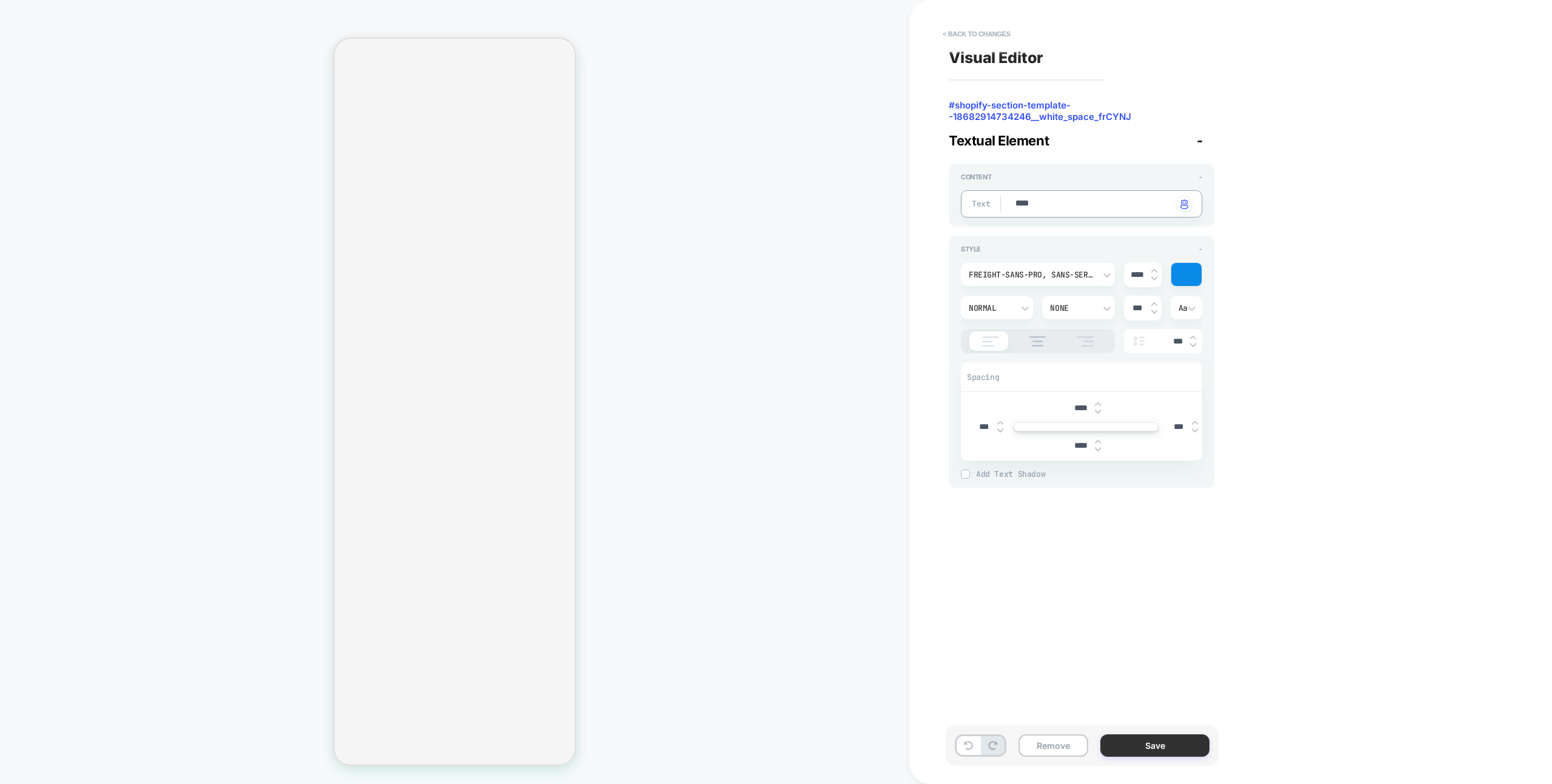 type on "****" 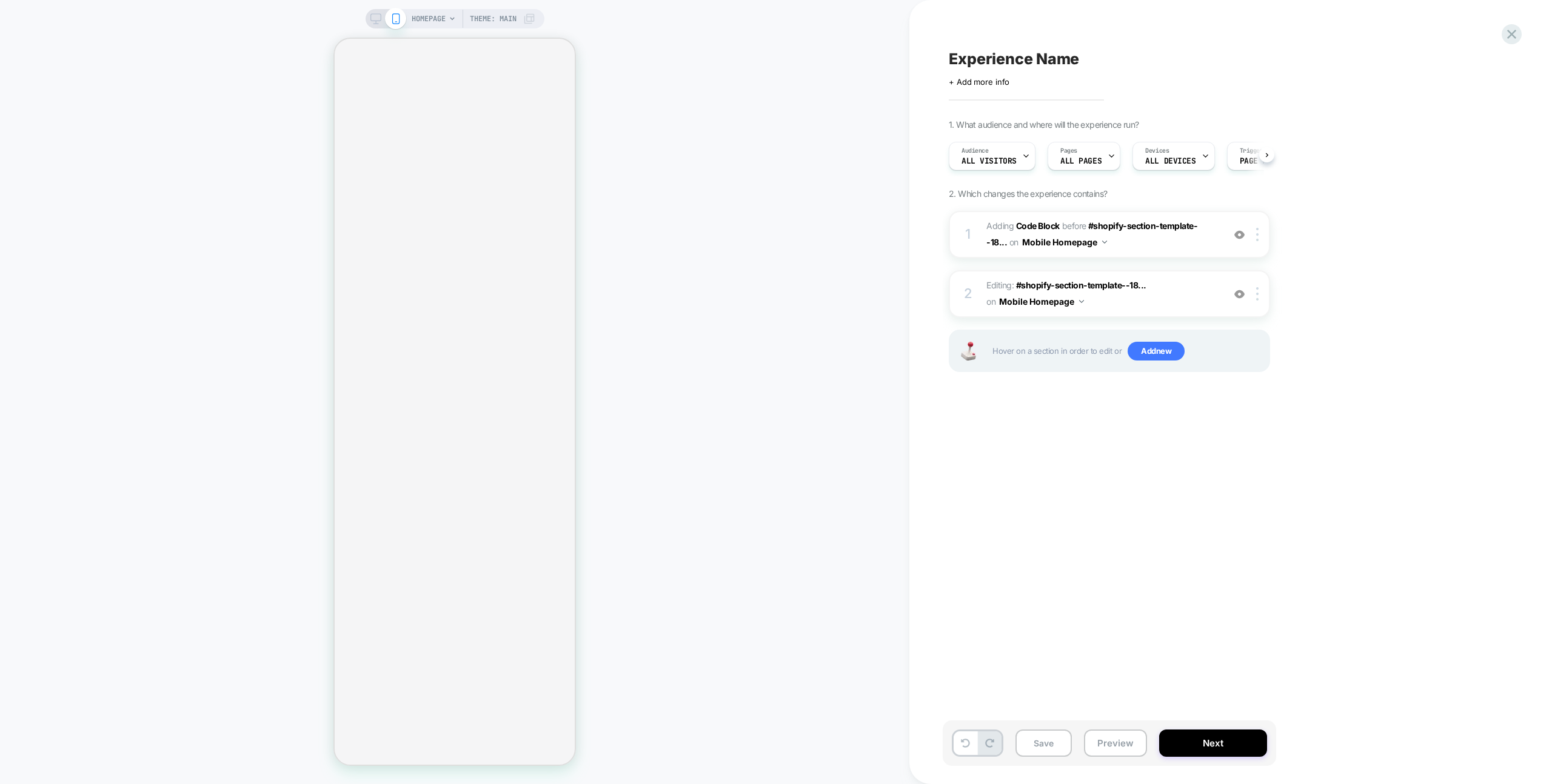 scroll, scrollTop: 0, scrollLeft: 1, axis: horizontal 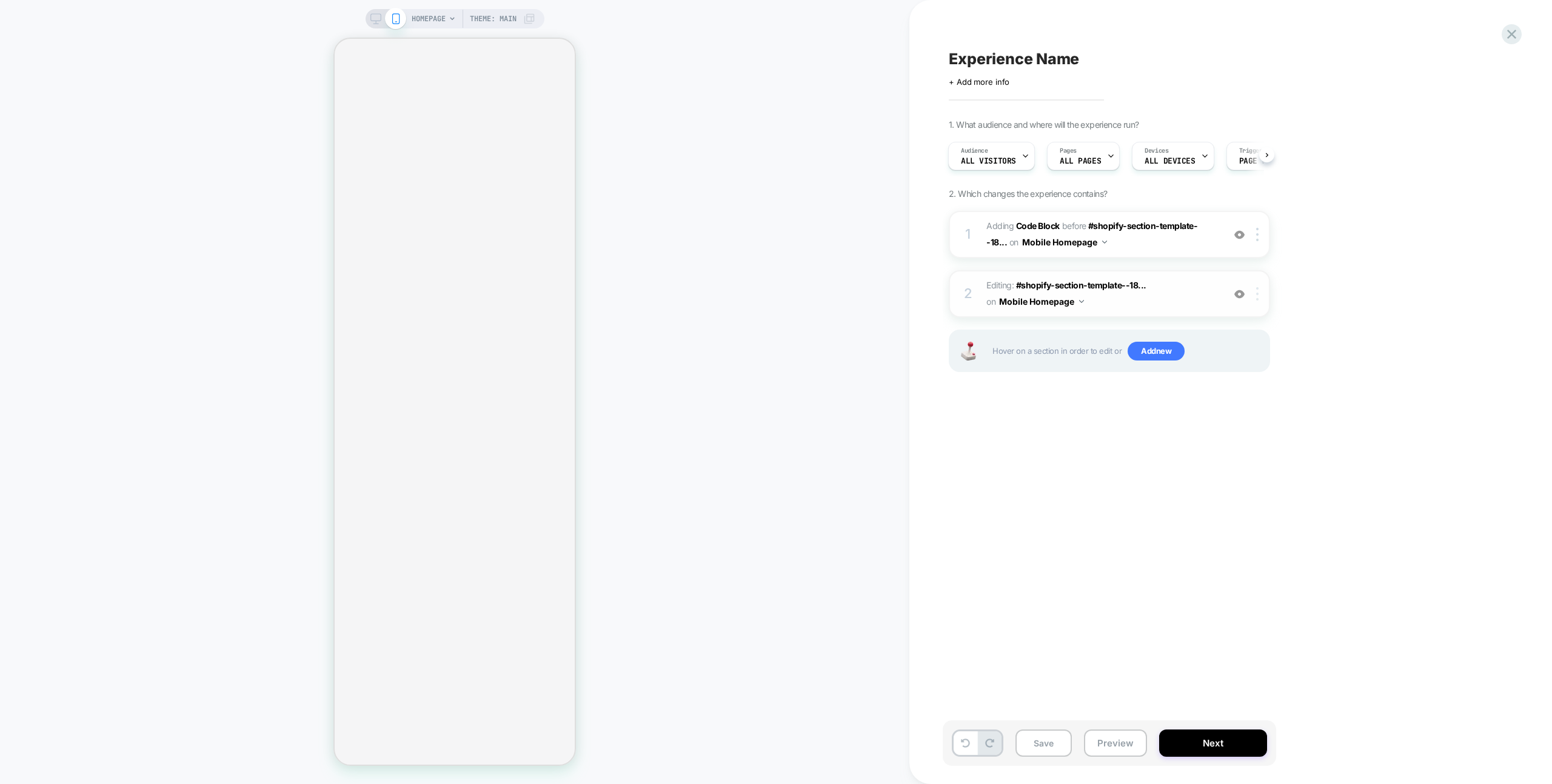 click at bounding box center (1259, 294) 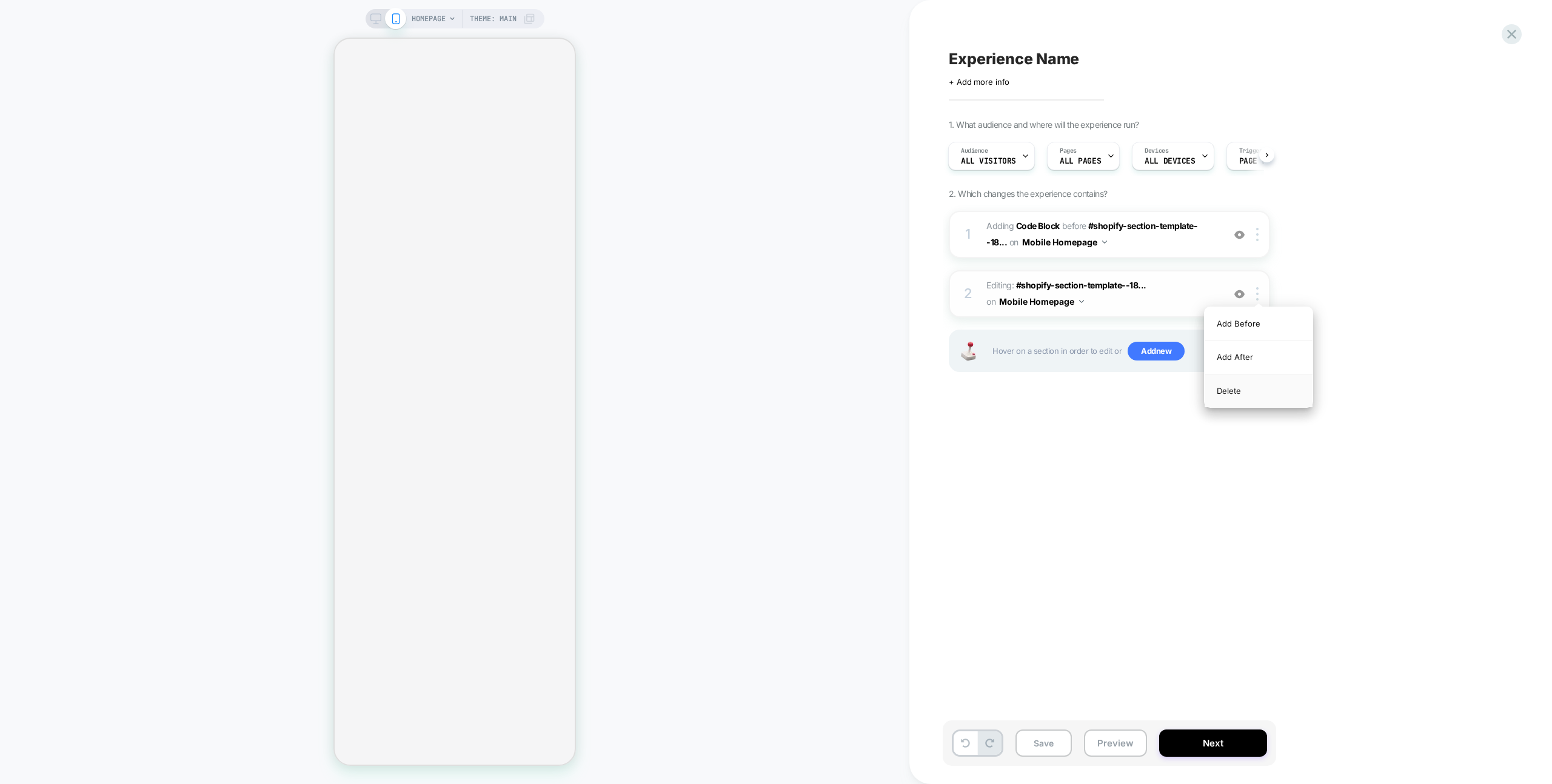 click on "Delete" at bounding box center (1259, 391) 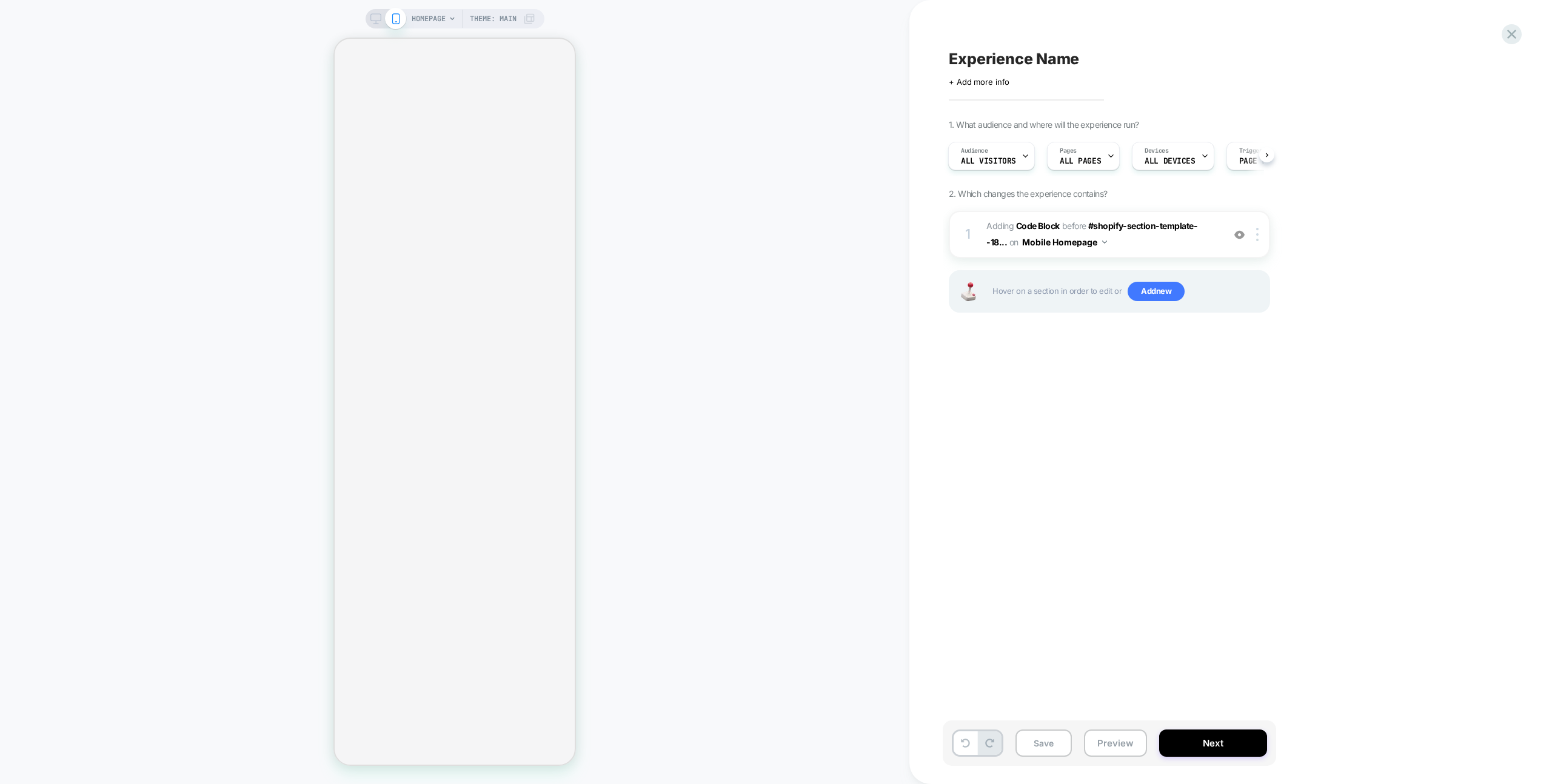 click on "Experience Name Click to edit experience details + Add more info 1. What audience and where will the experience run? Audience All Visitors Pages ALL PAGES Devices ALL DEVICES Trigger Page Load 2. Which changes the experience contains? 1 Adding   Code Block   BEFORE #shopify-section-template--18... #shopify-section-template--18682914734246__white_space_frCYNJ > .section   on Mobile Homepage Add Before Add After Duplicate Replace Position Copy CSS Selector Rename Copy to   Desktop Target   All Devices Delete Hover on a section in order to edit or  Add  new" at bounding box center [1170, 392] 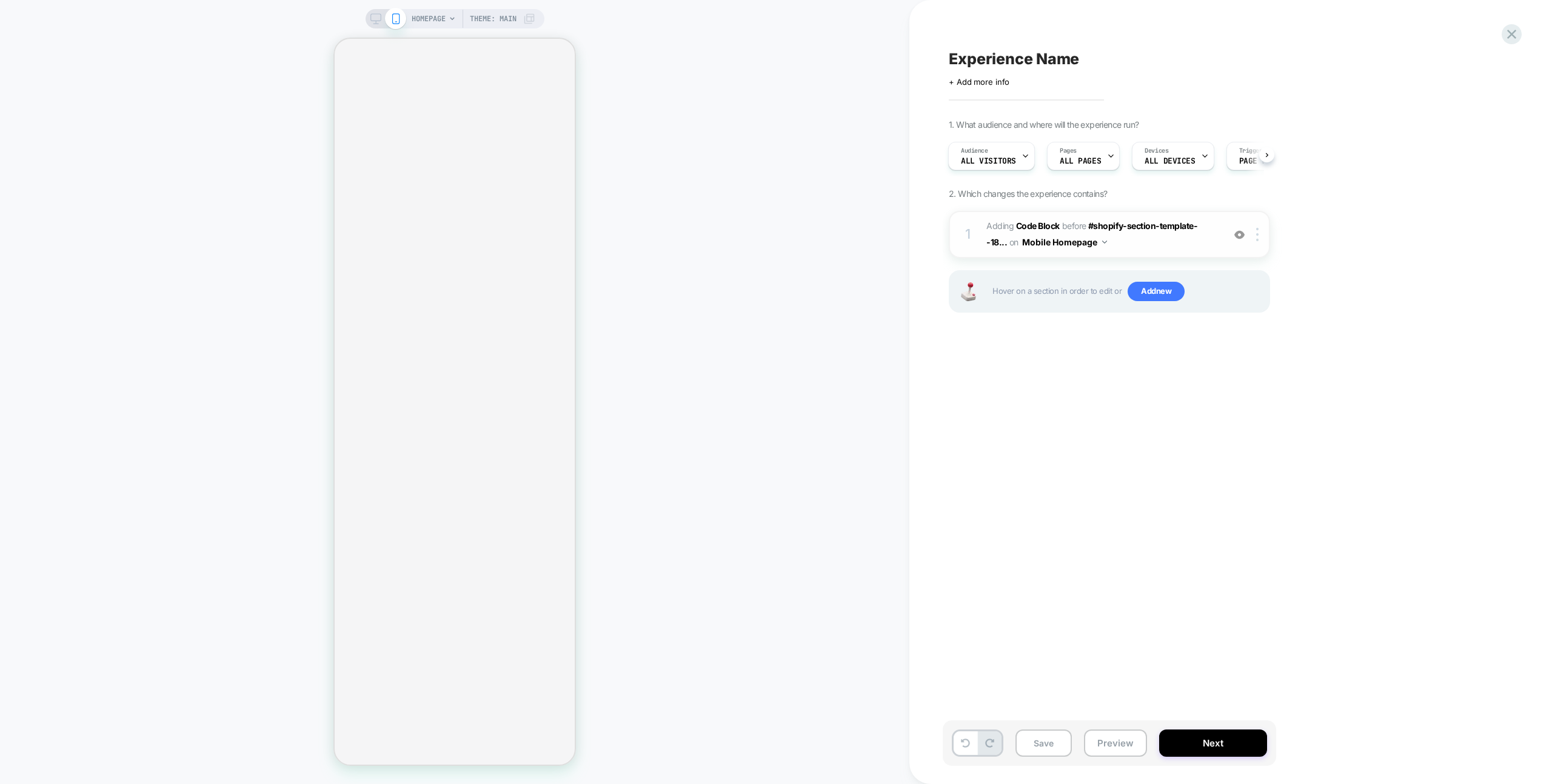 click on "Adding   Code Block   BEFORE #shopify-section-template--18... #shopify-section-template--18682914734246__white_space_frCYNJ > .section   on Mobile Homepage" at bounding box center [1102, 234] 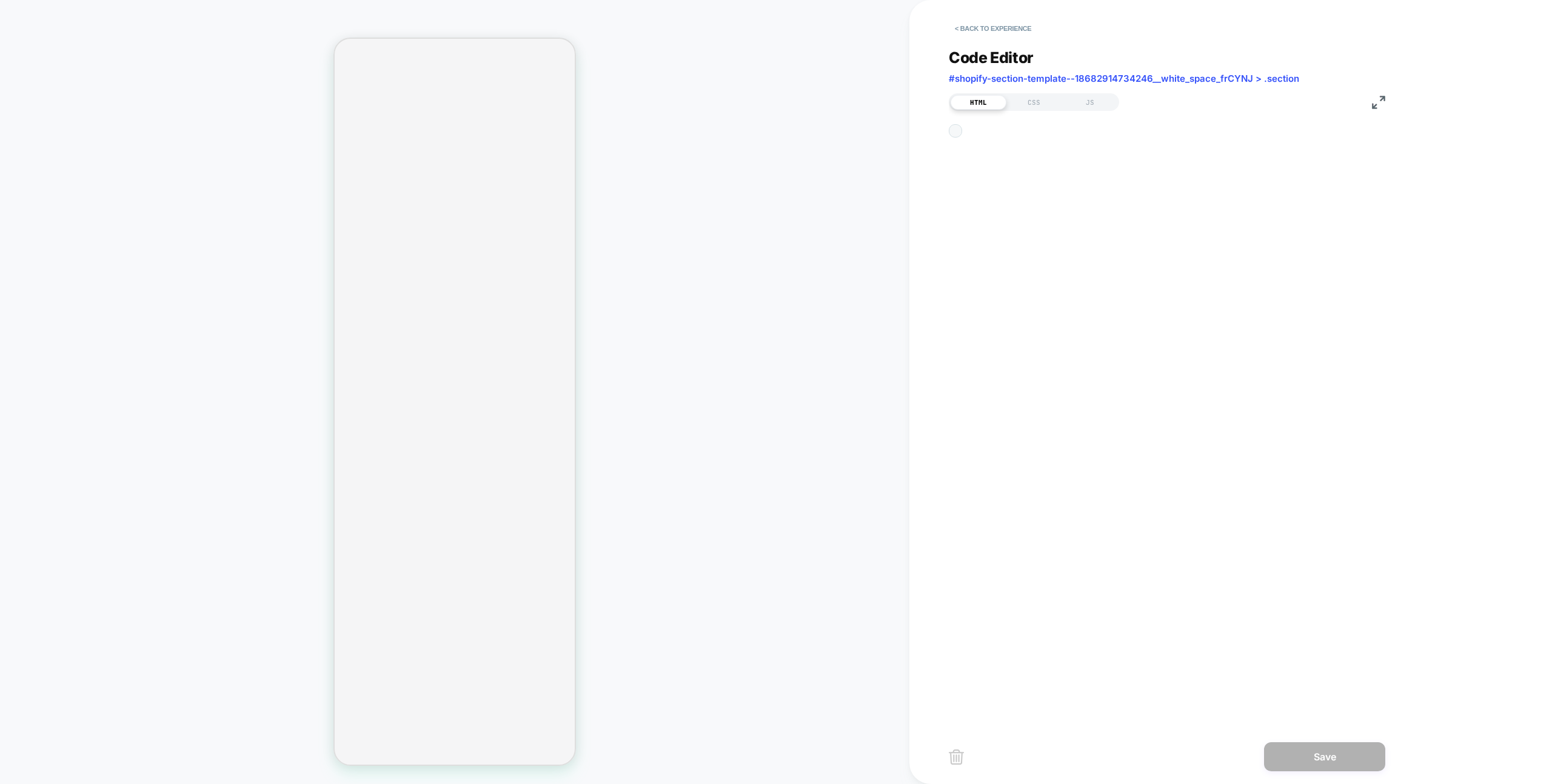 scroll, scrollTop: 16, scrollLeft: 0, axis: vertical 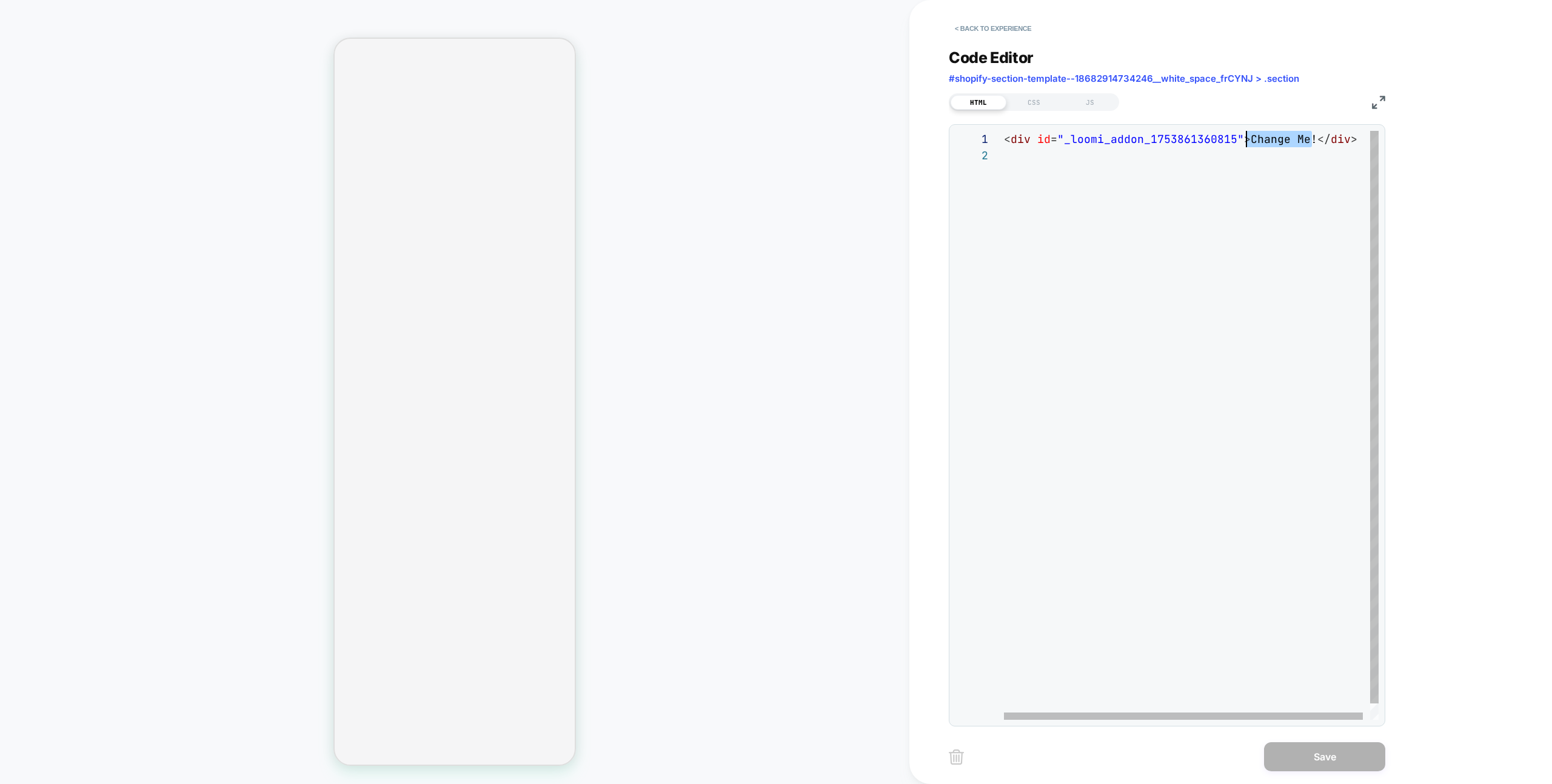 drag, startPoint x: 1311, startPoint y: 139, endPoint x: 1246, endPoint y: 140, distance: 65.00769 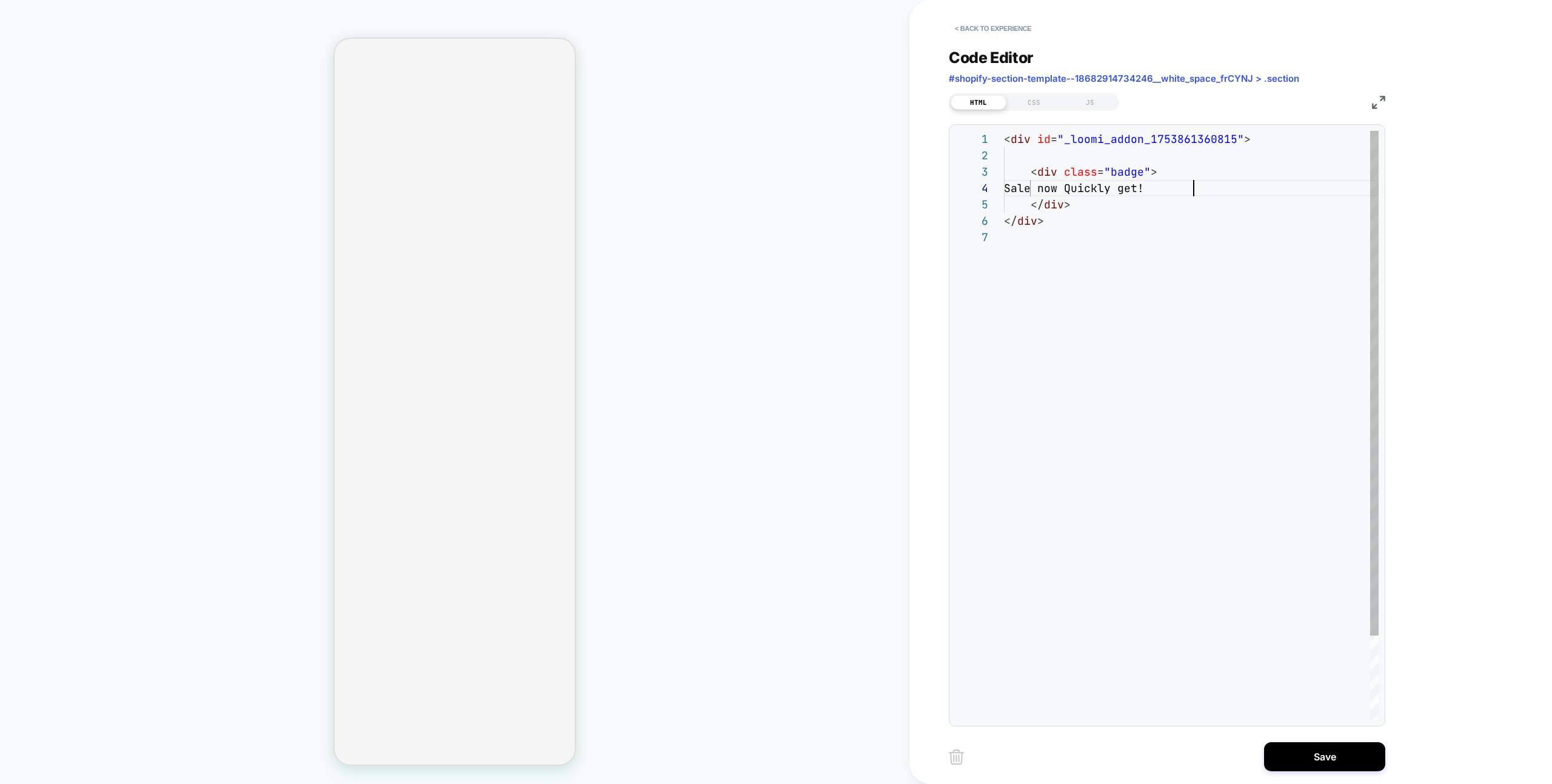 scroll, scrollTop: 49, scrollLeft: 190, axis: both 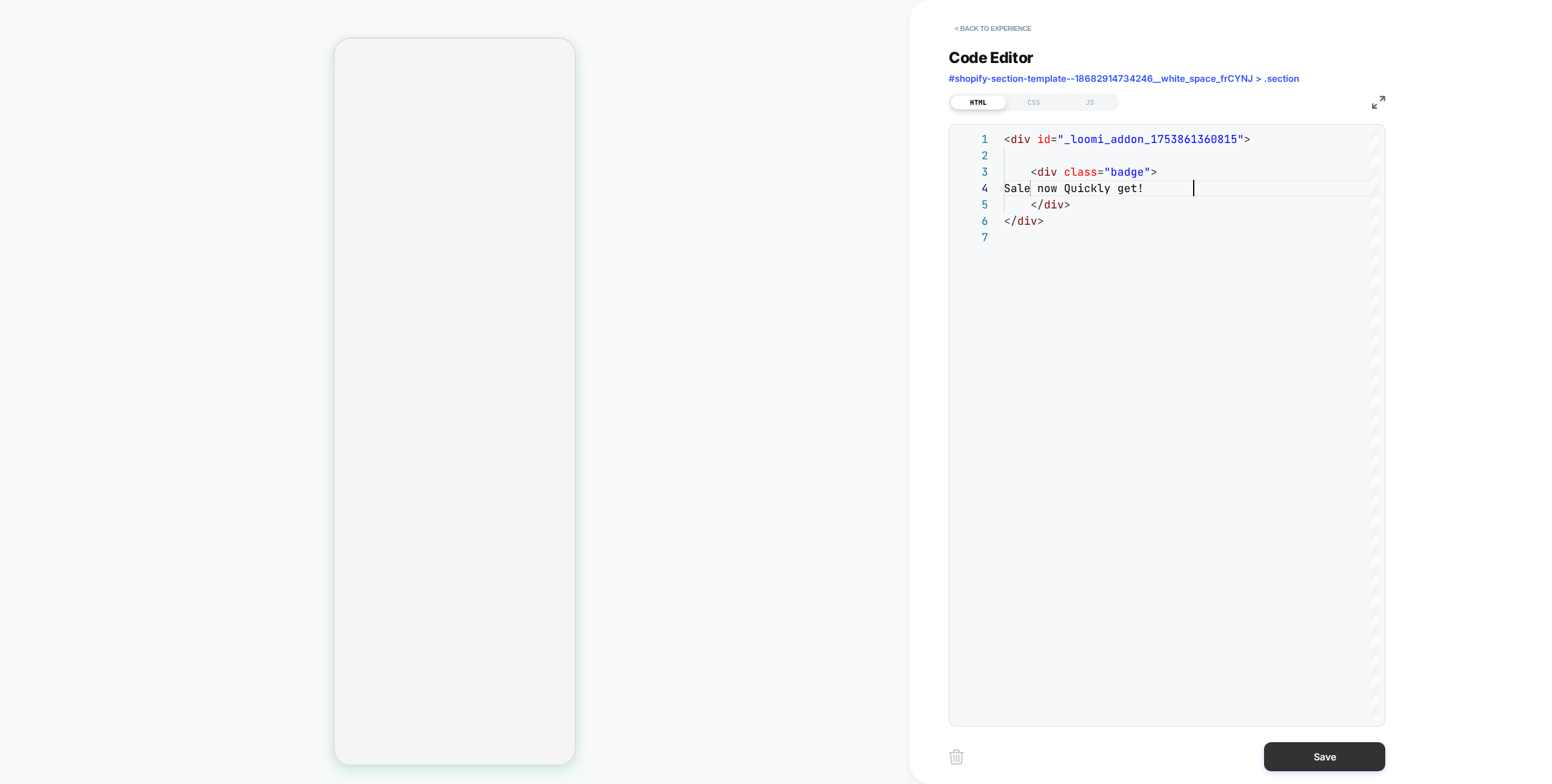 type on "**********" 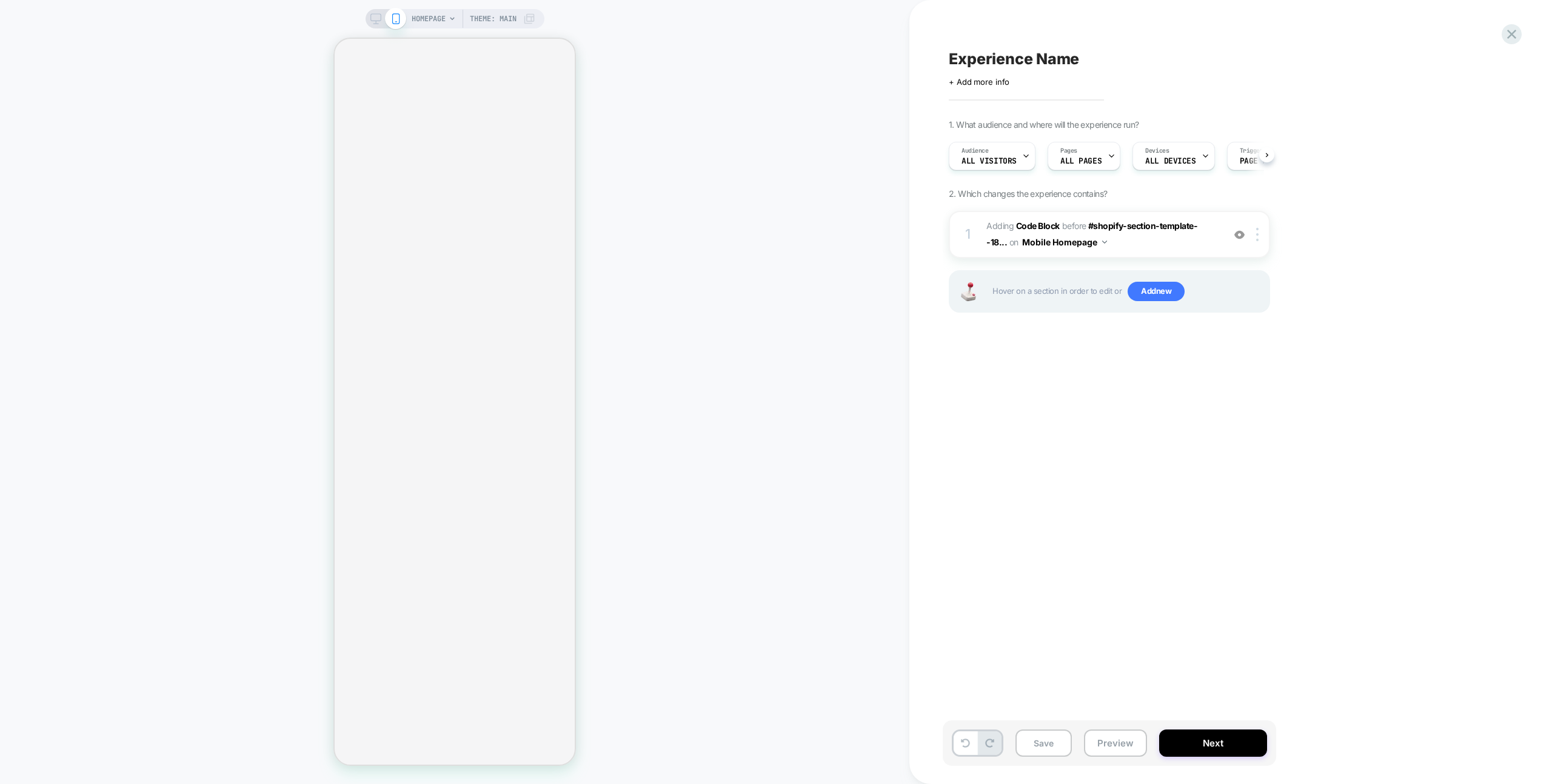 scroll, scrollTop: 0, scrollLeft: 1, axis: horizontal 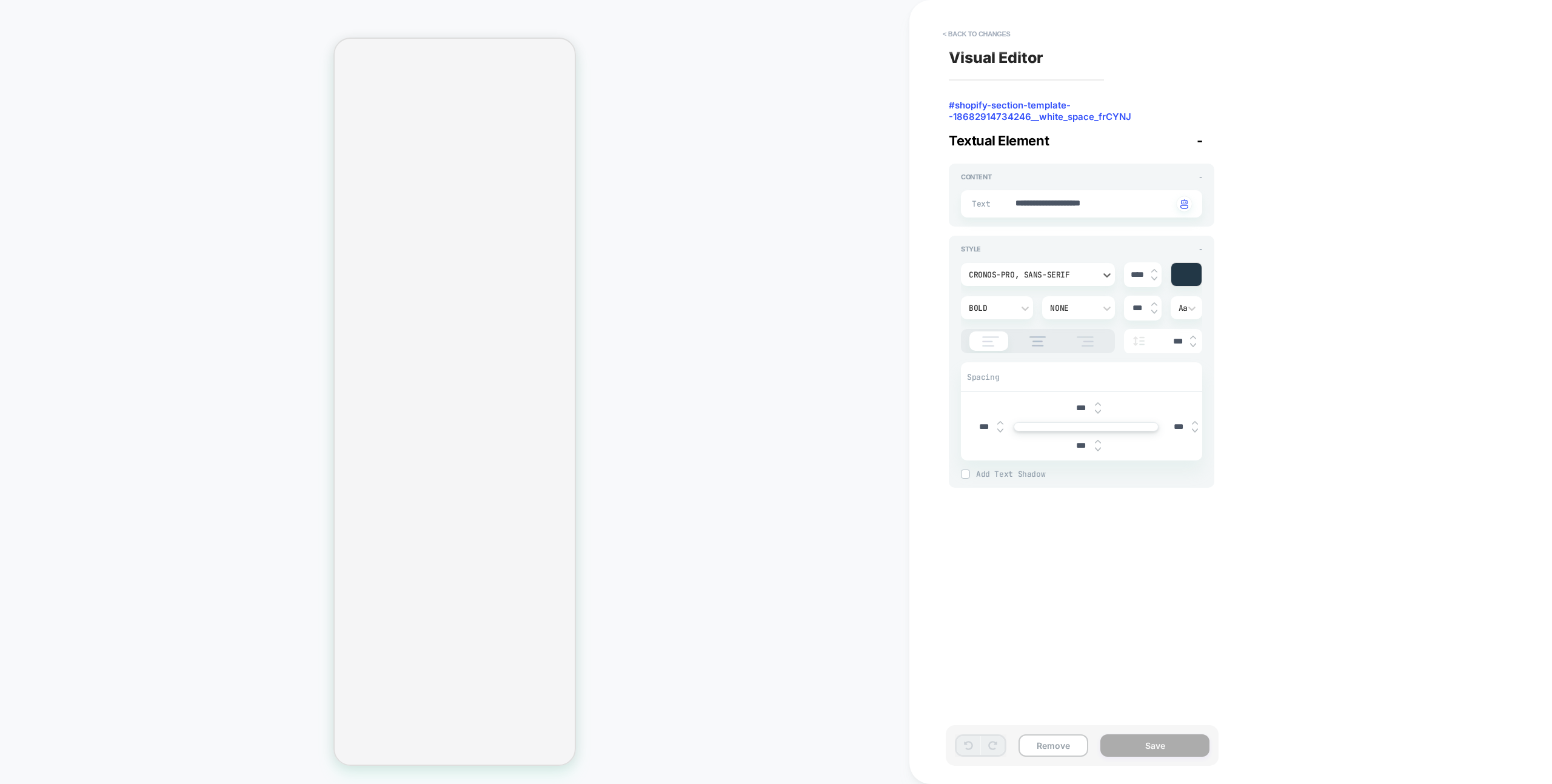 click on "cronos-pro, sans-serif" at bounding box center [1038, 274] 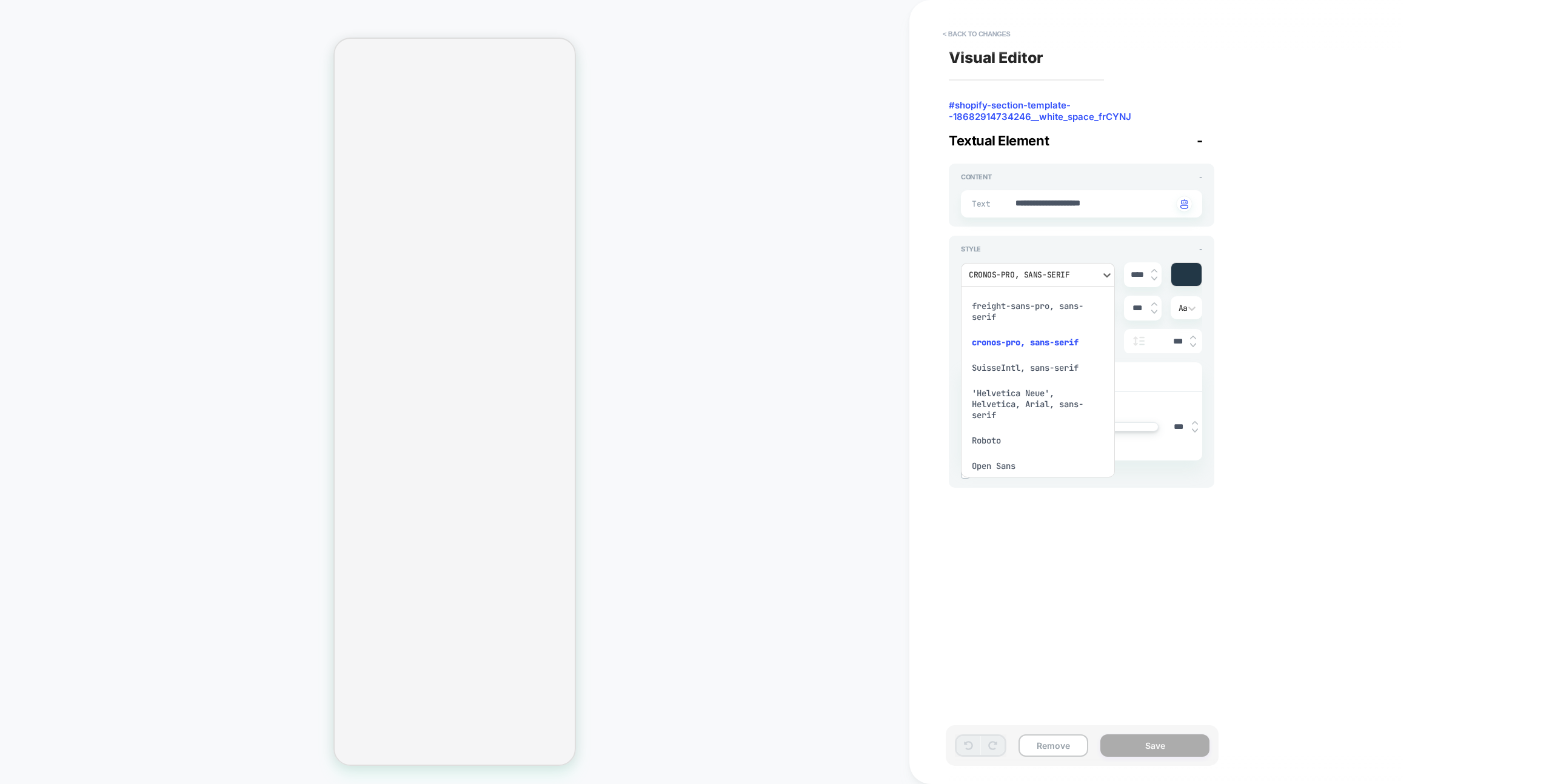 click on "SuisseIntl, sans-serif" at bounding box center (1038, 368) 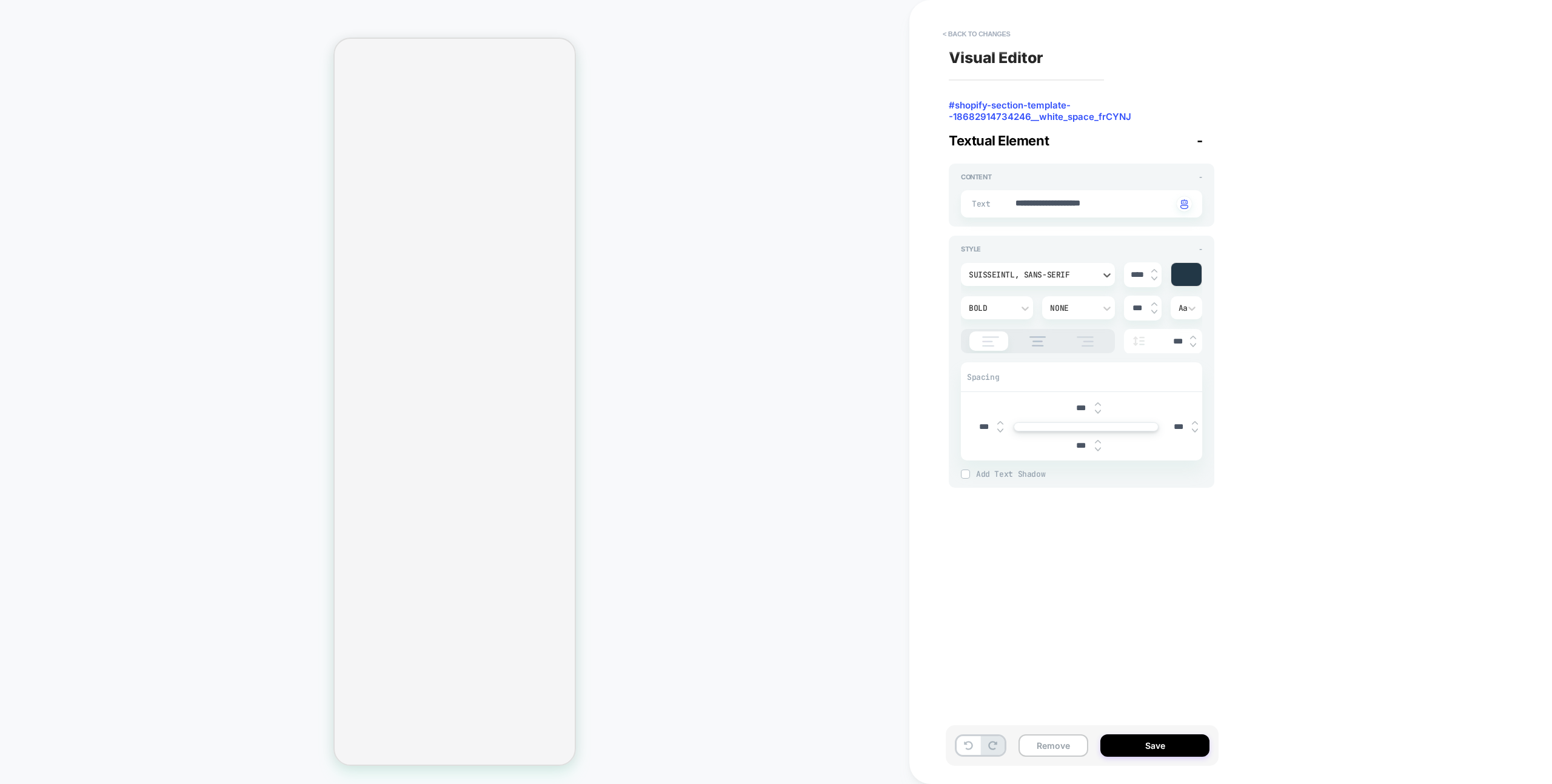 click on "SuisseIntl, sans-serif" at bounding box center [1032, 274] 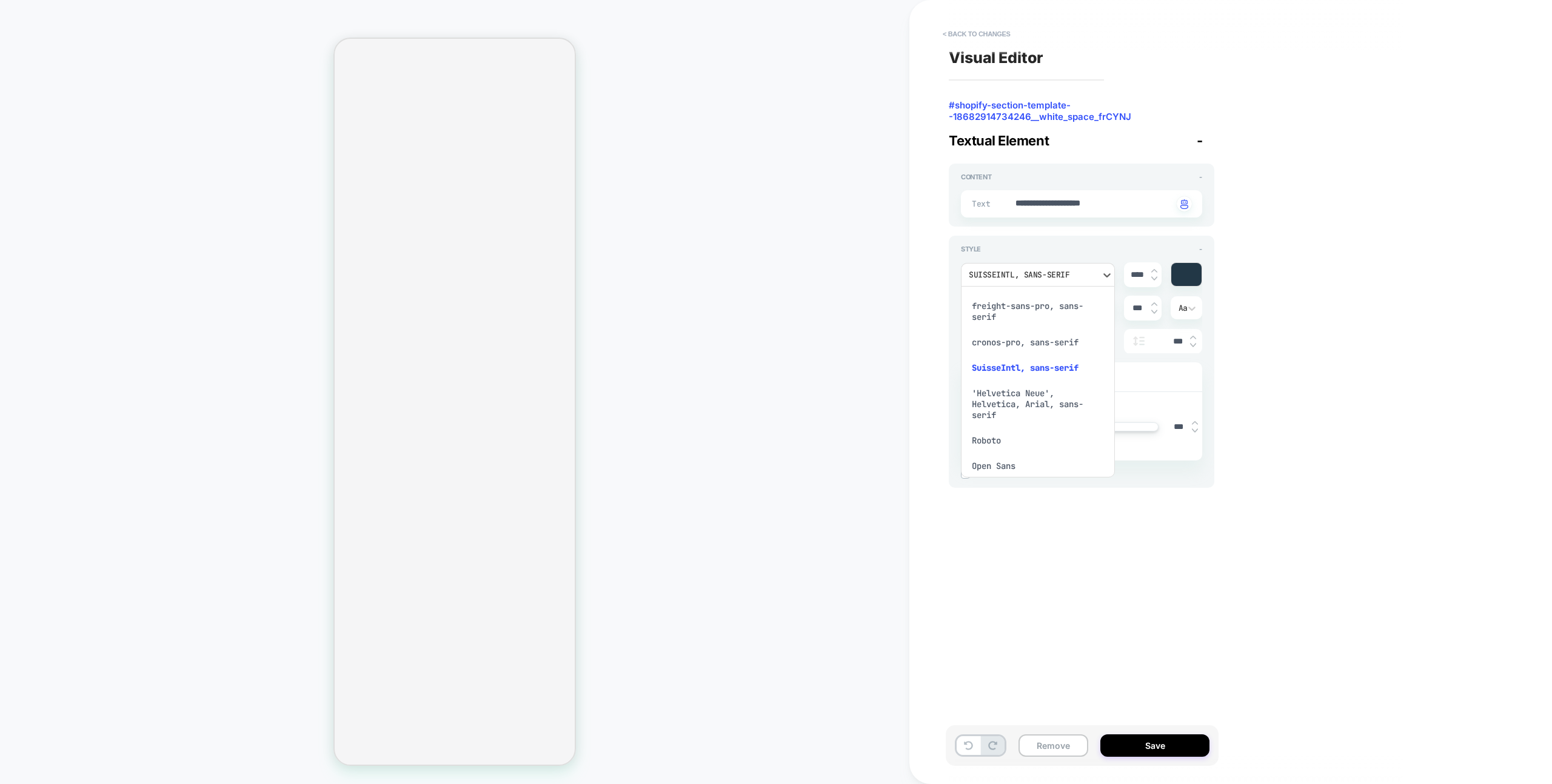 click at bounding box center [776, 392] 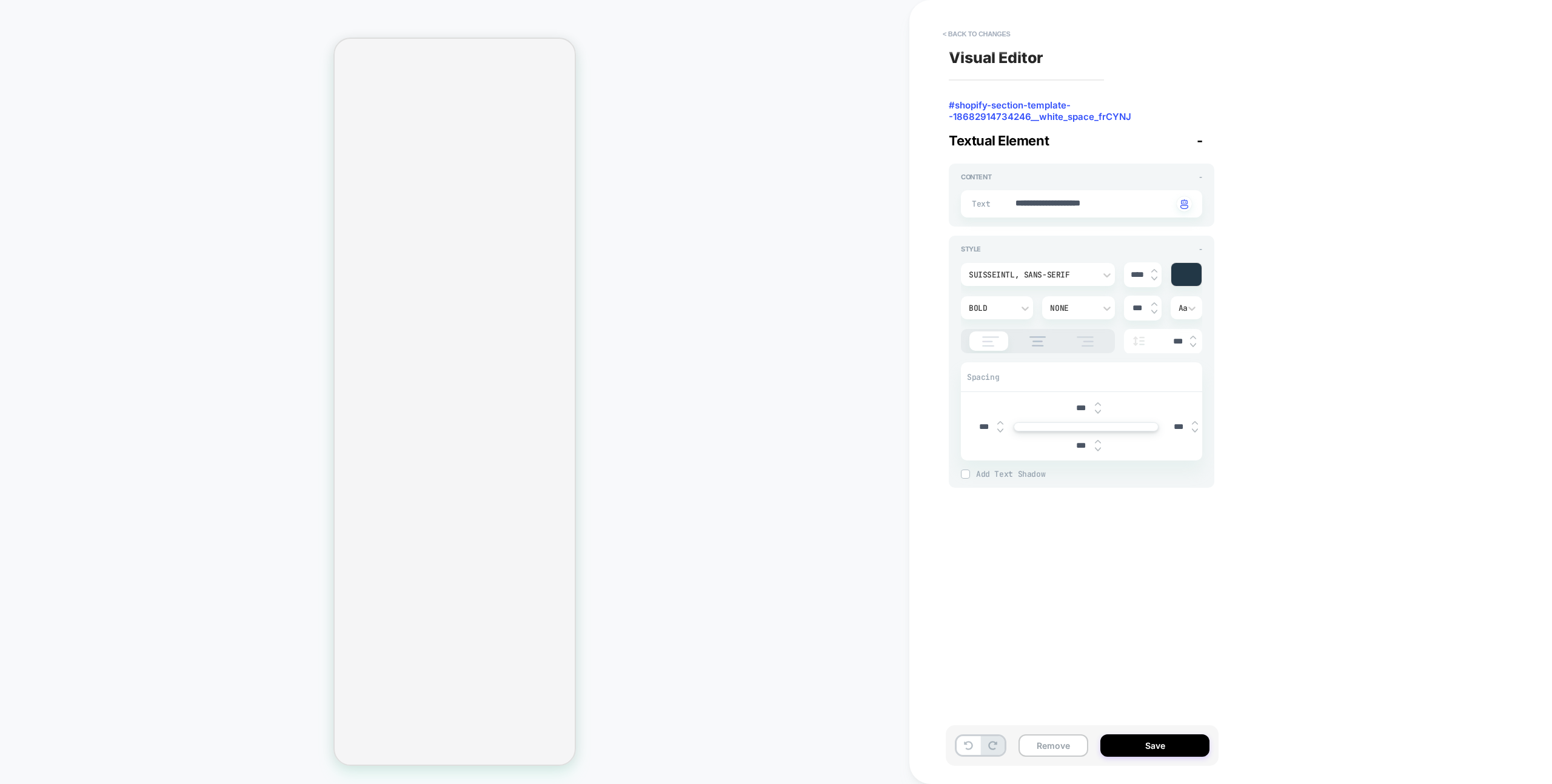 click at bounding box center [1085, 341] 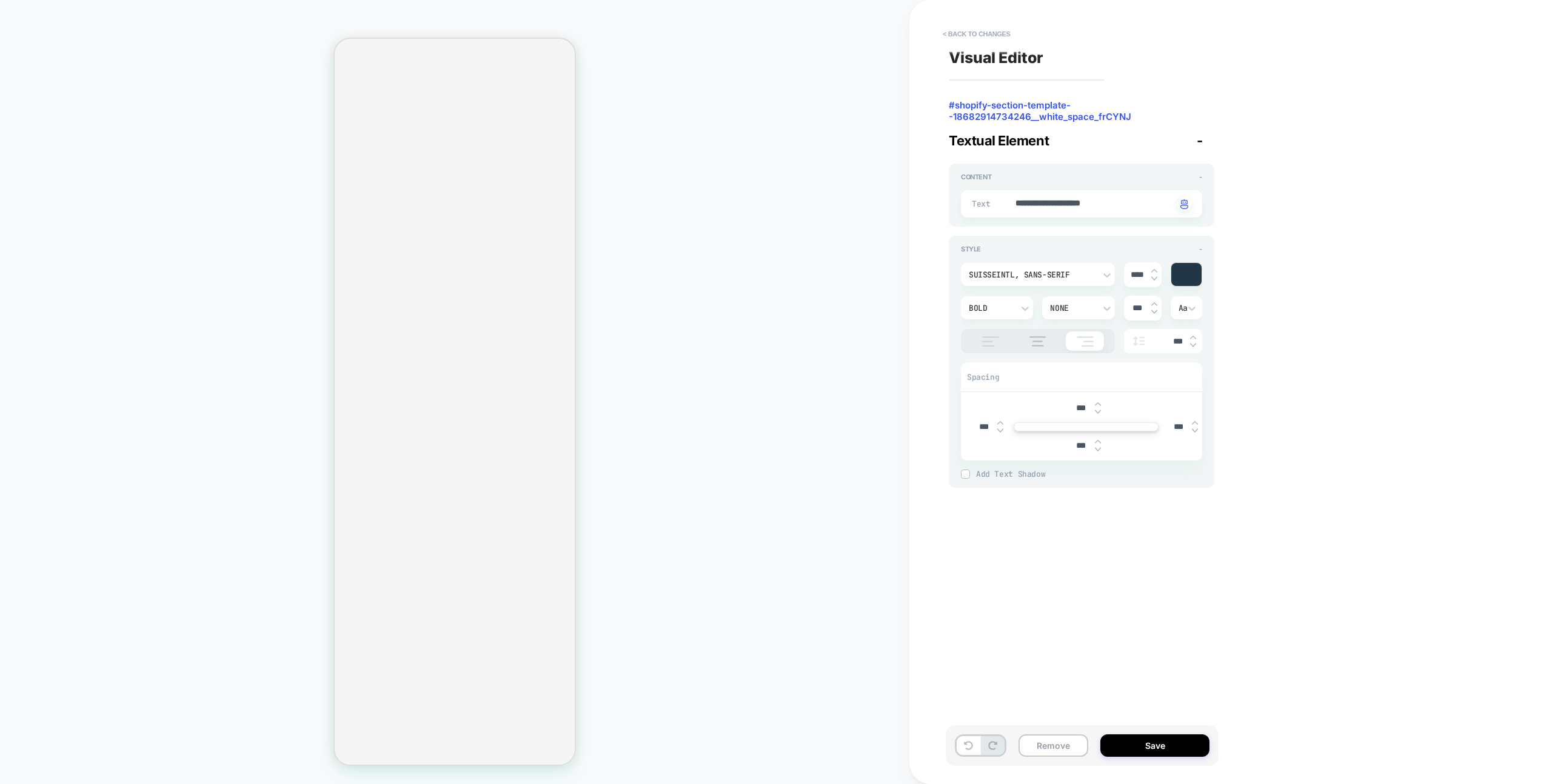 click on "SuisseIntl, sans-serif **** Bold None *** Aa ***" at bounding box center [1082, 308] 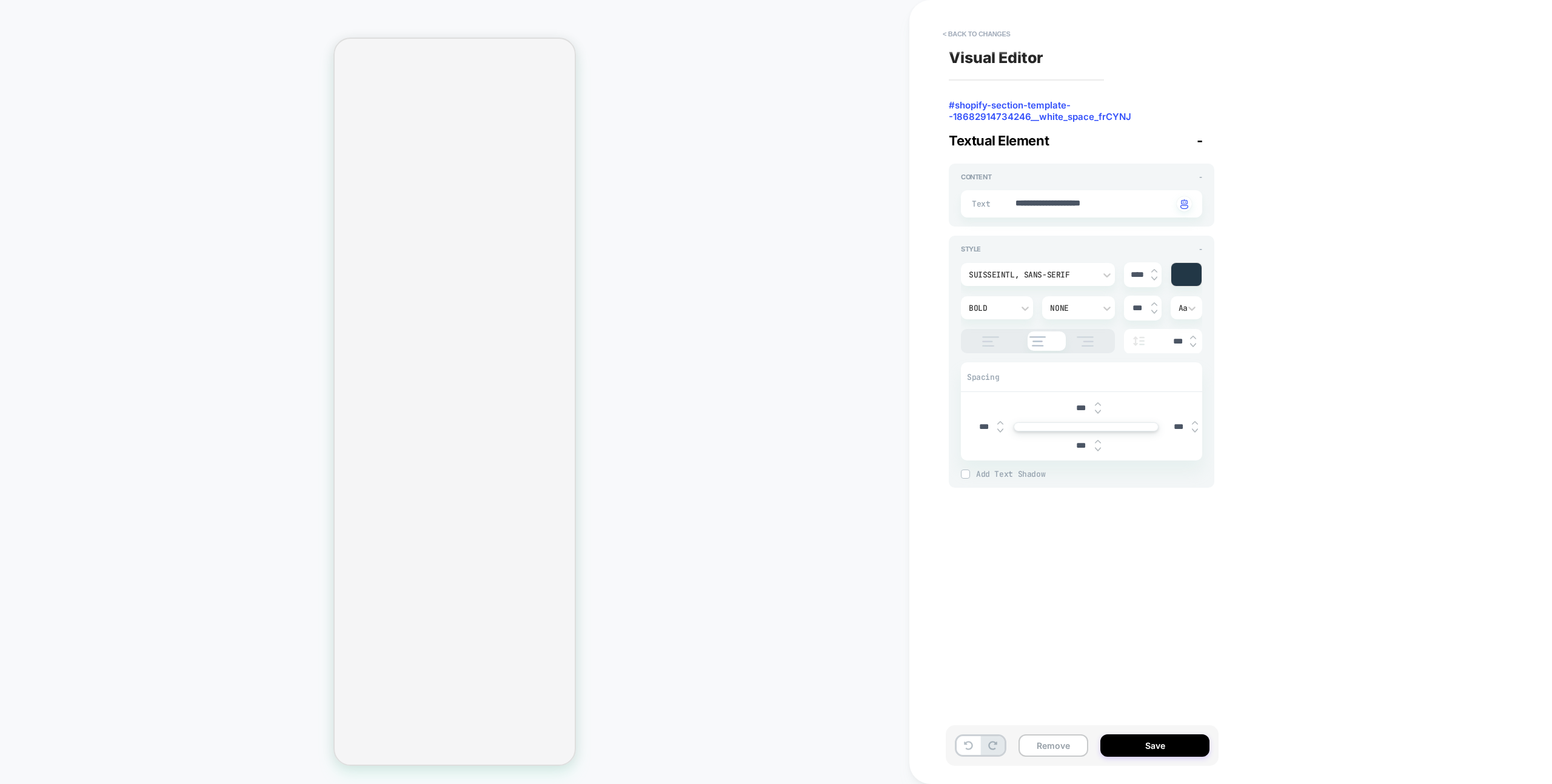 click at bounding box center [991, 341] 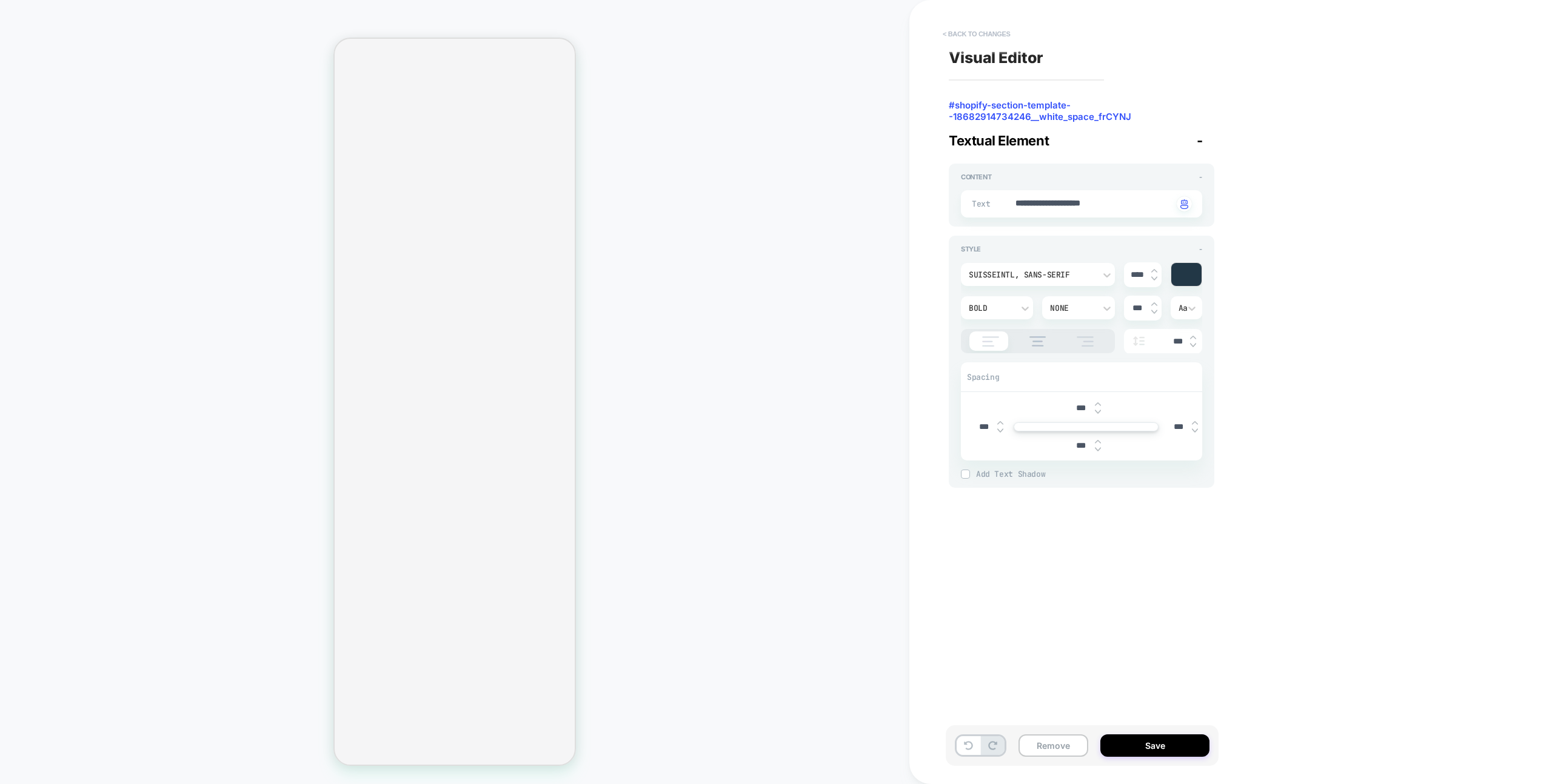 click on "< Back to changes" at bounding box center (977, 34) 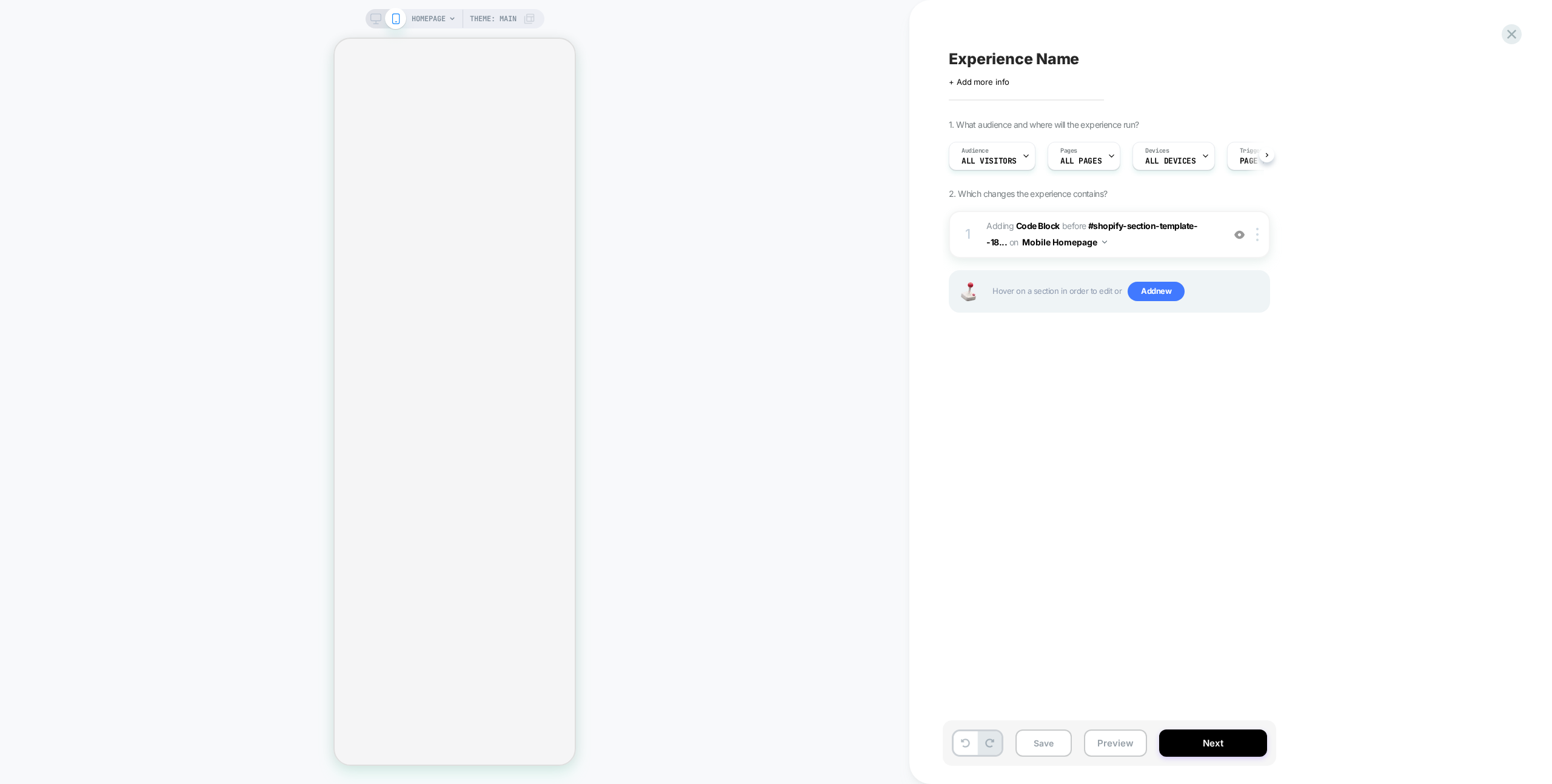 scroll, scrollTop: 0, scrollLeft: 1, axis: horizontal 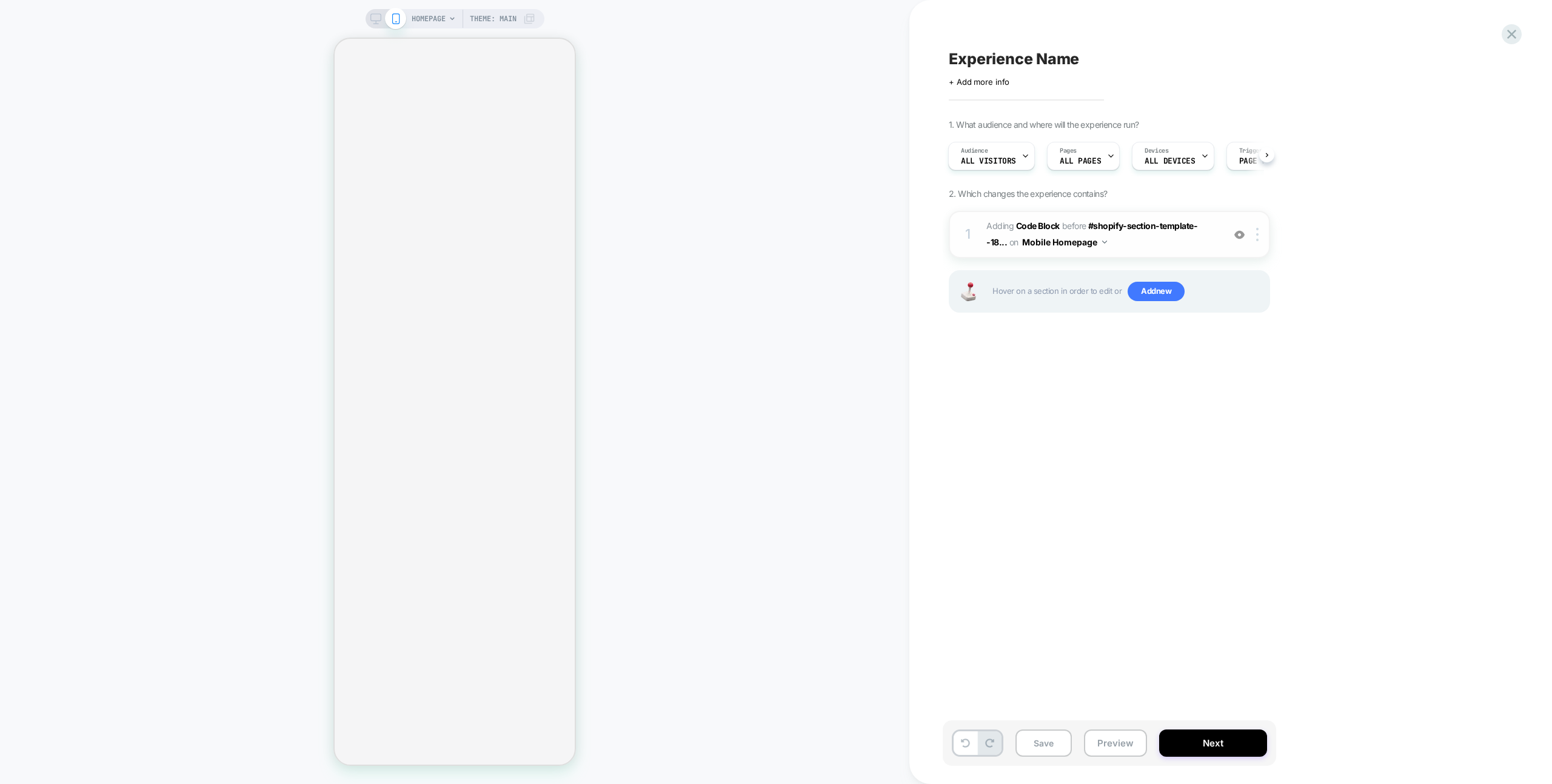 click on "Adding   Code Block   BEFORE #shopify-section-template--18... #shopify-section-template--18682914734246__white_space_frCYNJ > .section   on Mobile Homepage" at bounding box center (1102, 234) 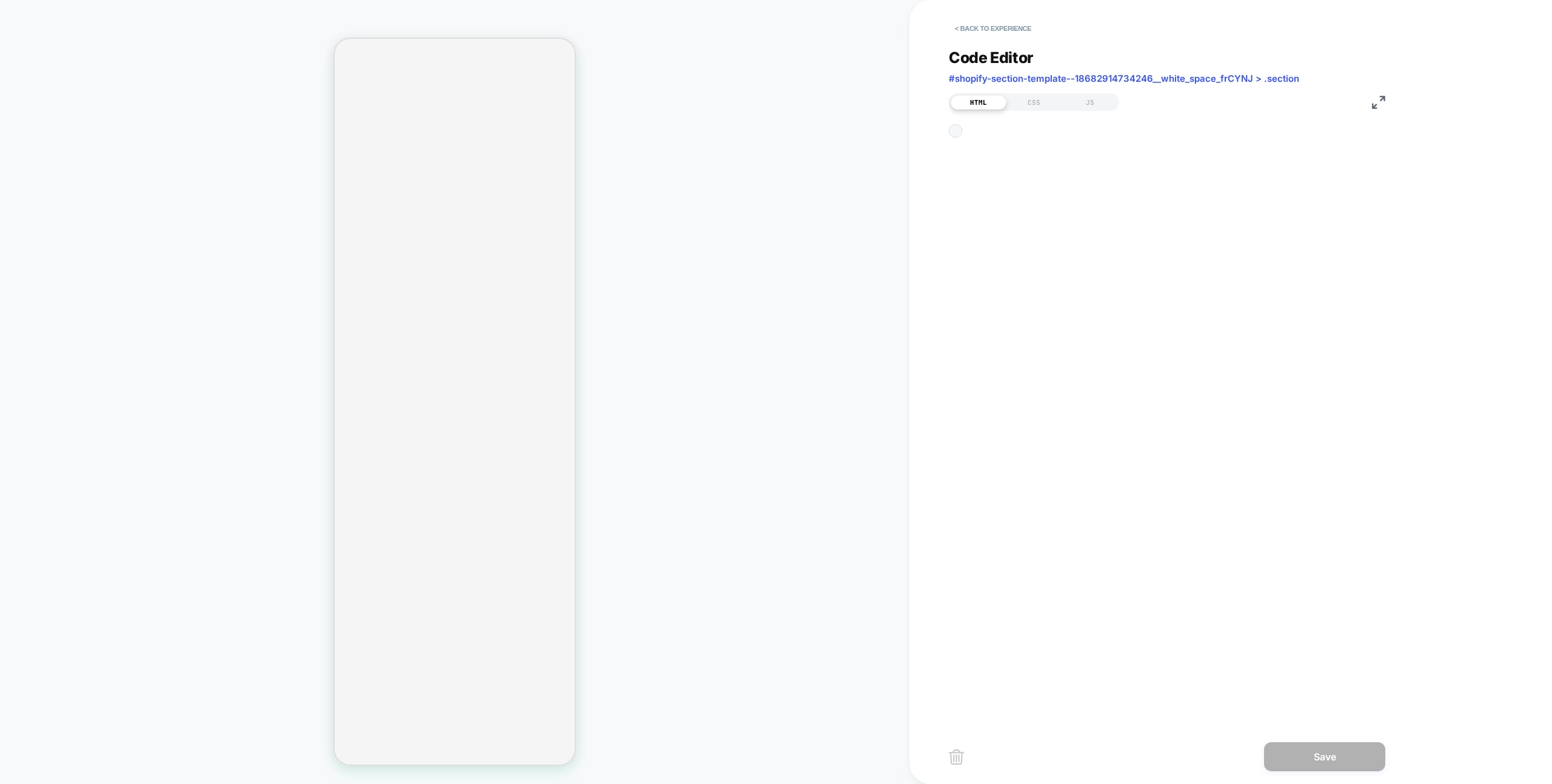 scroll, scrollTop: 49, scrollLeft: 0, axis: vertical 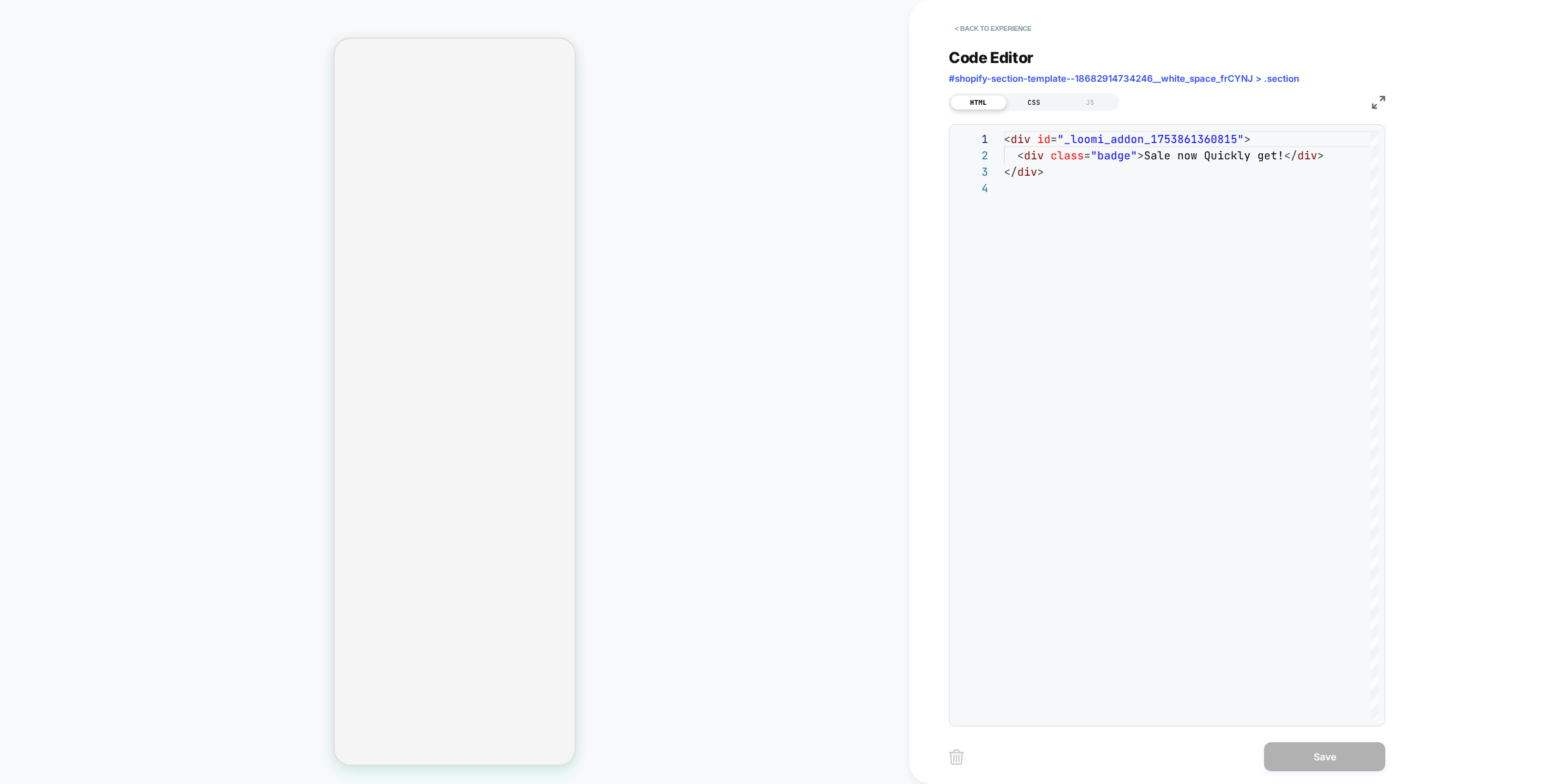 click on "CSS" at bounding box center [1034, 102] 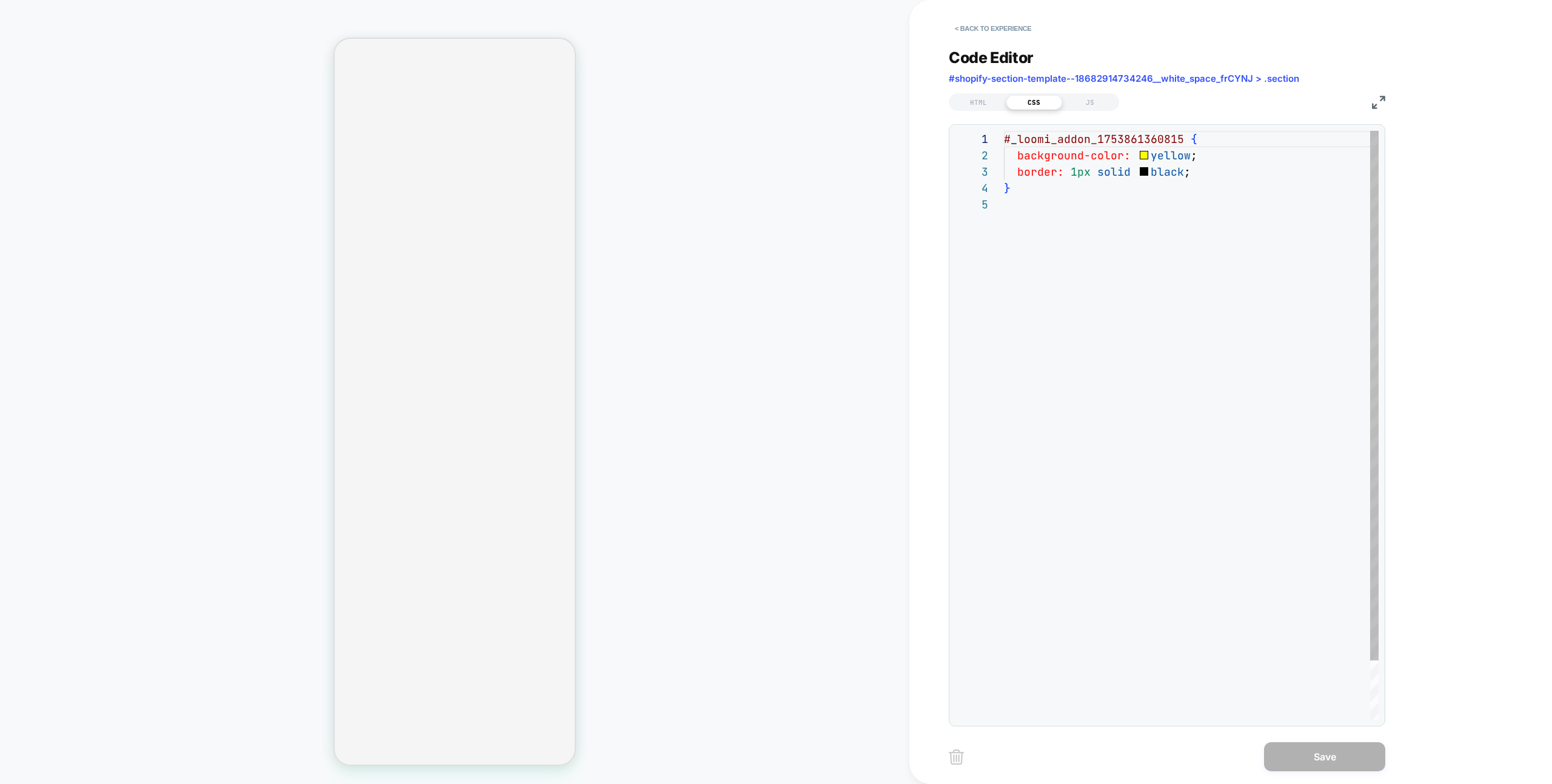 scroll, scrollTop: 65, scrollLeft: 0, axis: vertical 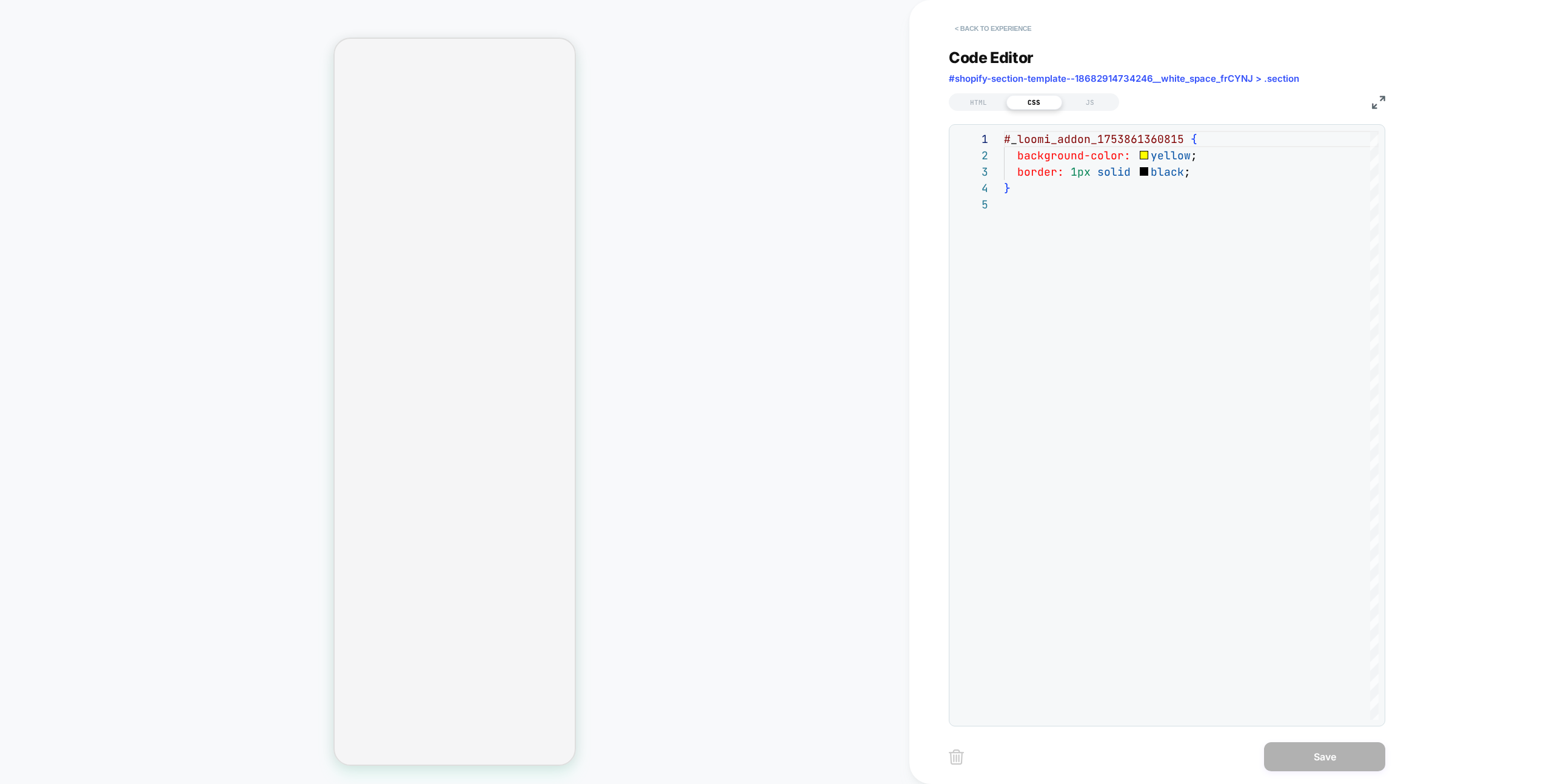 click on "< Back to experience" at bounding box center [993, 28] 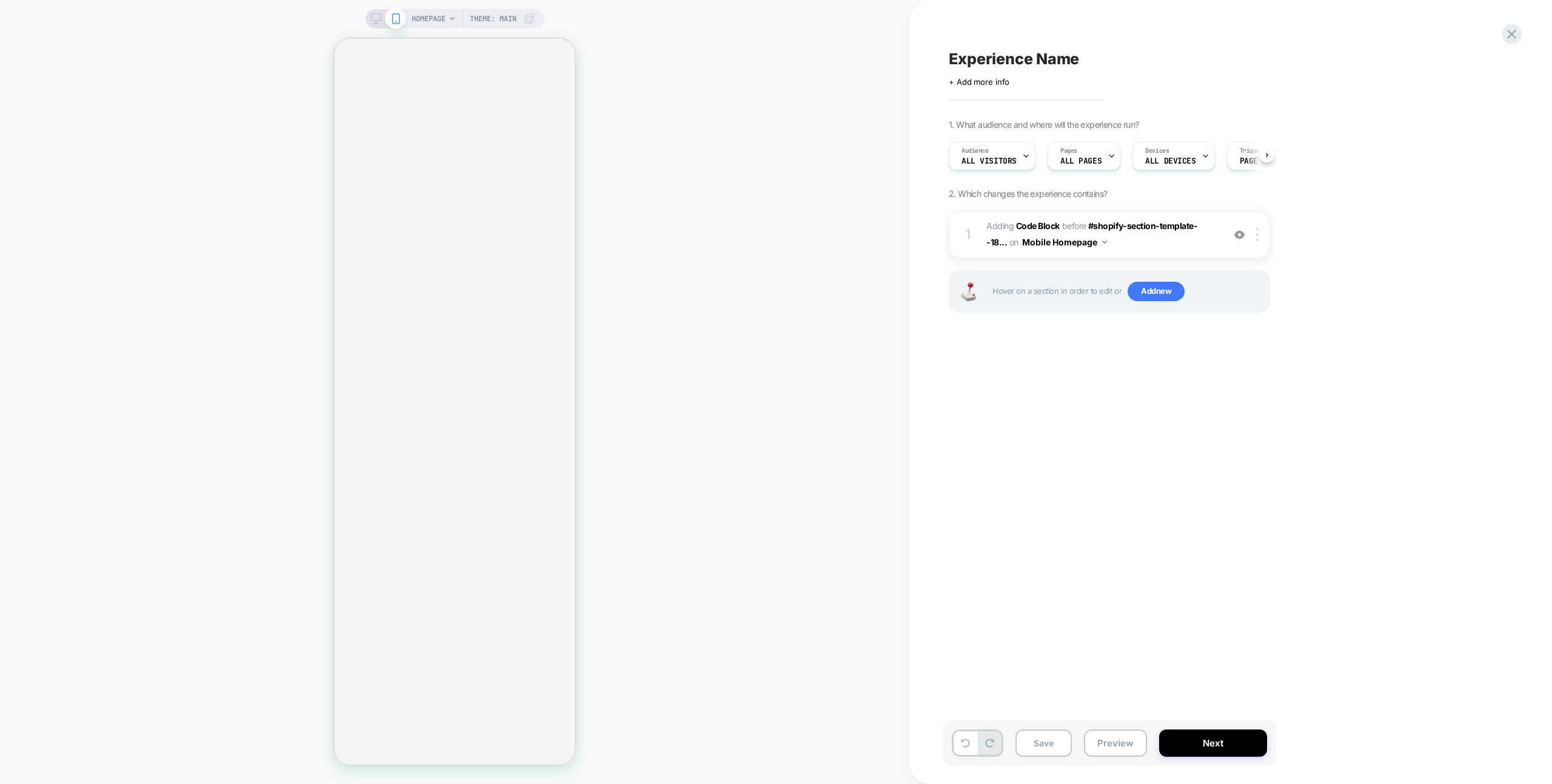click on "Experience Name Click to edit experience details + Add more info 1. What audience and where will the experience run? Audience All Visitors Pages ALL PAGES Devices ALL DEVICES Trigger Page Load 2. Which changes the experience contains? 1 Adding   Code Block   BEFORE #shopify-section-template--18... #shopify-section-template--18682914734246__white_space_frCYNJ > .section   on Mobile Homepage Add Before Add After Duplicate Replace Position Copy CSS Selector Rename Copy to   Desktop Target   All Devices Delete Hover on a section in order to edit or  Add  new" at bounding box center (1170, 392) 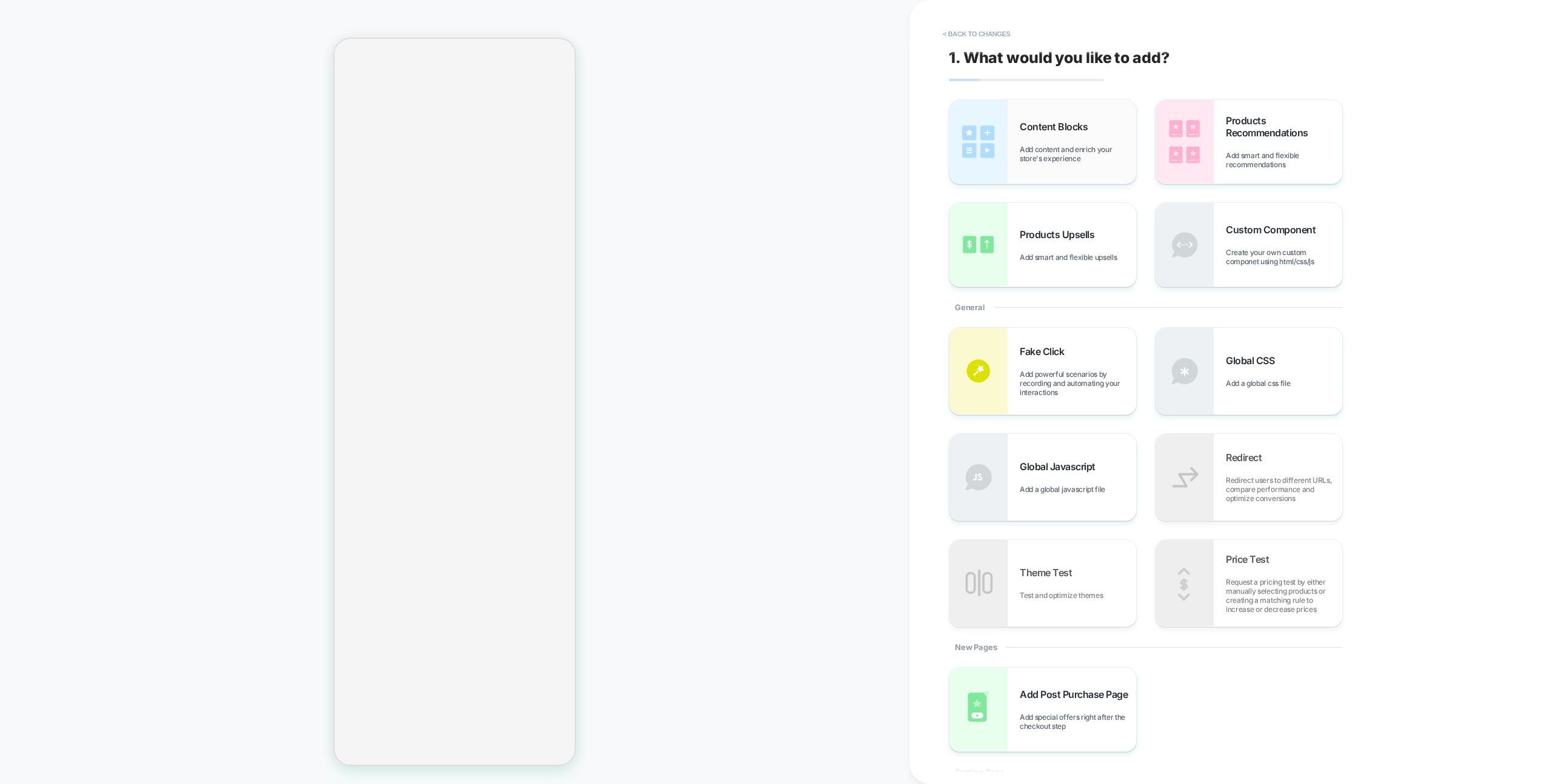 click at bounding box center [978, 142] 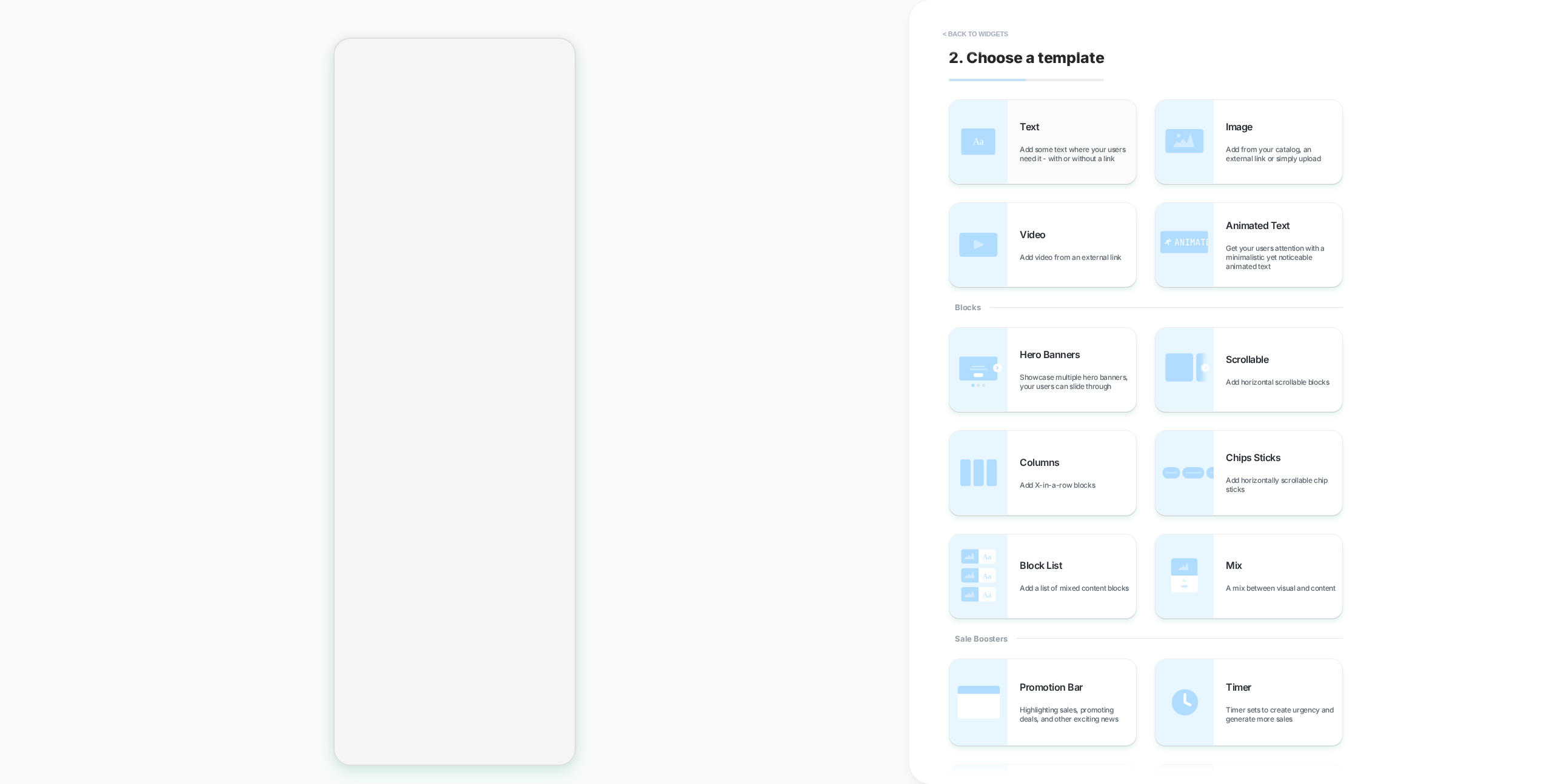 click on "Text Add some text where your users need it - with or without a link" at bounding box center (1078, 142) 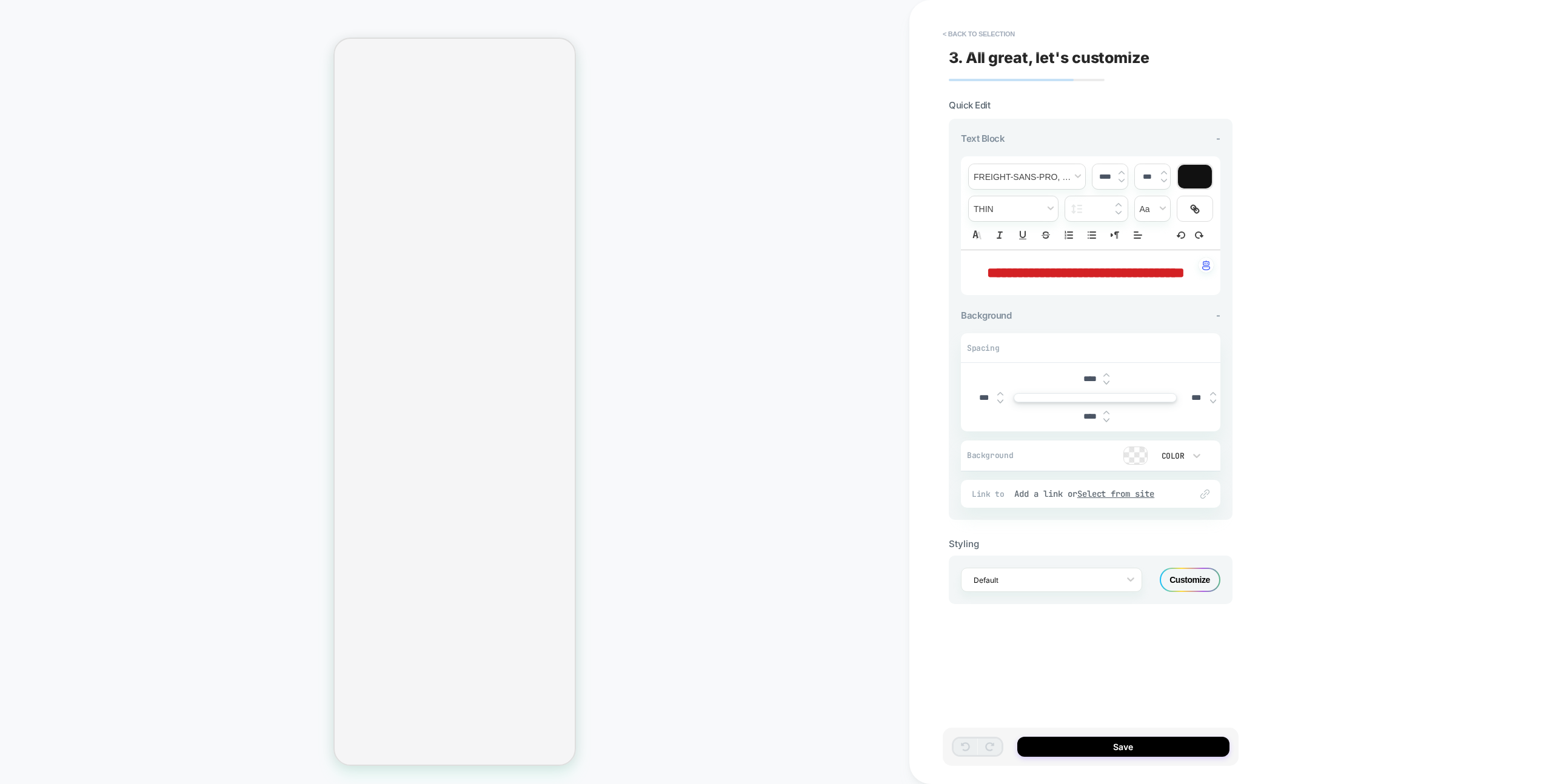 click on "**********" at bounding box center (1086, 273) 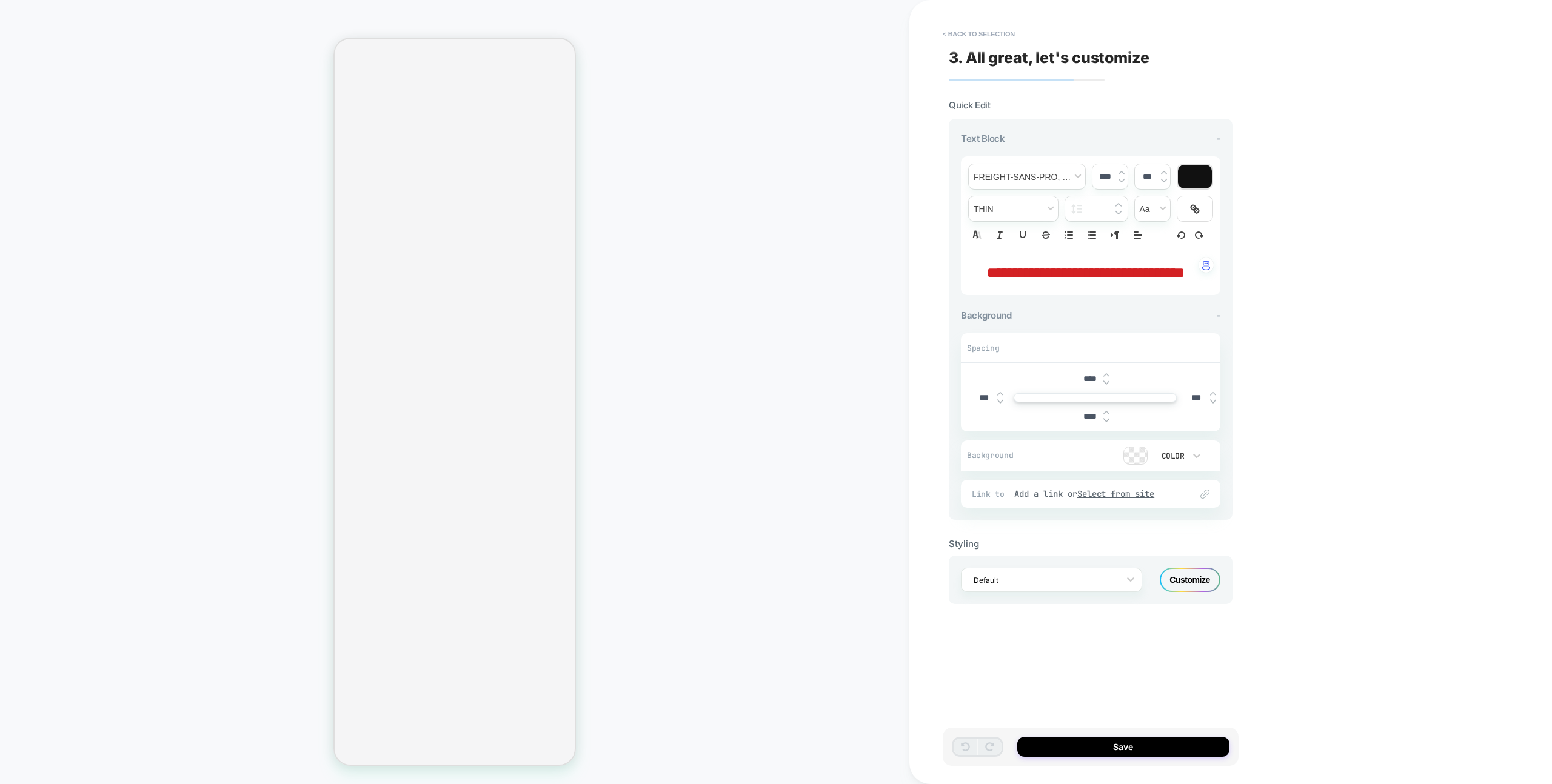 drag, startPoint x: 1143, startPoint y: 294, endPoint x: 1005, endPoint y: 265, distance: 141.0142 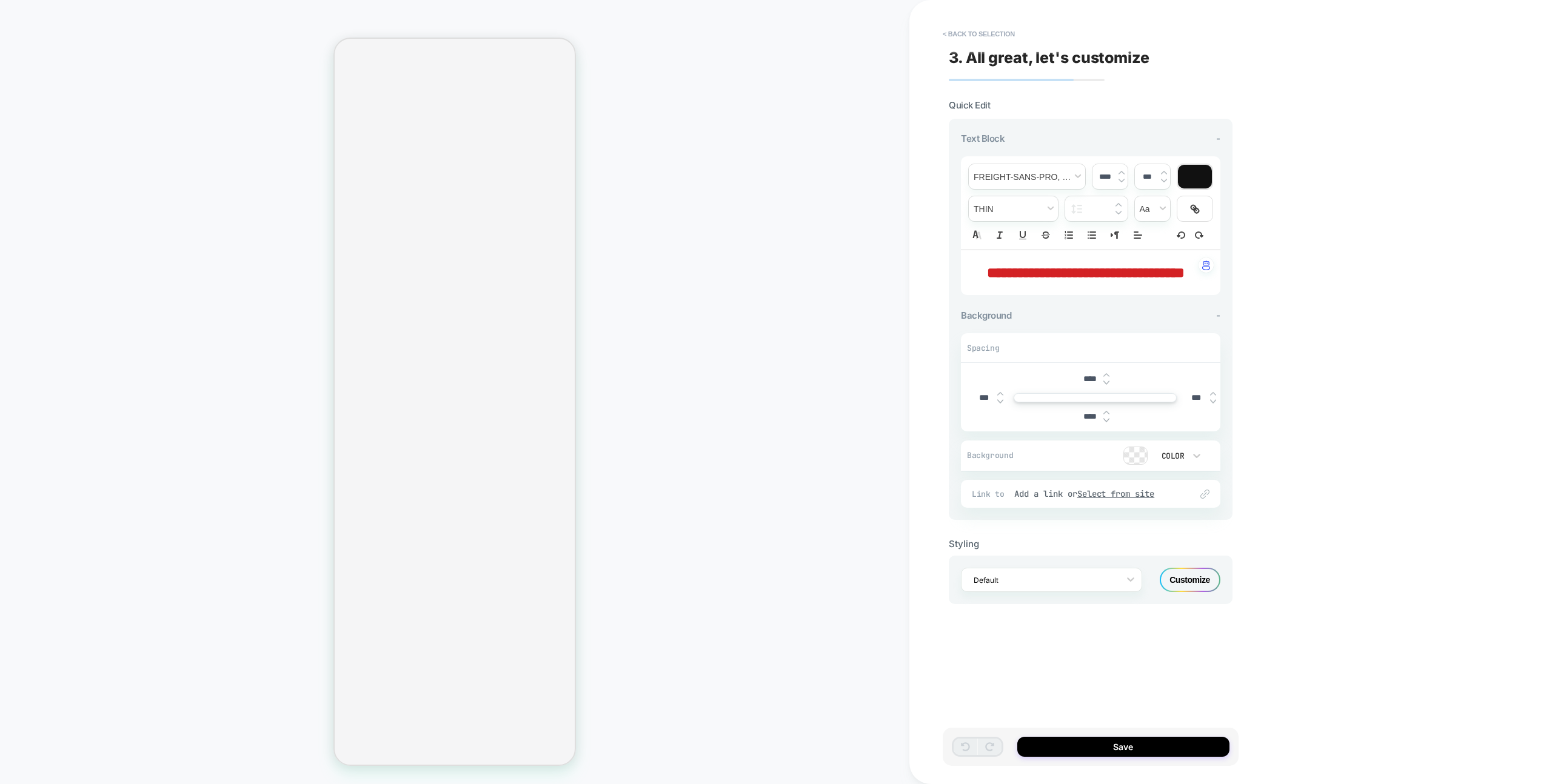 type on "****" 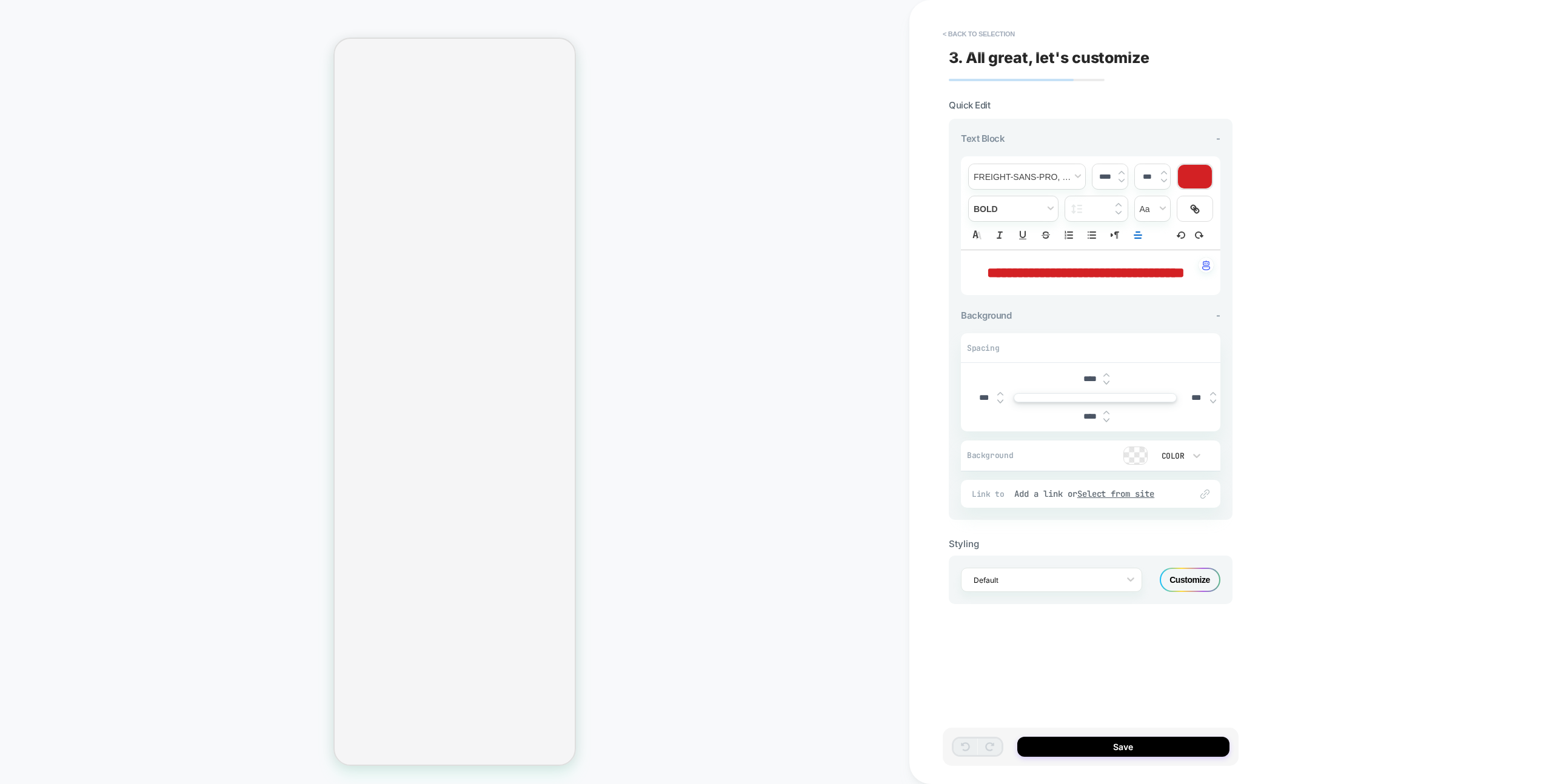 click on "**********" at bounding box center (1086, 273) 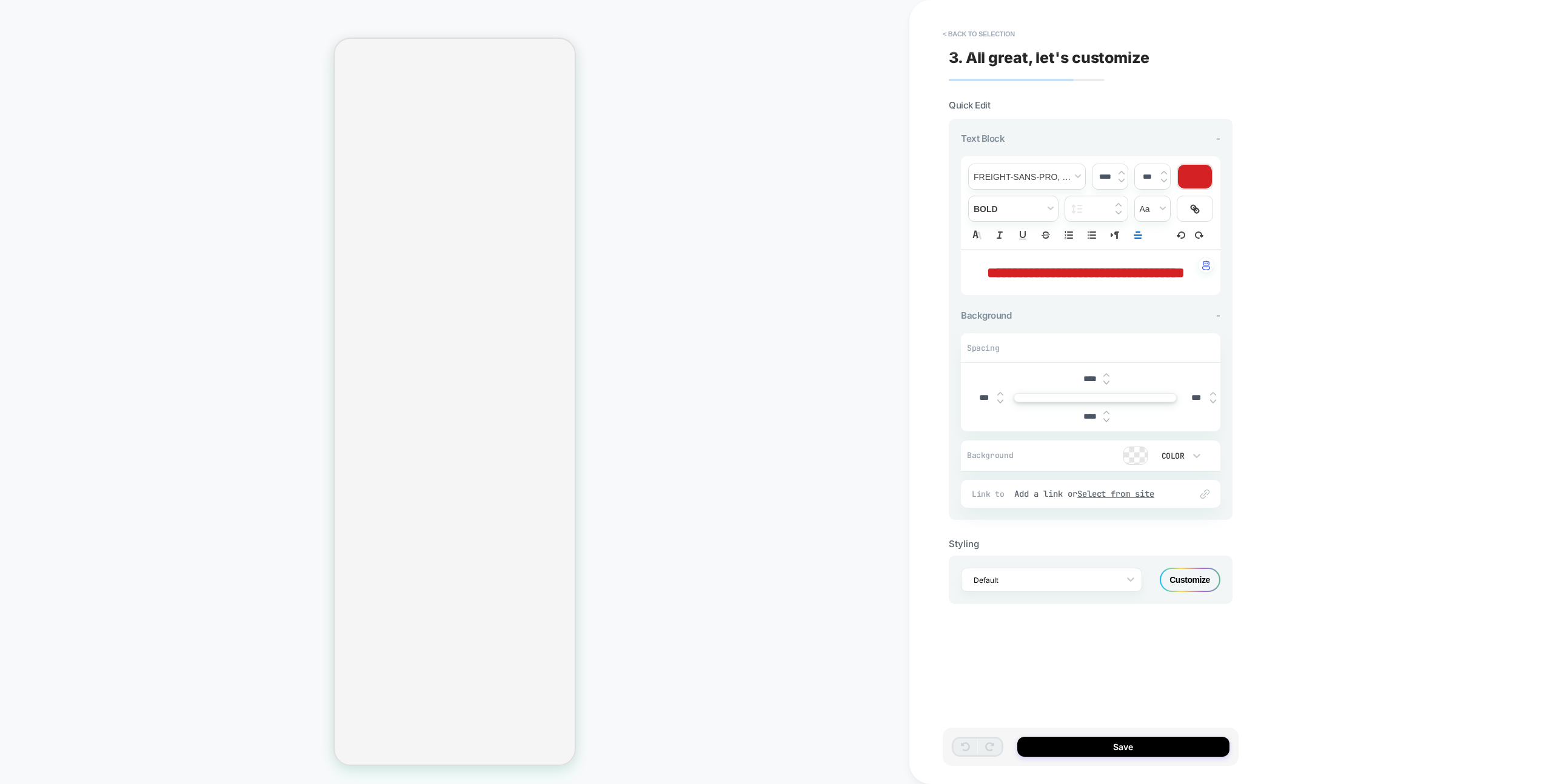 click on "**********" at bounding box center [1086, 273] 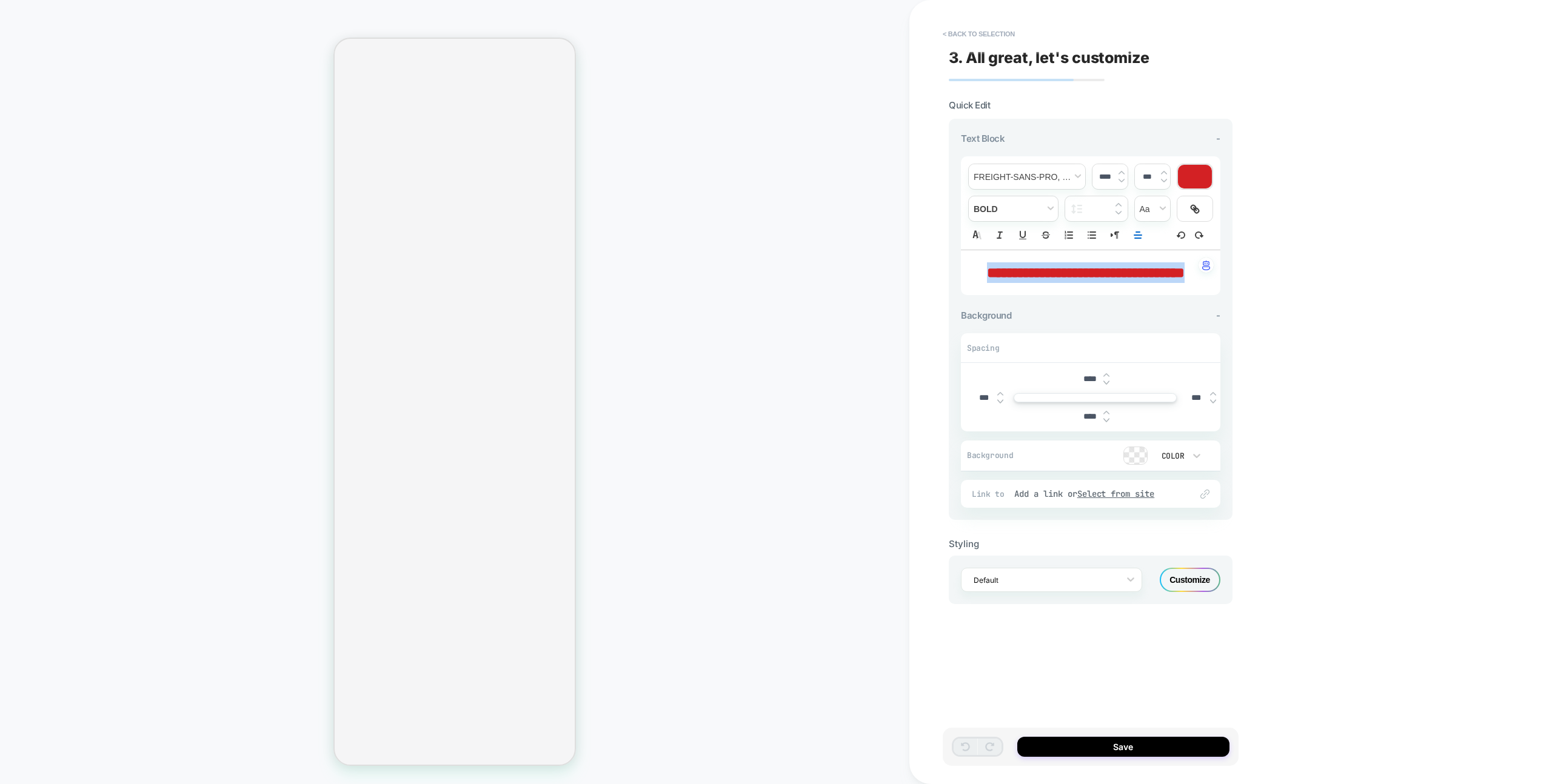 drag, startPoint x: 981, startPoint y: 269, endPoint x: 1140, endPoint y: 296, distance: 161.27616 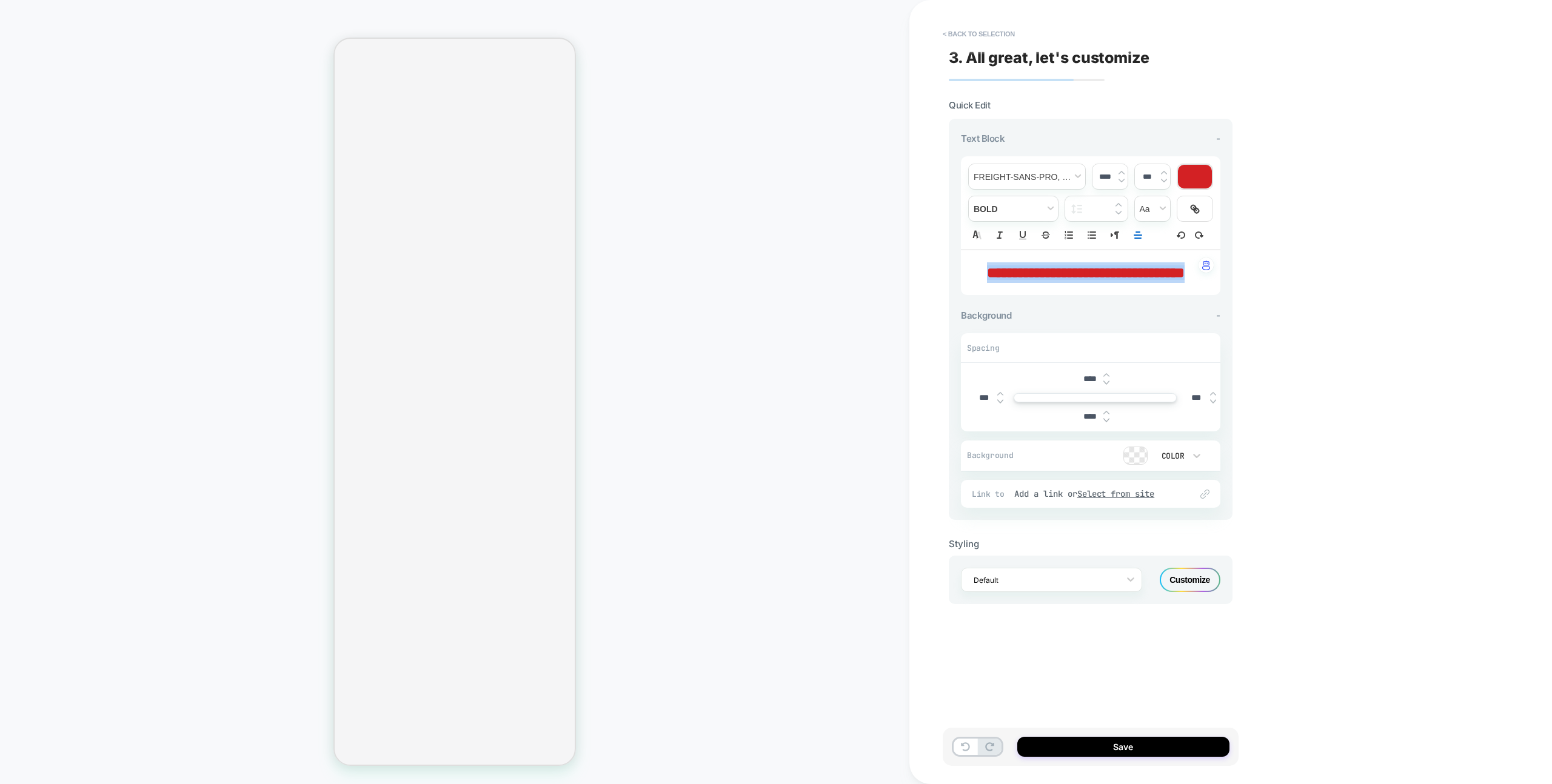 type 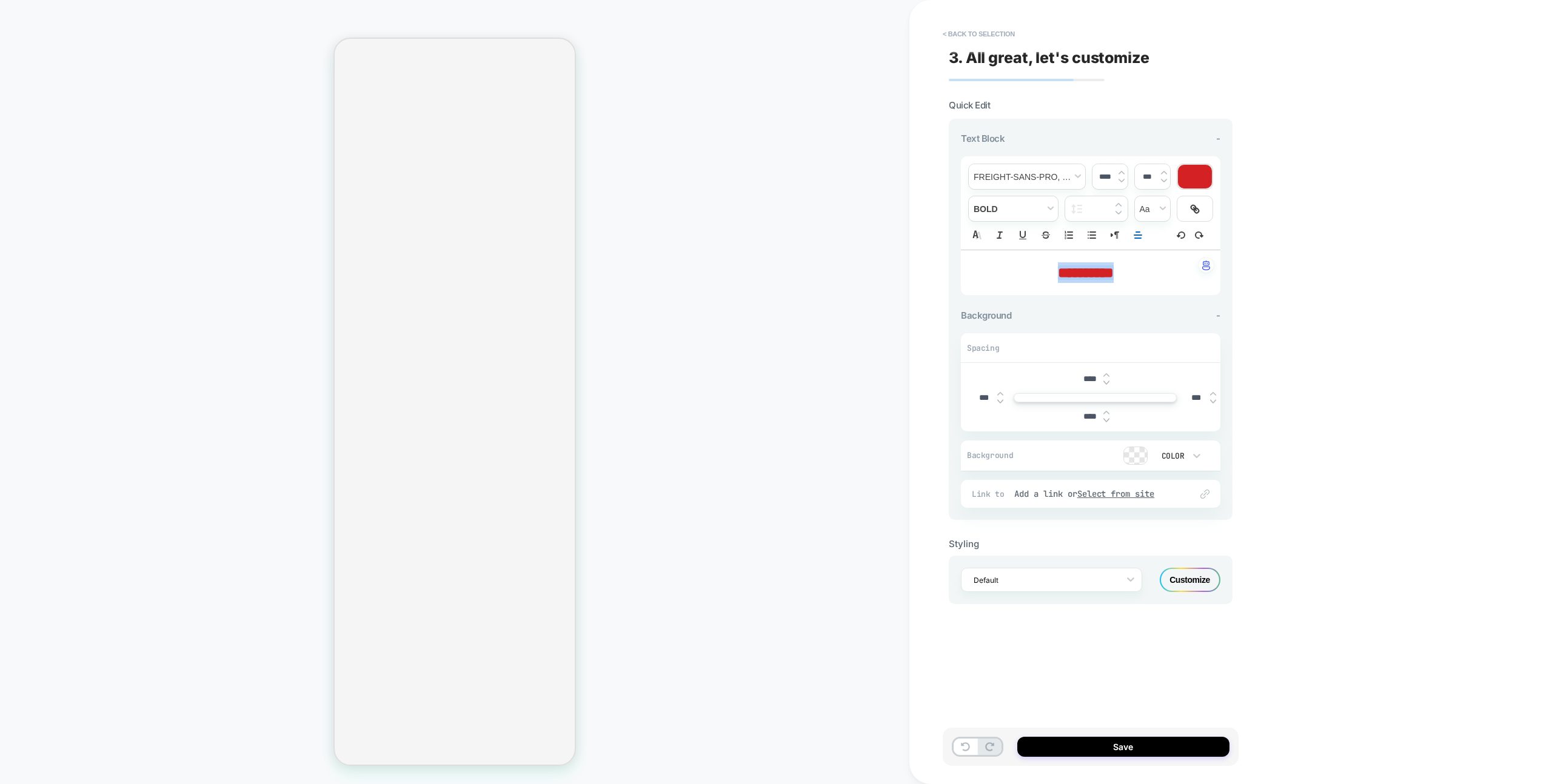 copy on "**********" 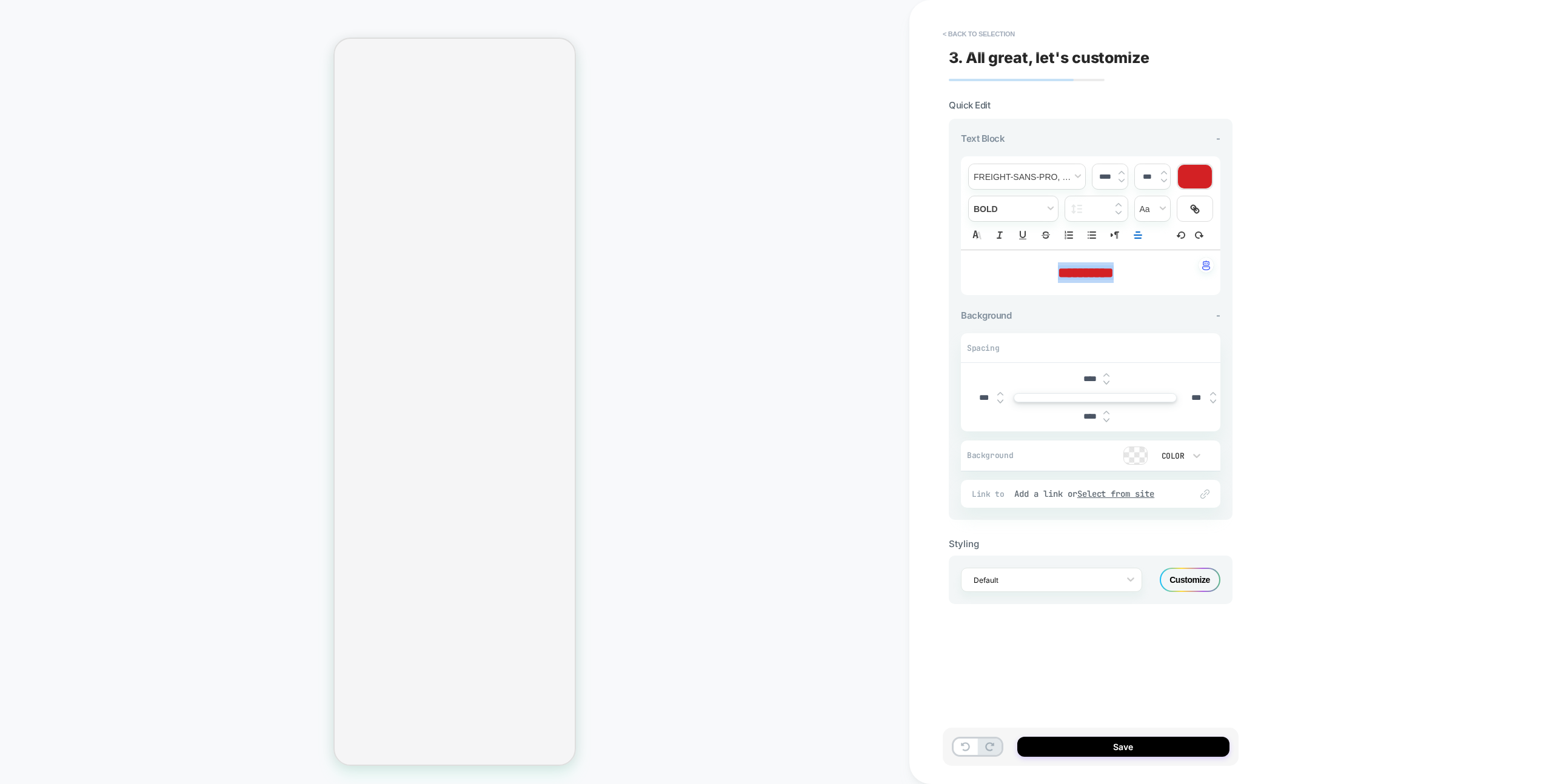 click 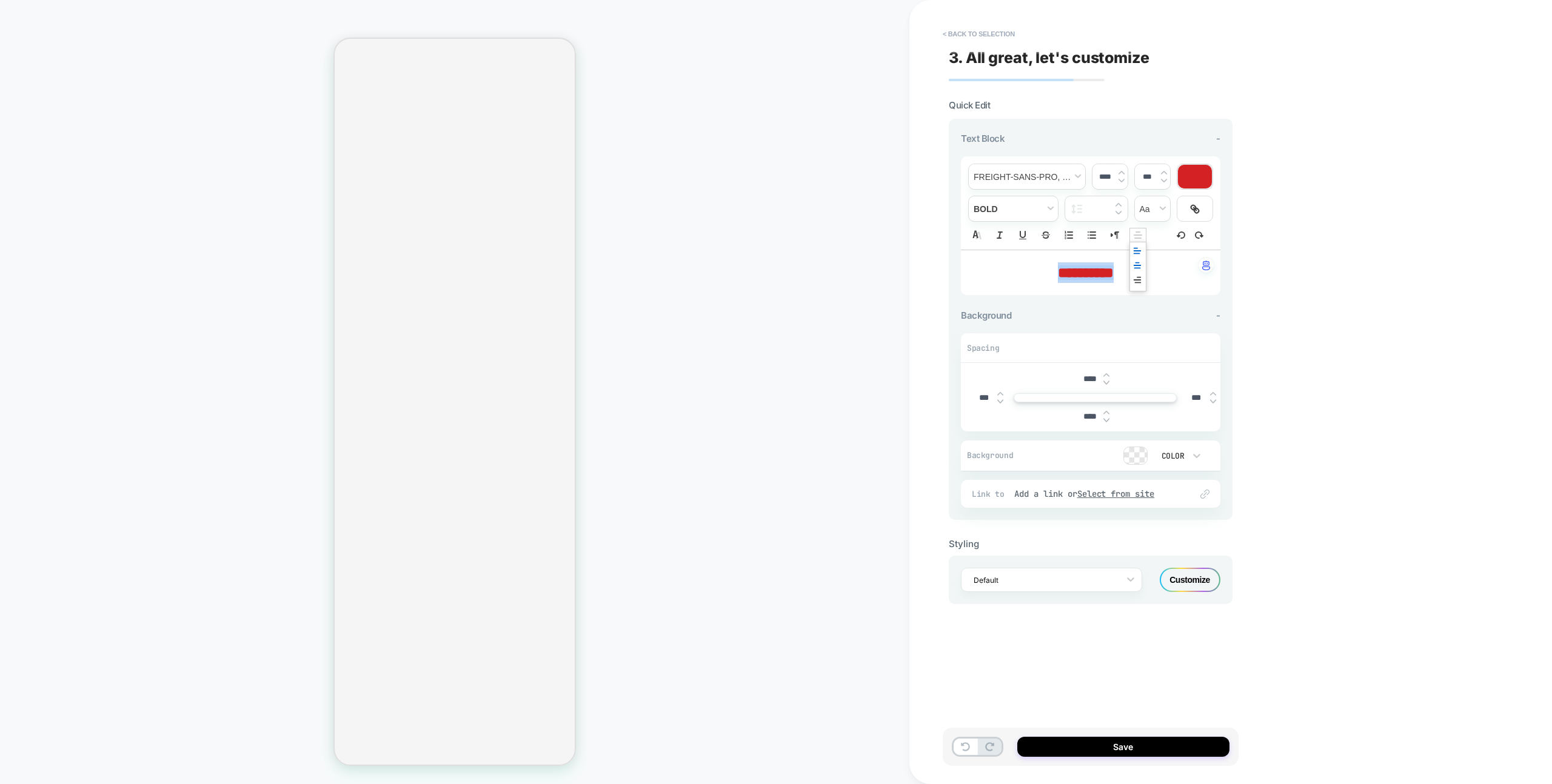click 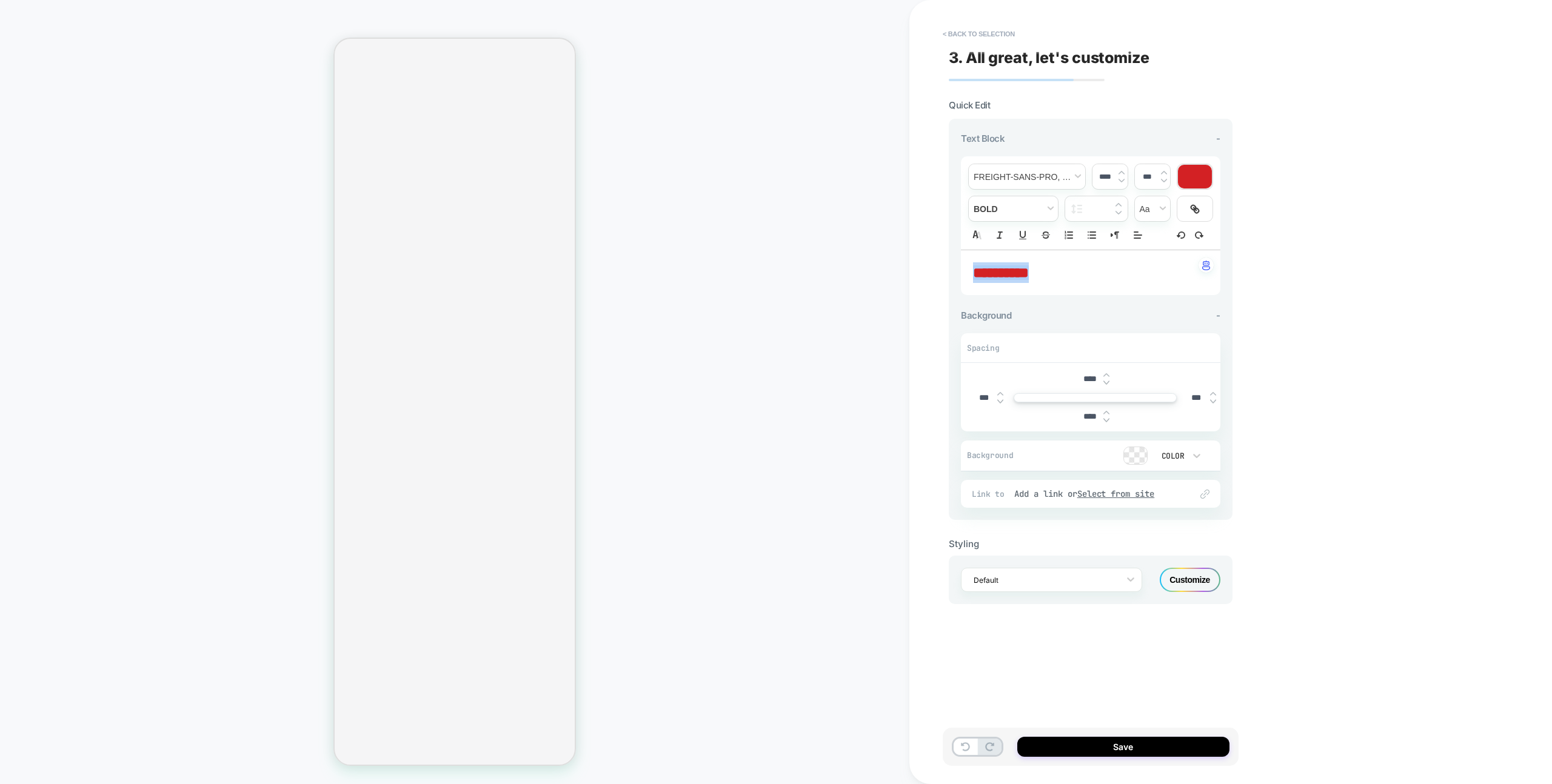 click at bounding box center [1136, 456] 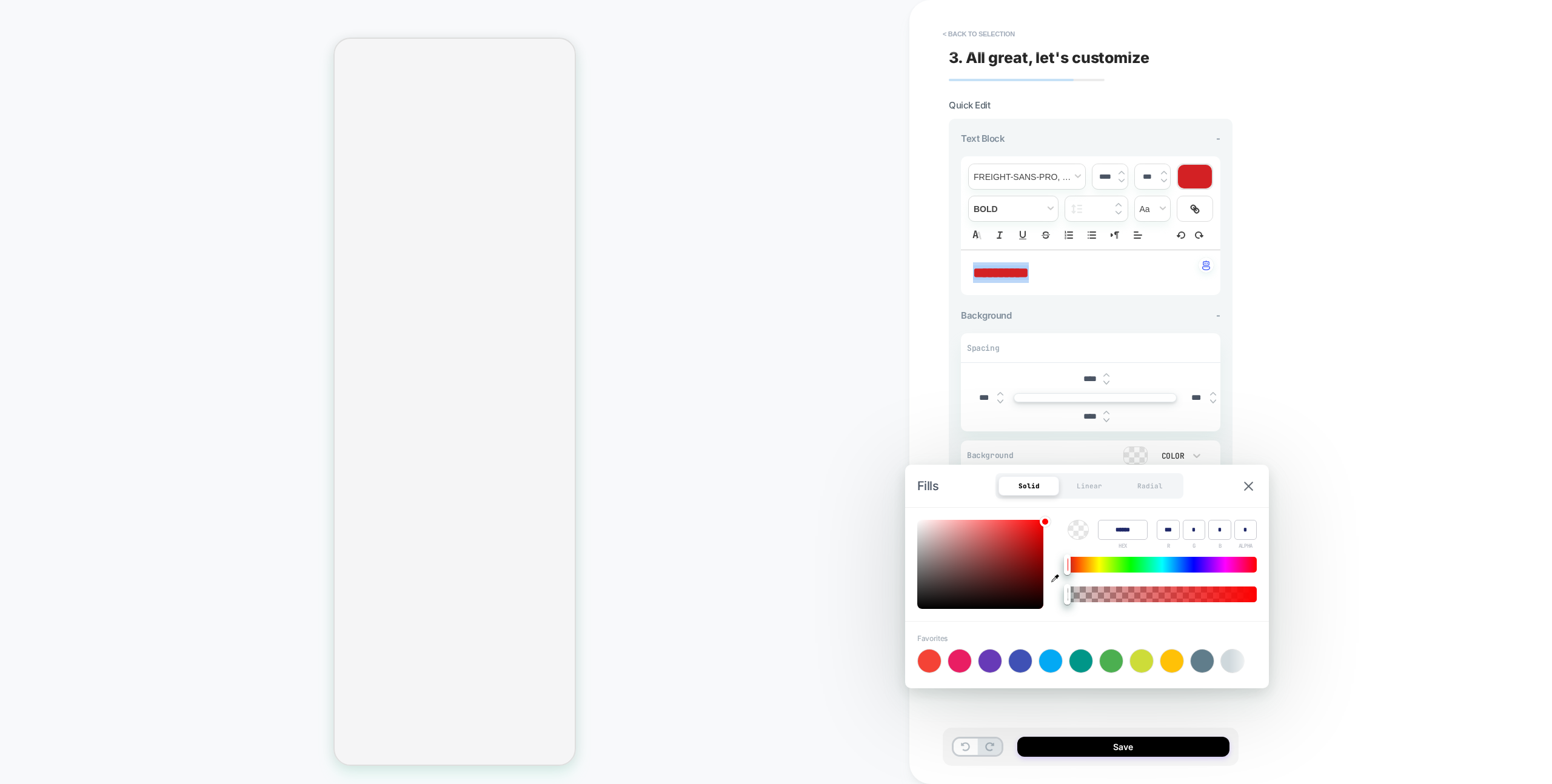 type on "******" 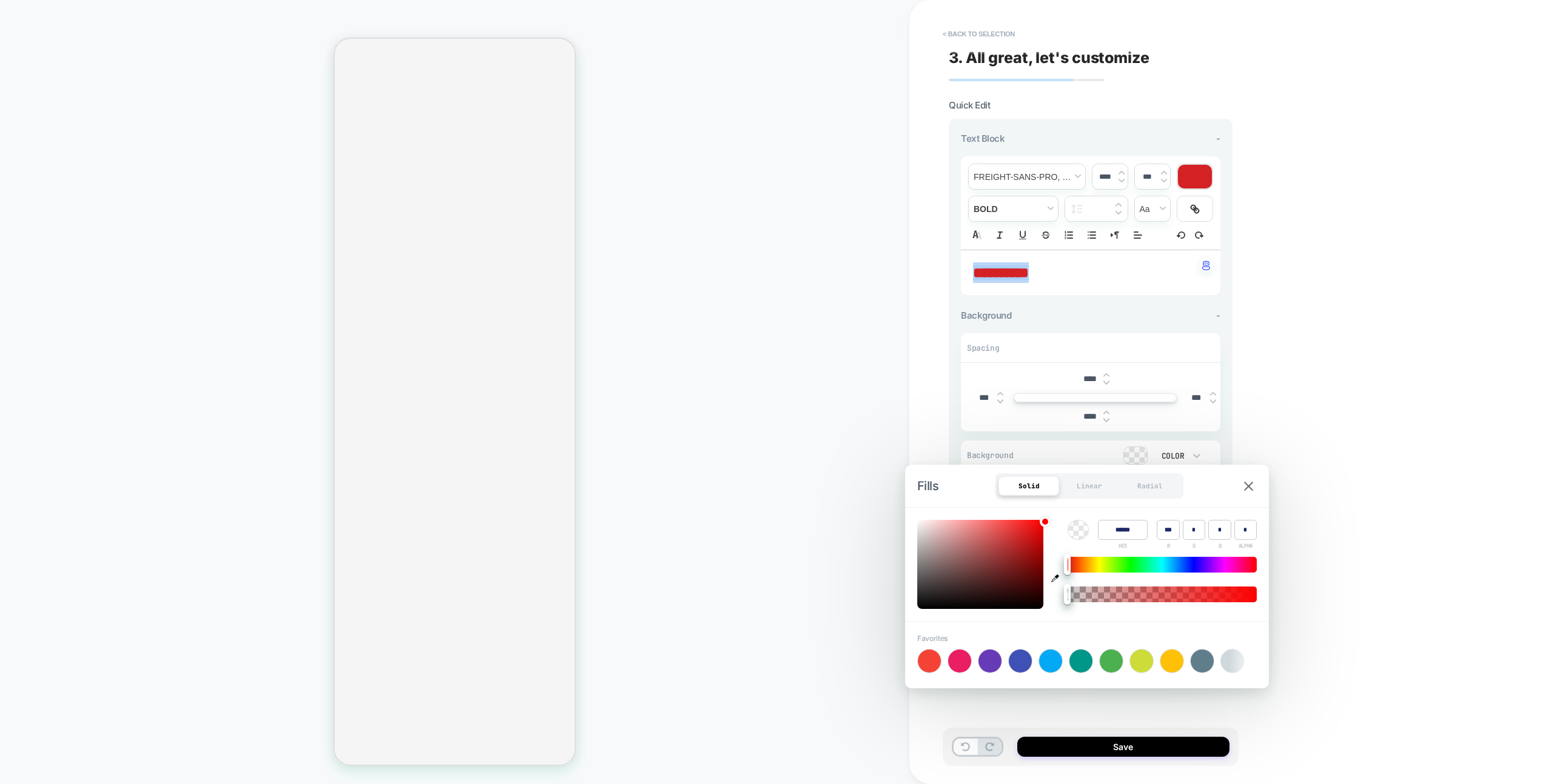 type on "*" 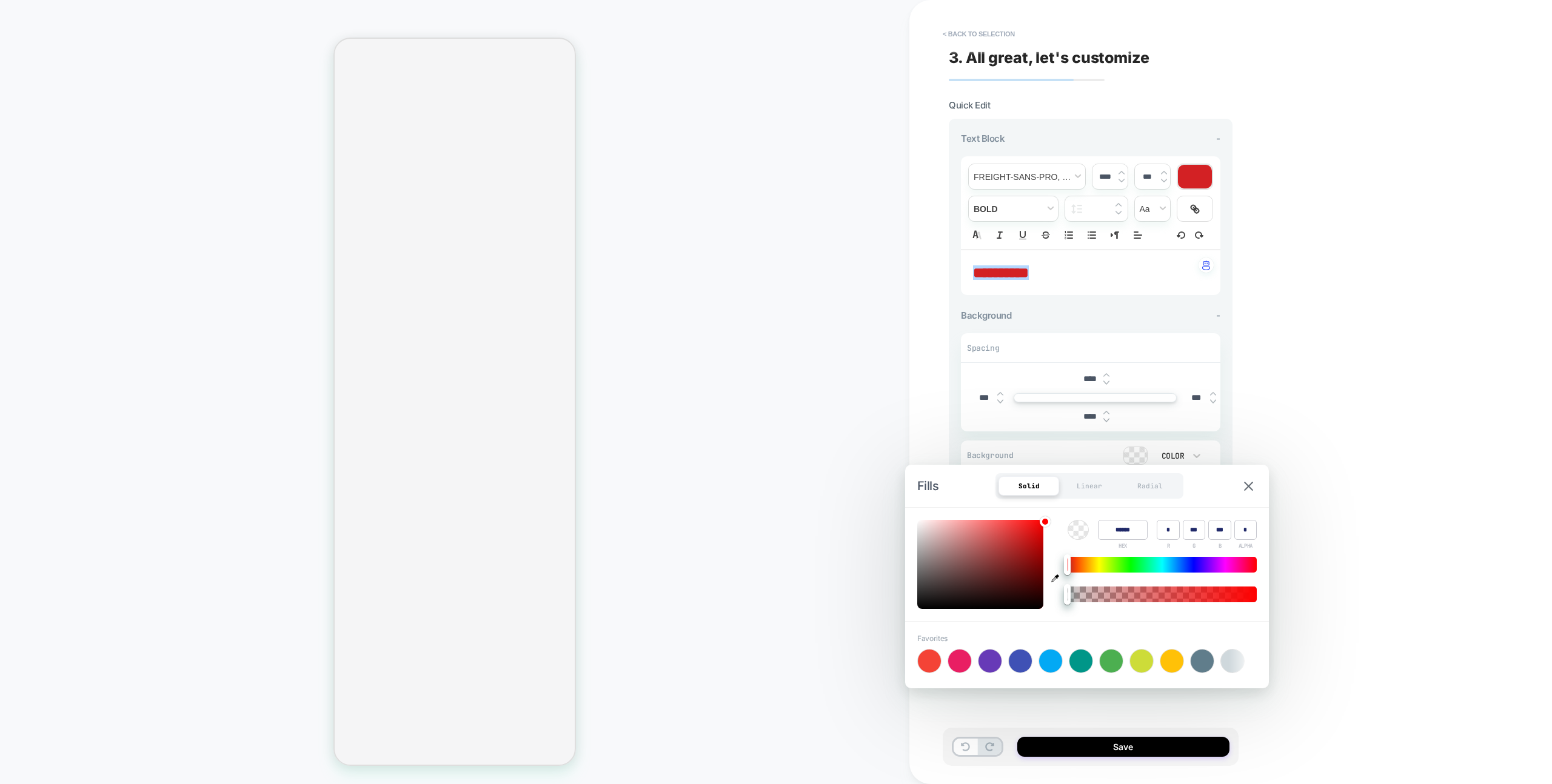 click at bounding box center (1162, 565) 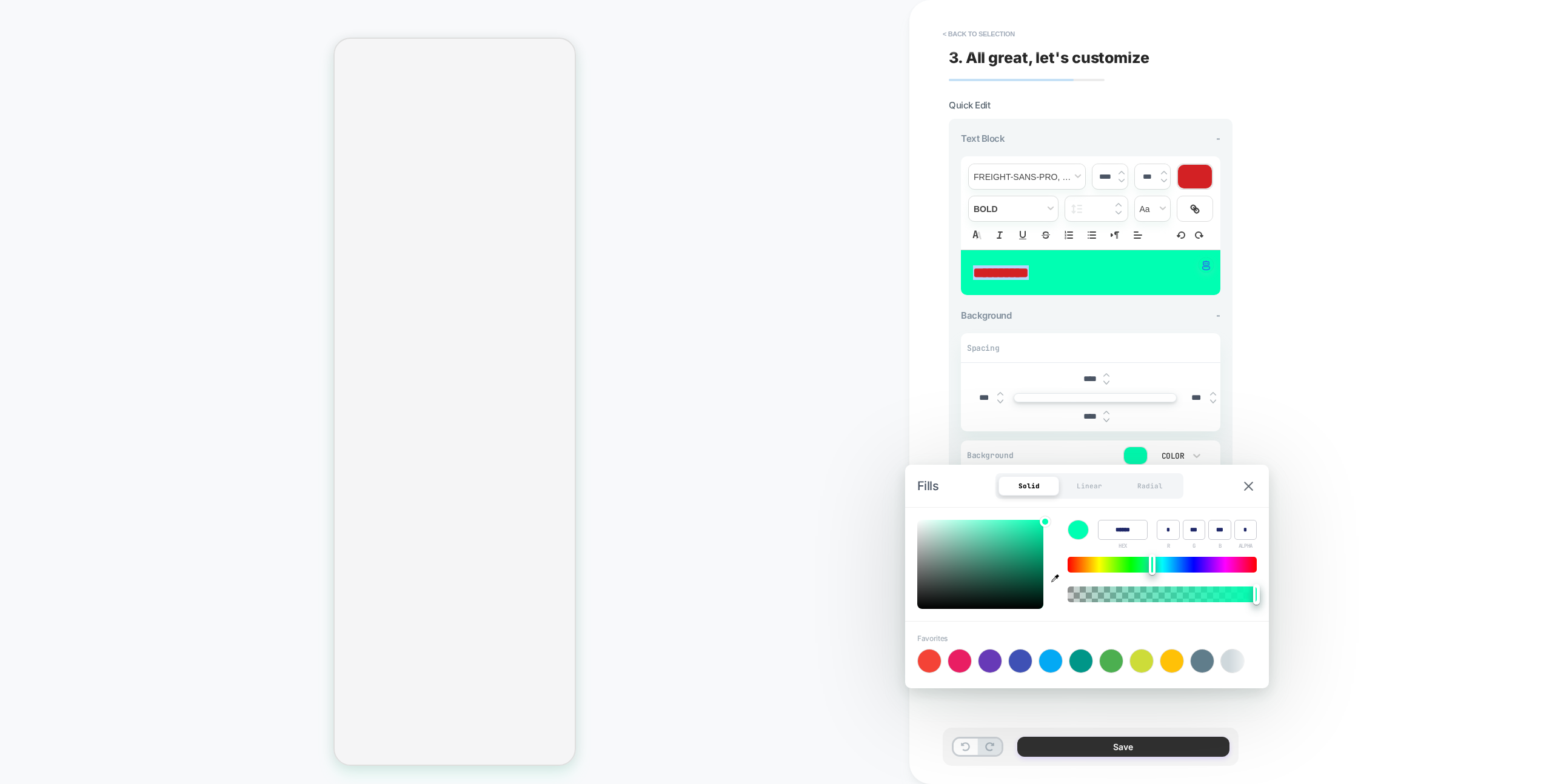 click on "Save" at bounding box center (1123, 746) 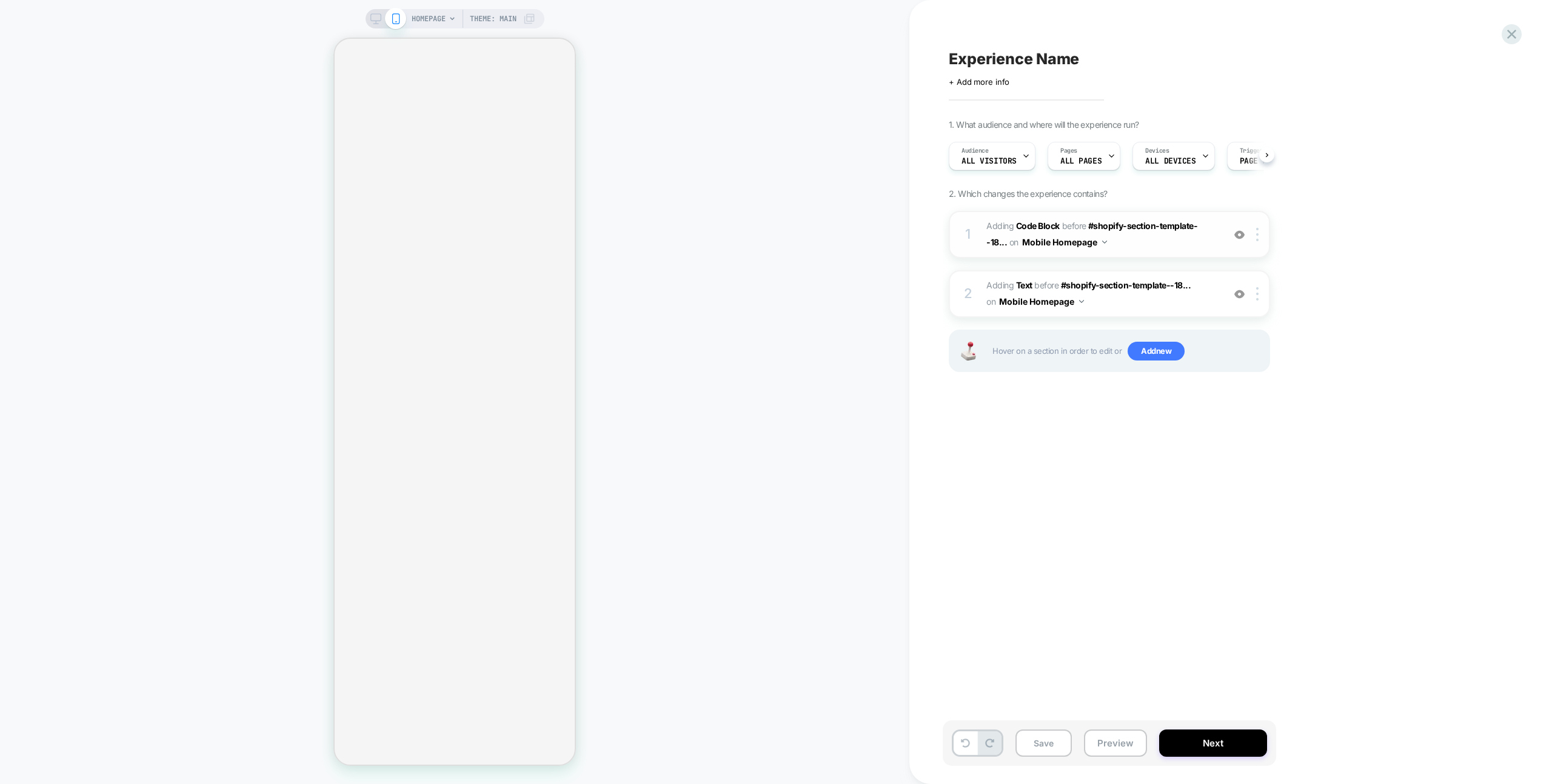 scroll, scrollTop: 0, scrollLeft: 1, axis: horizontal 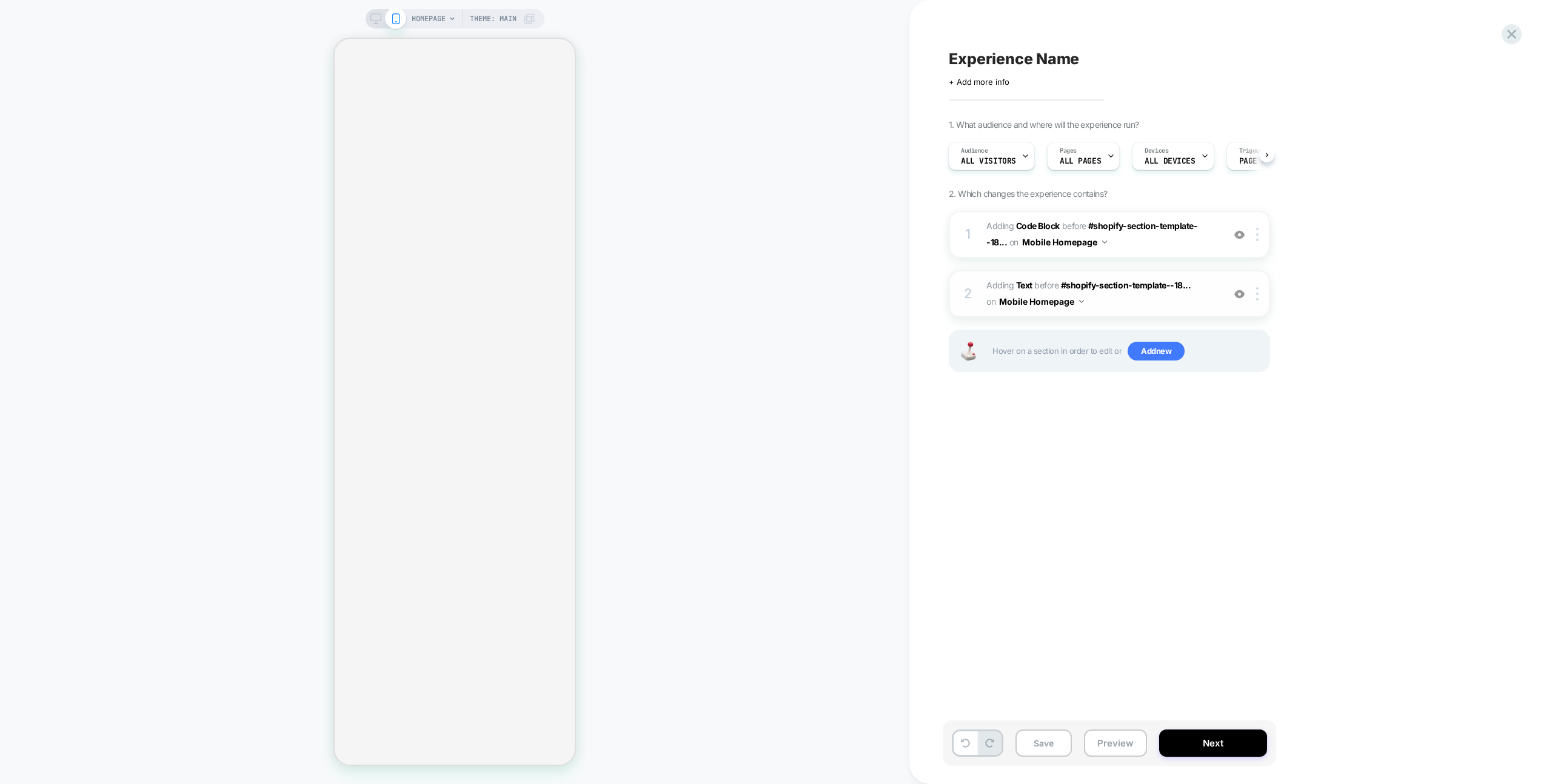 click on "#_loomi_addon_1753861530151 Adding   Text   BEFORE #shopify-section-template--18... #shopify-section-template--18682914734246__multi_column_WXXwbt   on Mobile Homepage" at bounding box center [1102, 294] 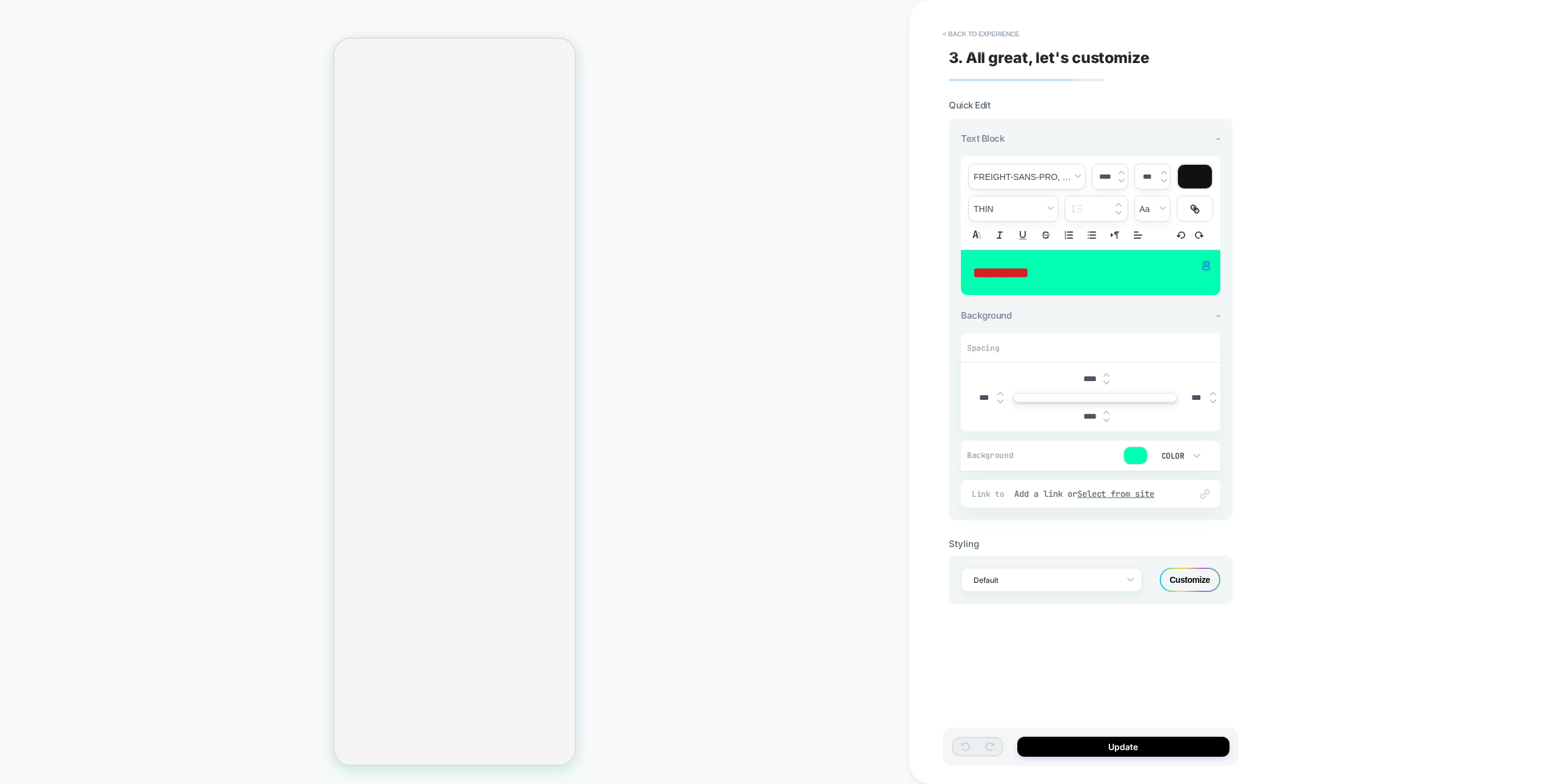 click on "Customize" at bounding box center [1190, 580] 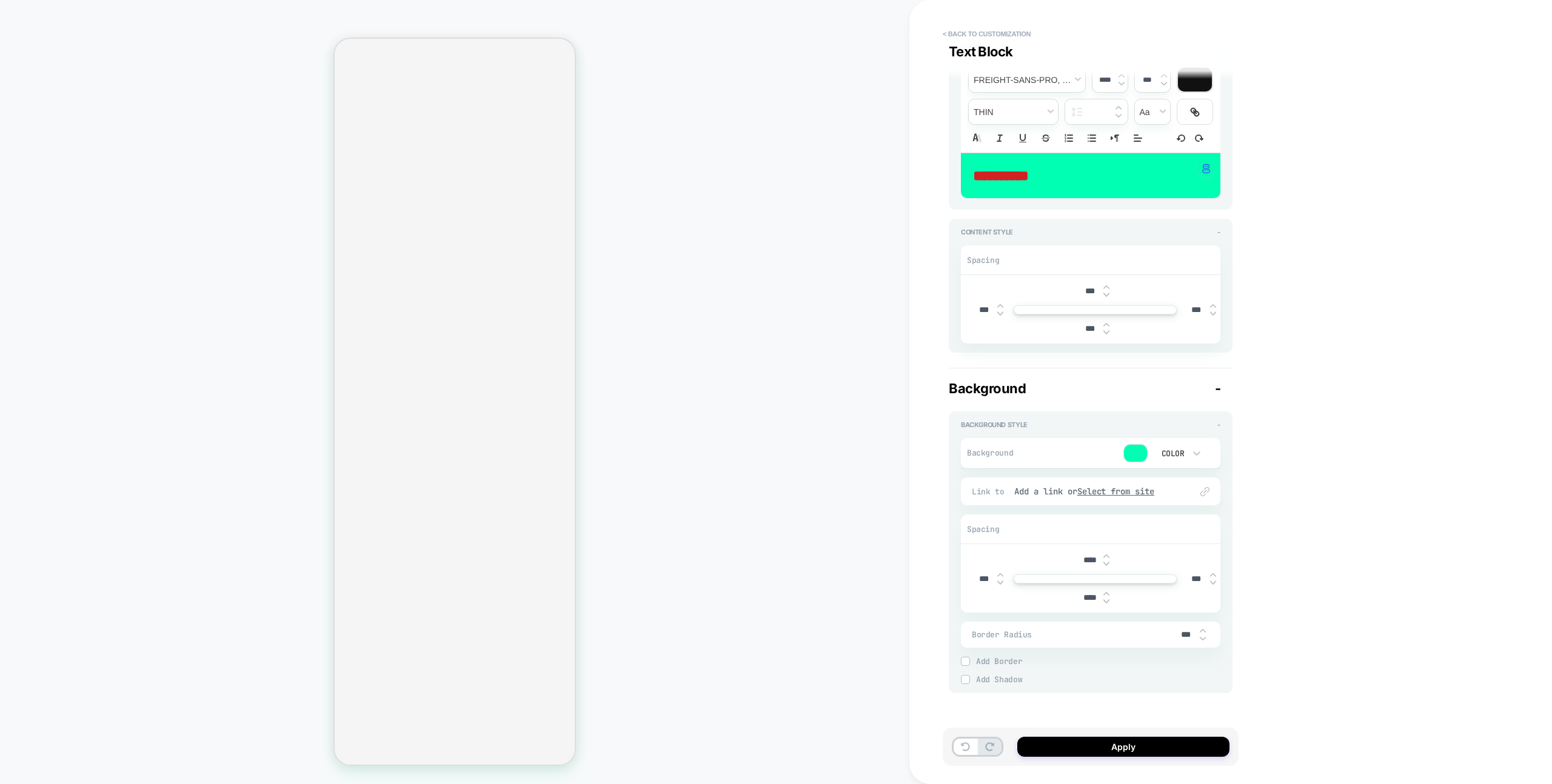 scroll, scrollTop: 0, scrollLeft: 0, axis: both 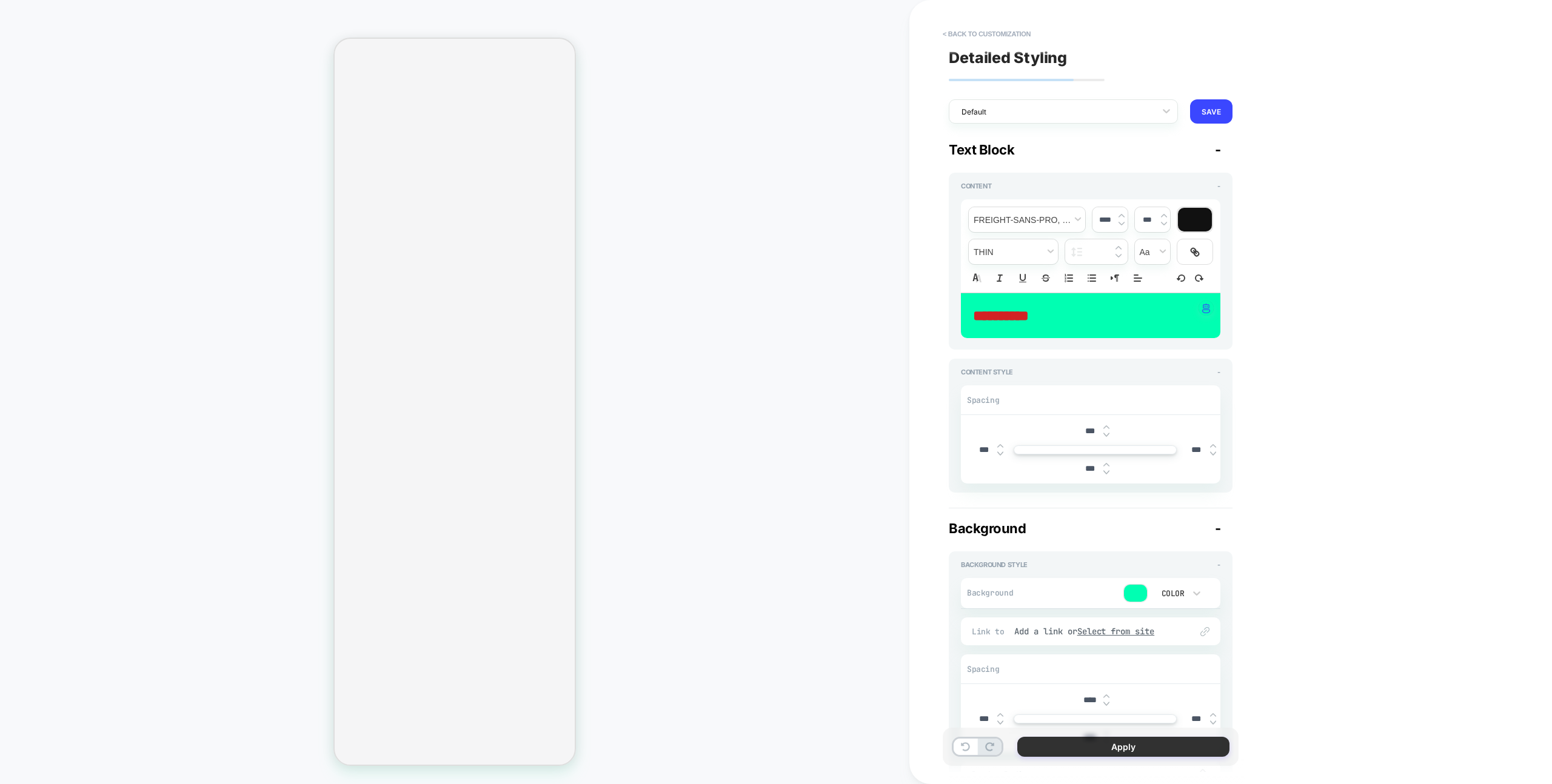 click on "Apply" at bounding box center (1123, 746) 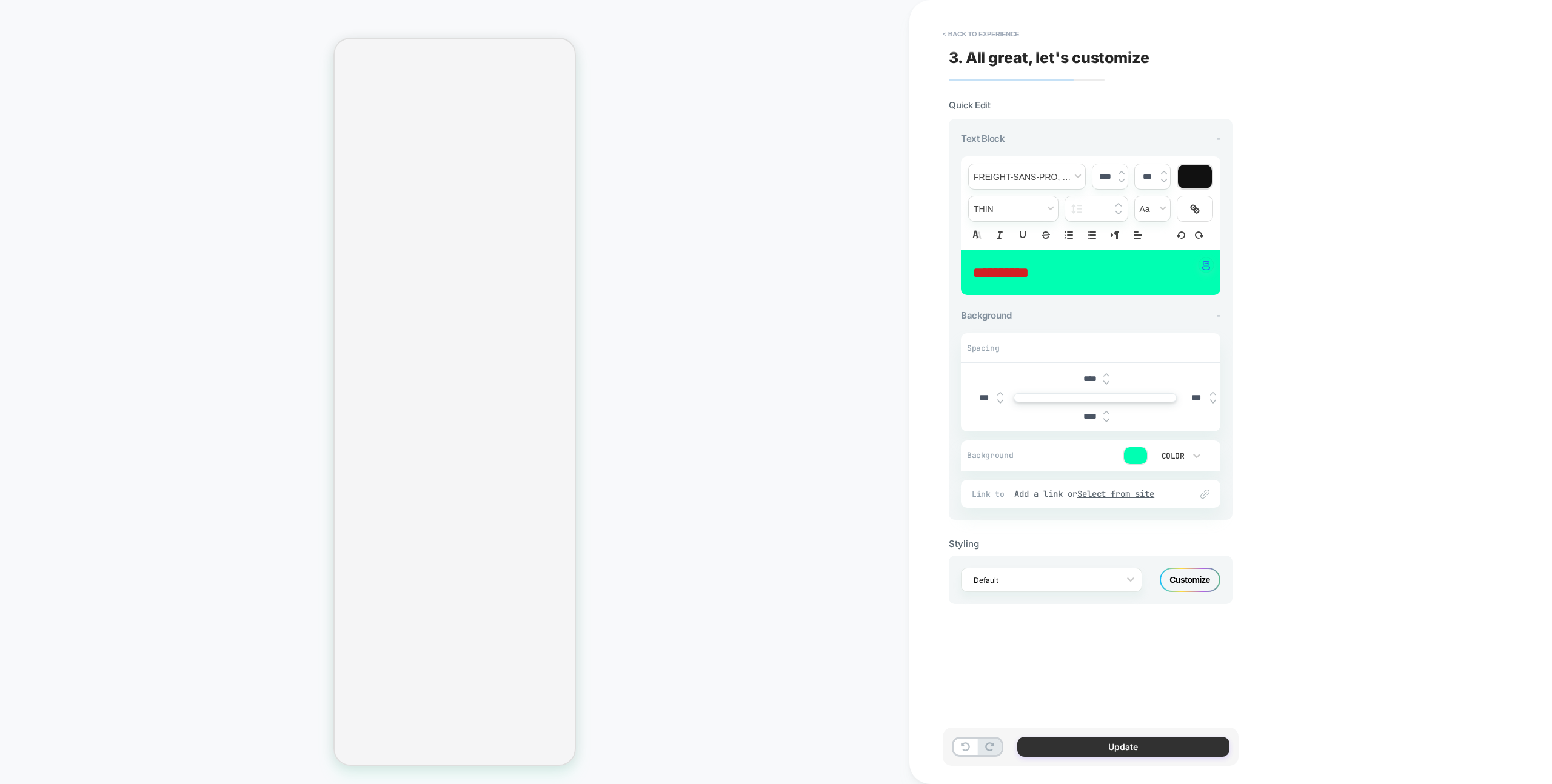 click on "Update" at bounding box center (1123, 746) 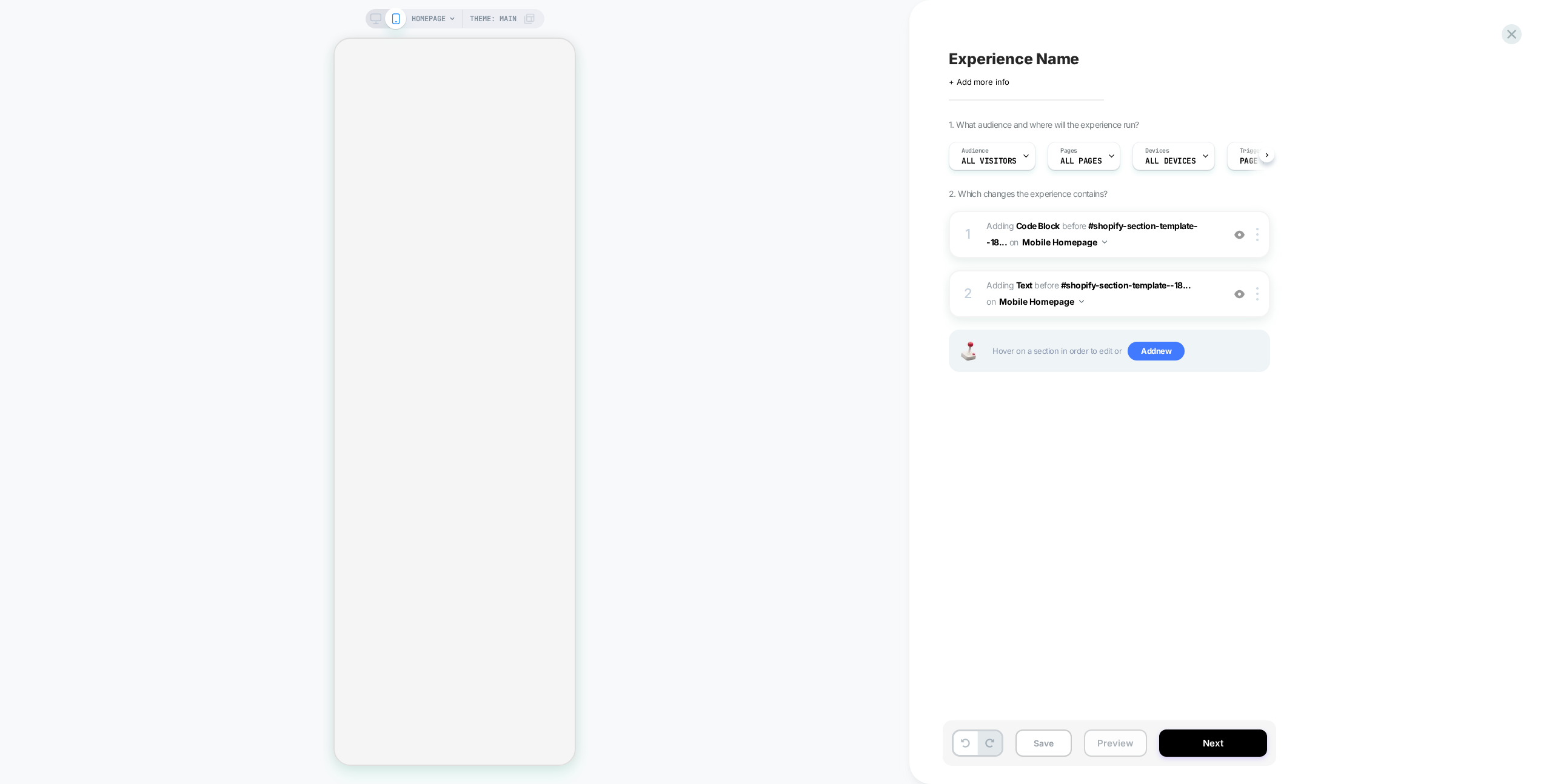 click on "Preview" at bounding box center [1116, 743] 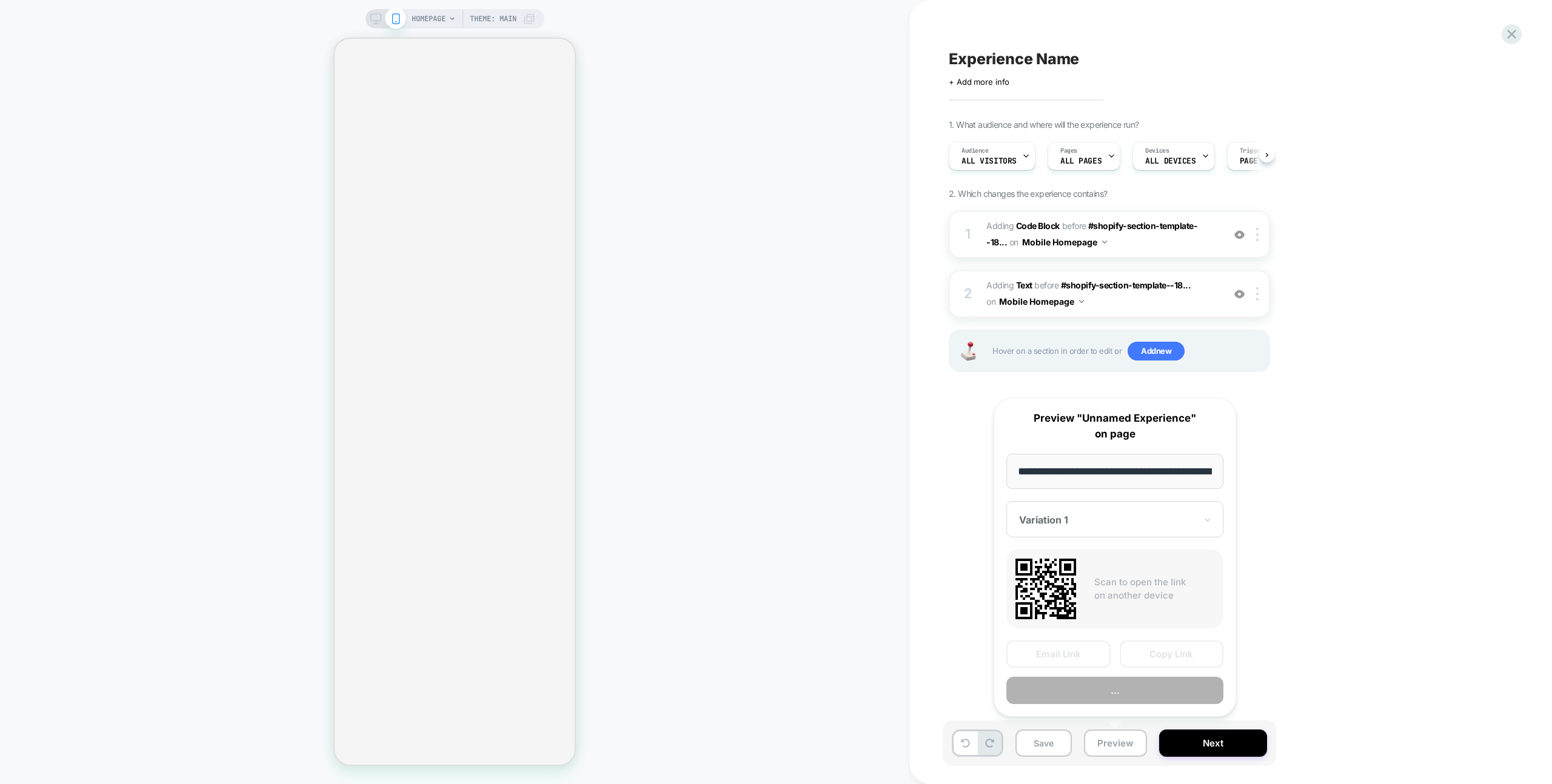scroll, scrollTop: 0, scrollLeft: 1, axis: horizontal 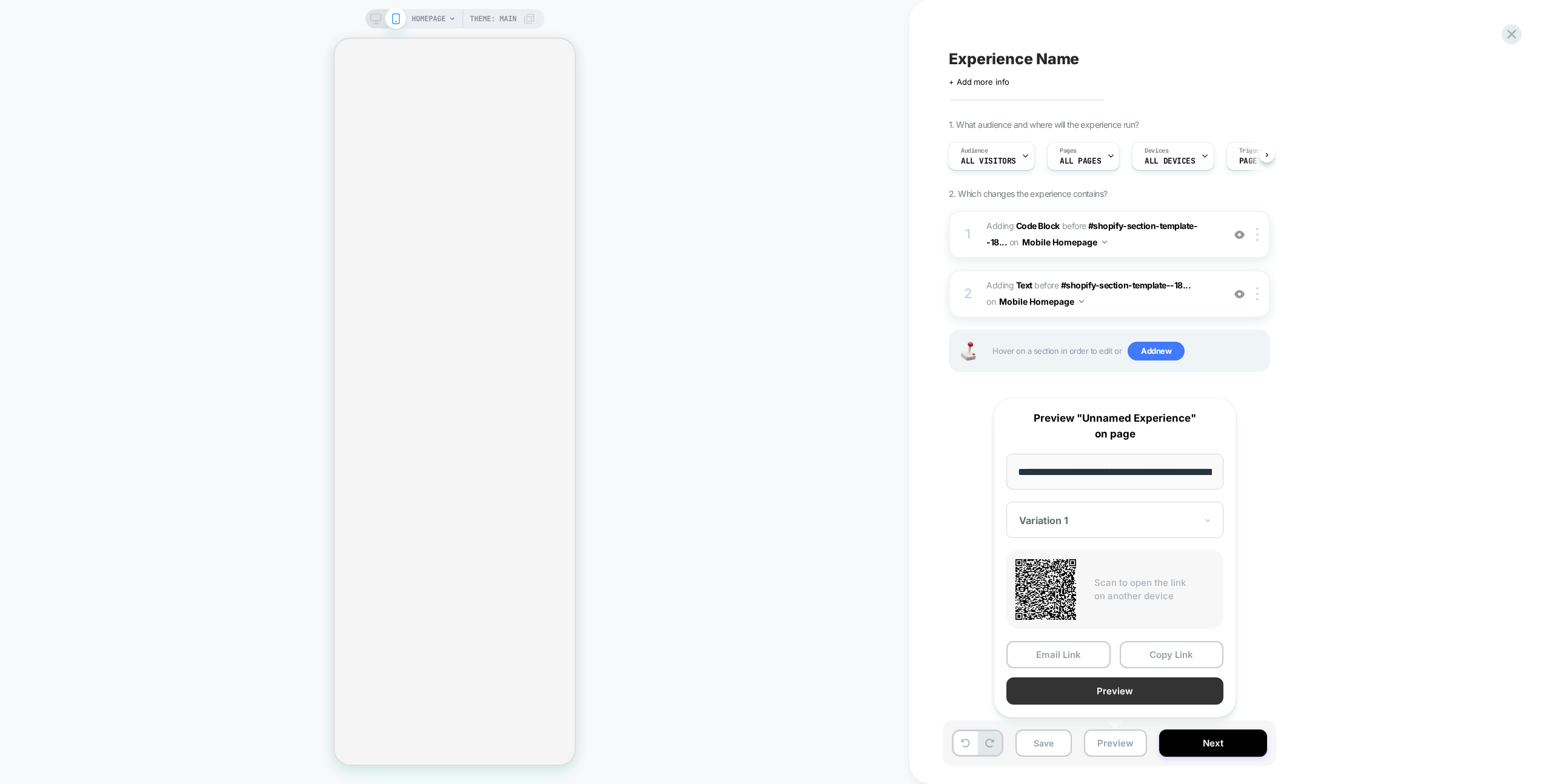 click on "Preview" at bounding box center [1115, 691] 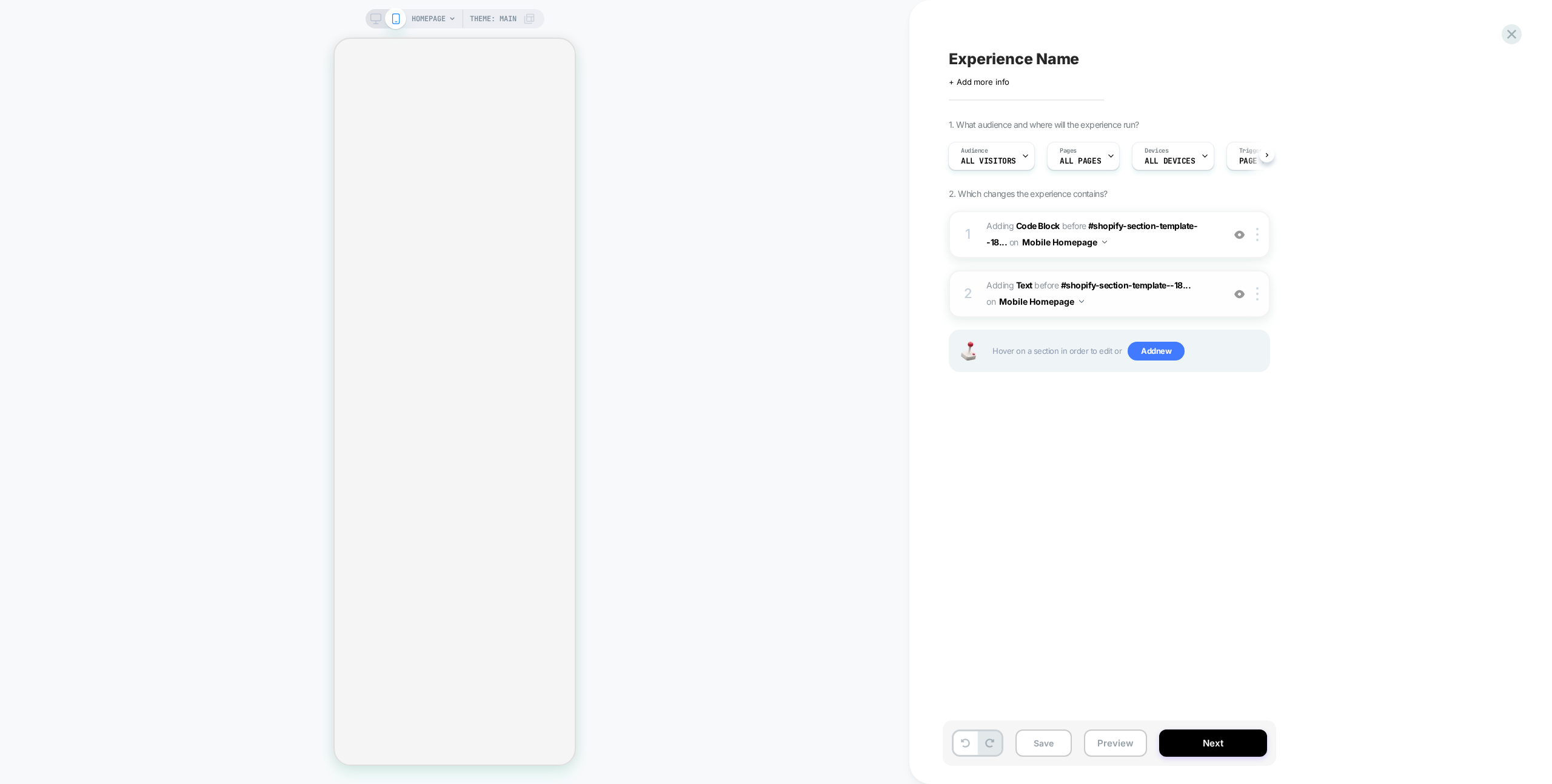 click on "#_loomi_addon_1753861530151 Adding   Text   BEFORE #shopify-section-template--18... #shopify-section-template--18682914734246__multi_column_WXXwbt   on Mobile Homepage" at bounding box center [1102, 294] 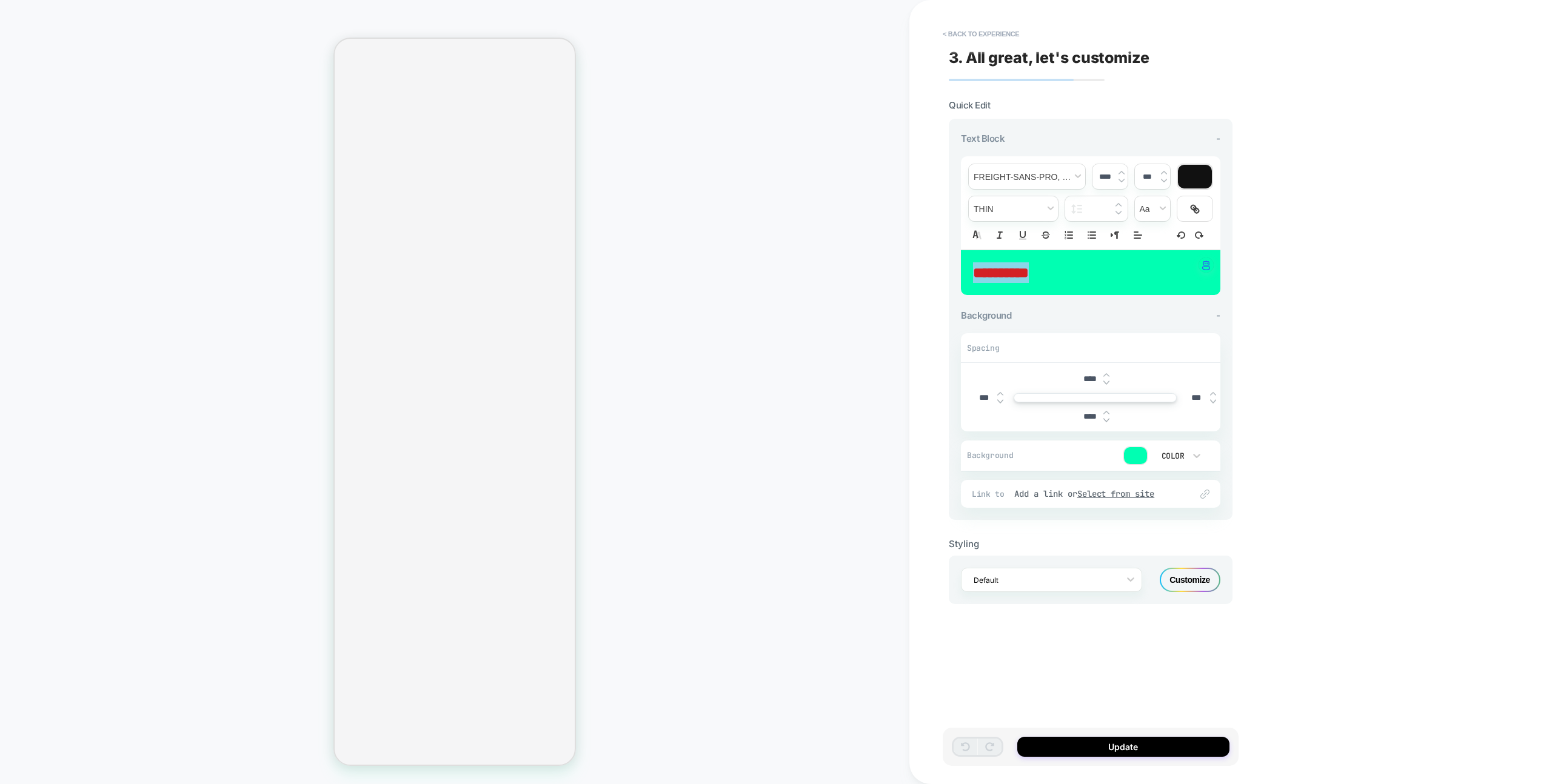 drag, startPoint x: 1061, startPoint y: 277, endPoint x: 951, endPoint y: 269, distance: 110.29053 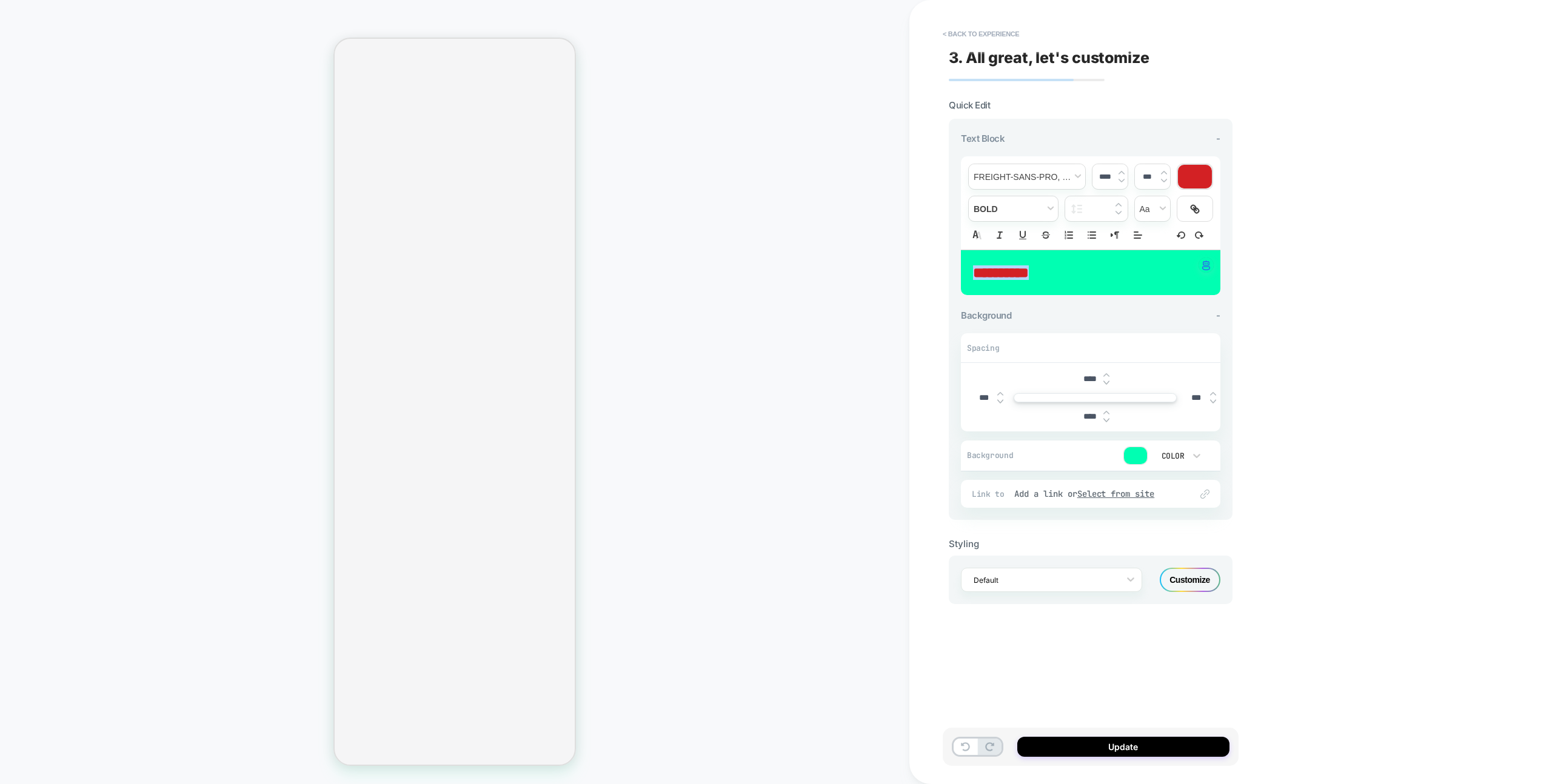 click on "**********" at bounding box center [1176, 392] 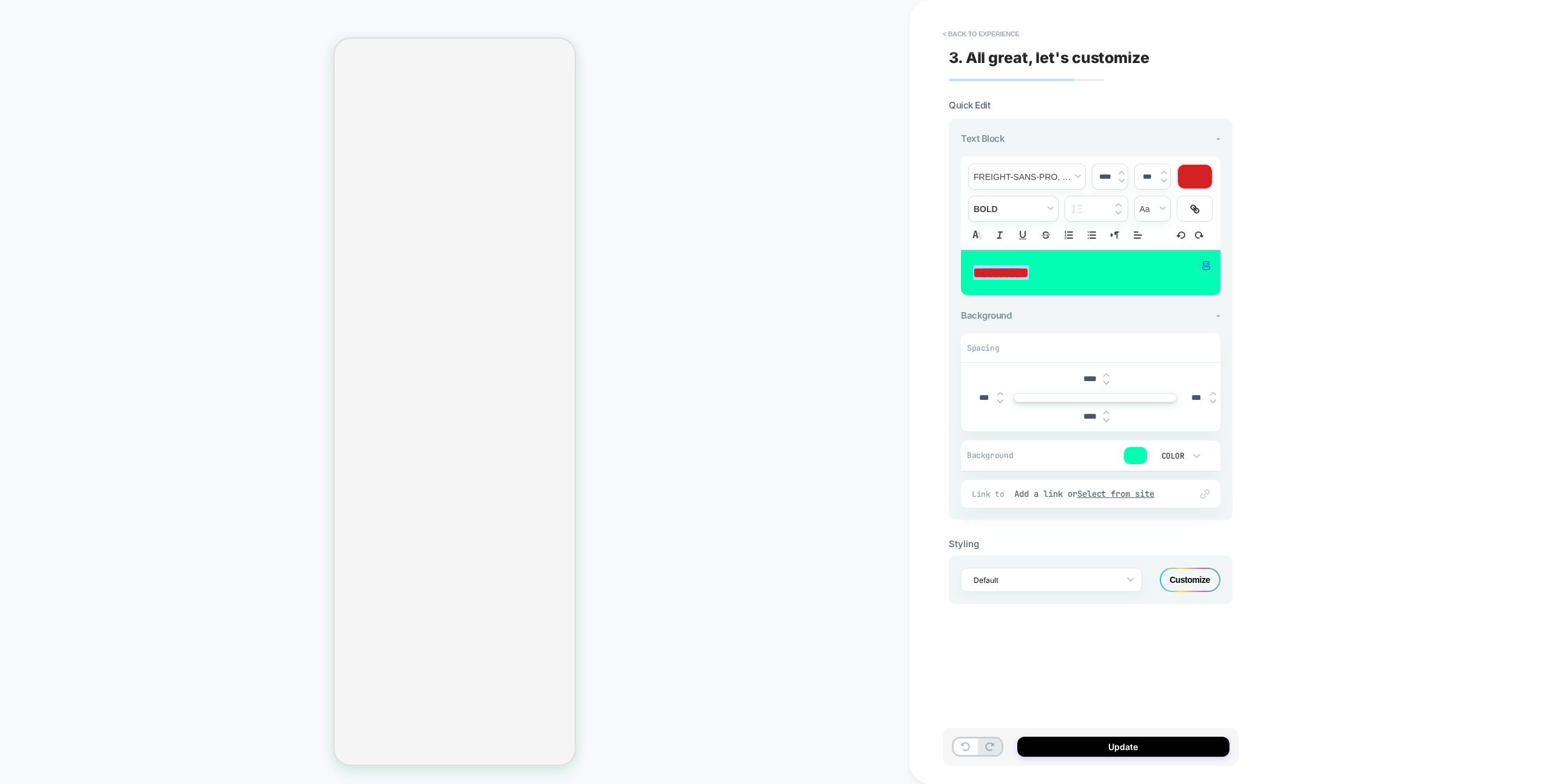 click on "HOMEPAGE Theme: MAIN" at bounding box center [455, 392] 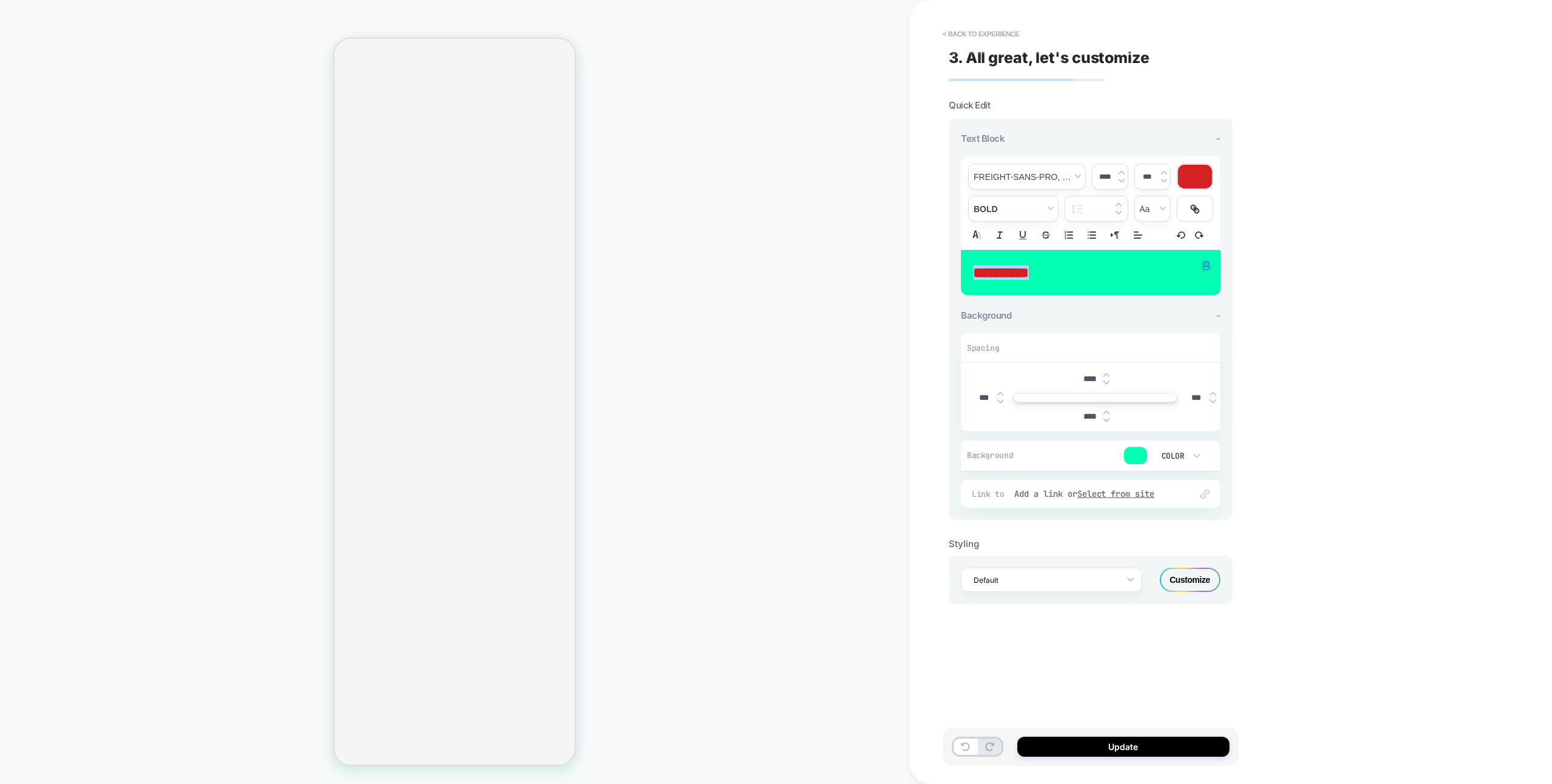 click on "Customize" at bounding box center (1190, 580) 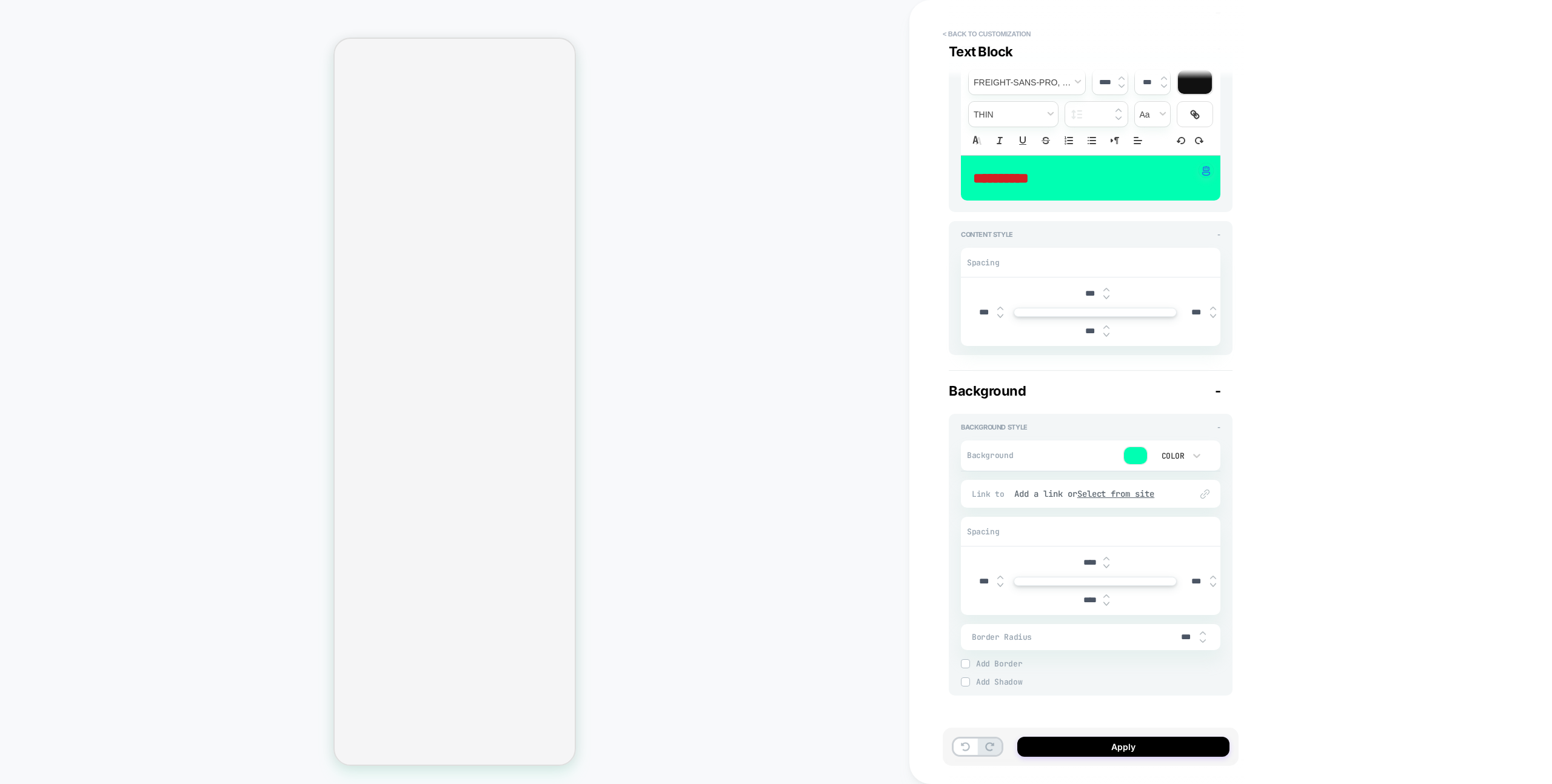 scroll, scrollTop: 140, scrollLeft: 0, axis: vertical 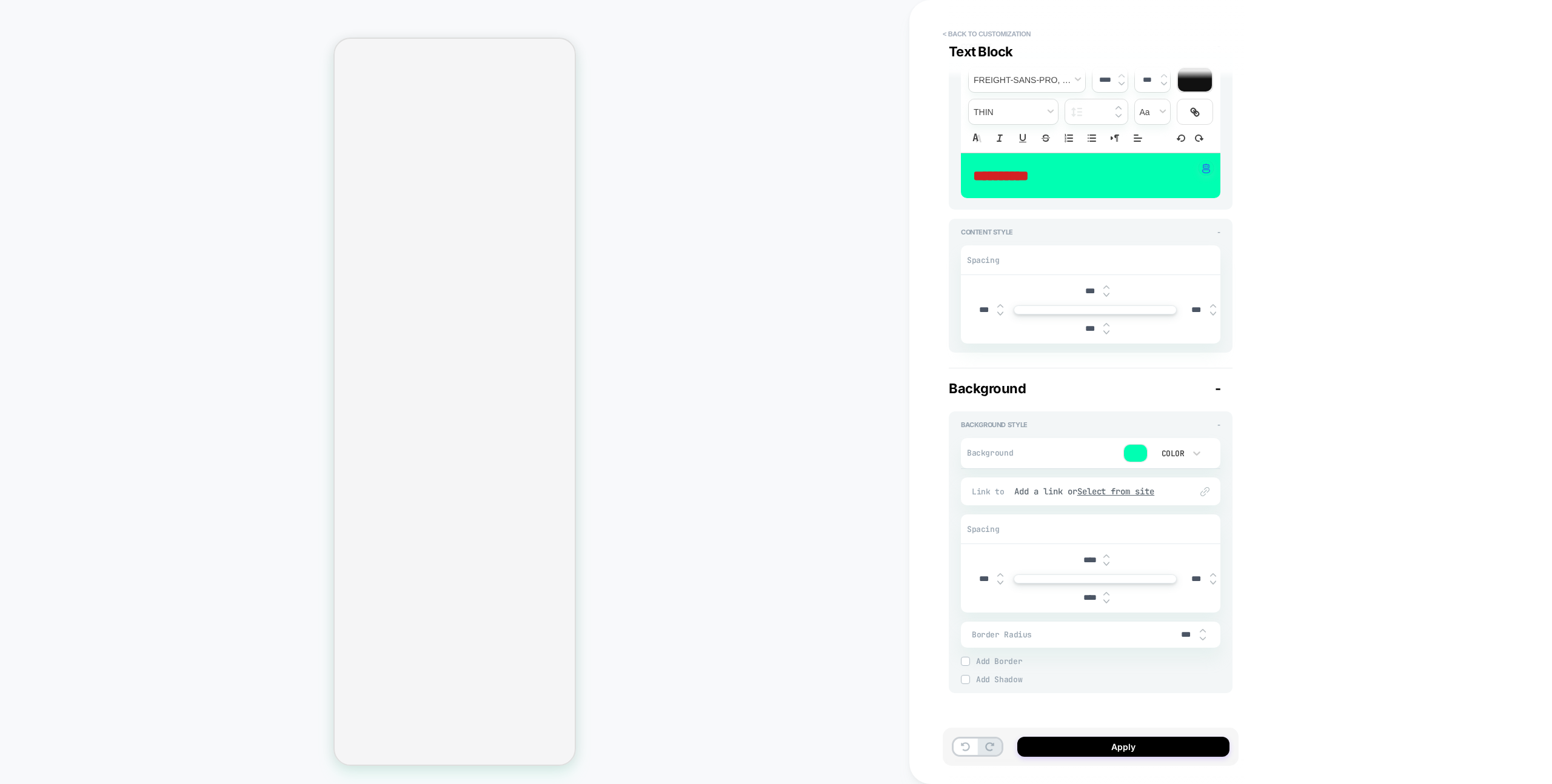 click on "Add Border" at bounding box center (1098, 661) 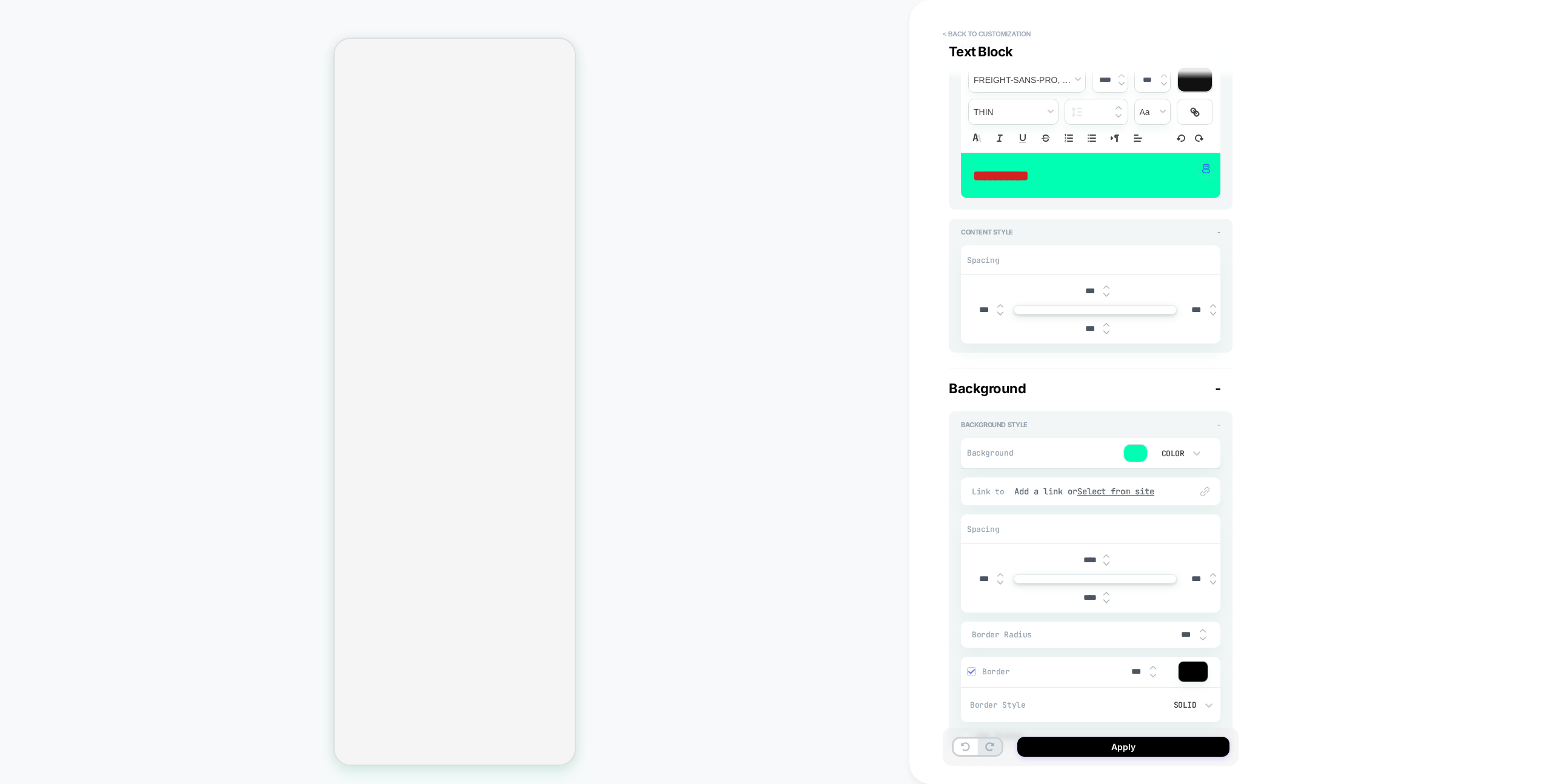 click on "***" at bounding box center (1136, 671) 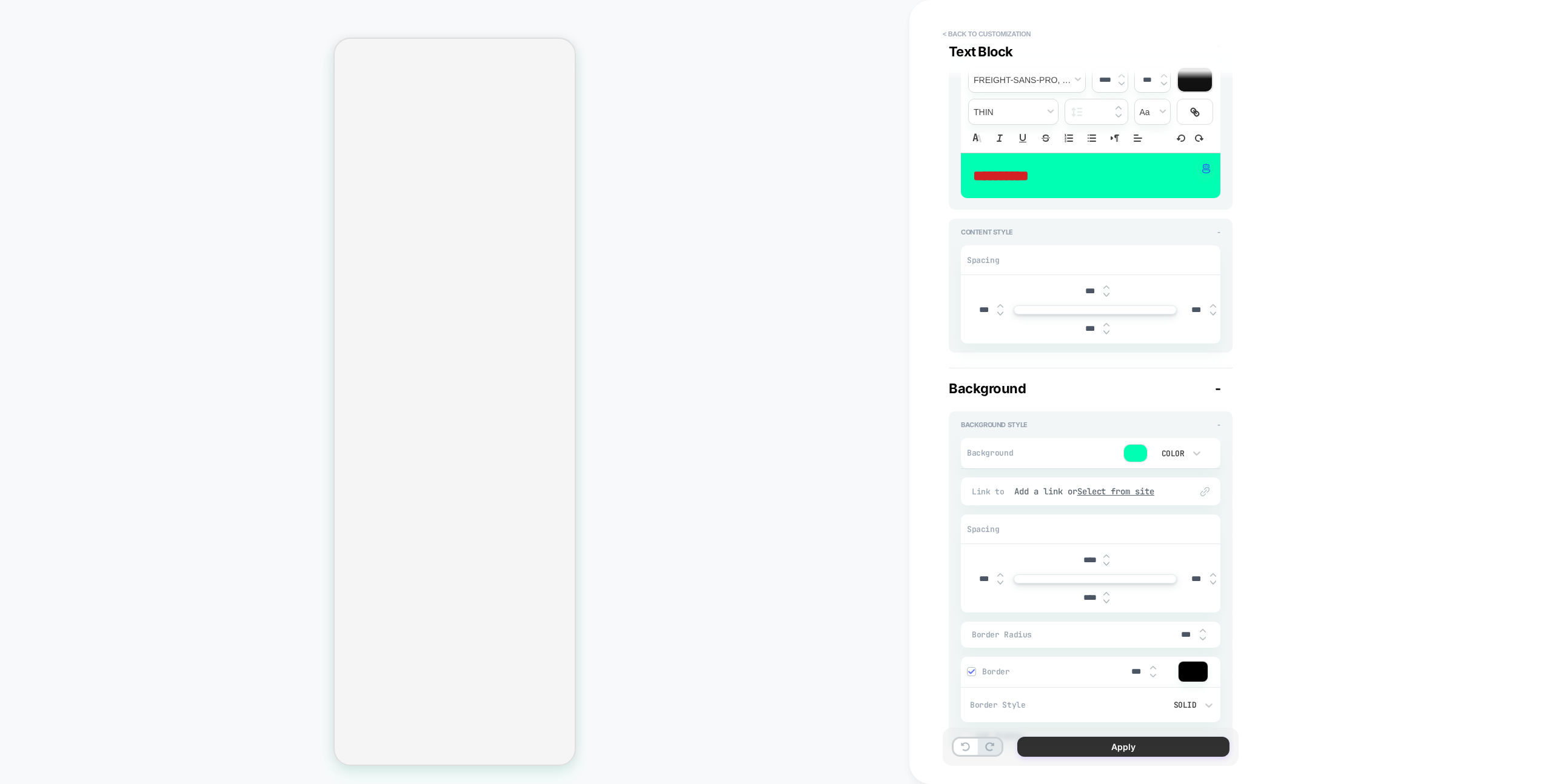 type on "***" 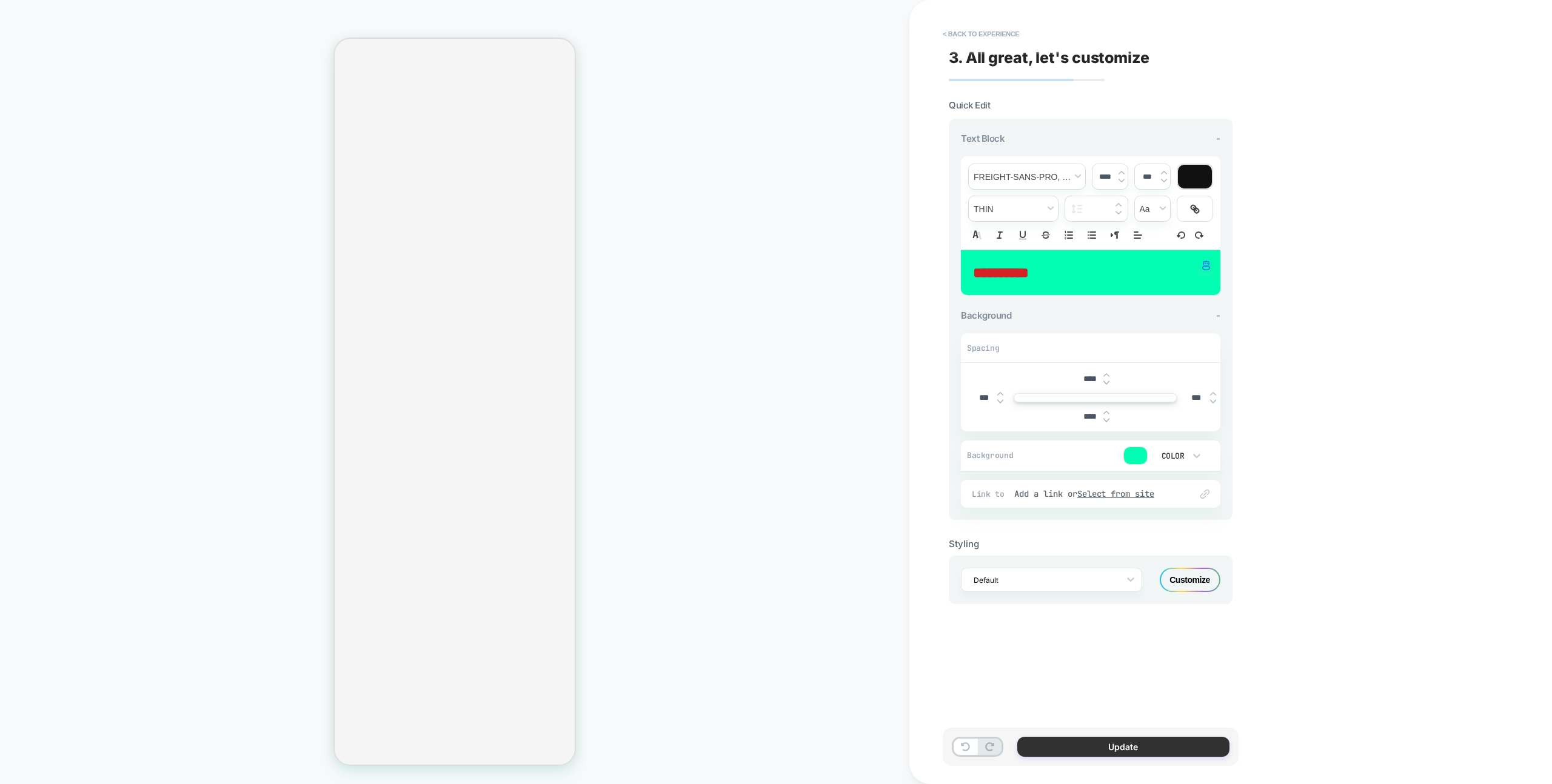 click on "Update" at bounding box center [1123, 746] 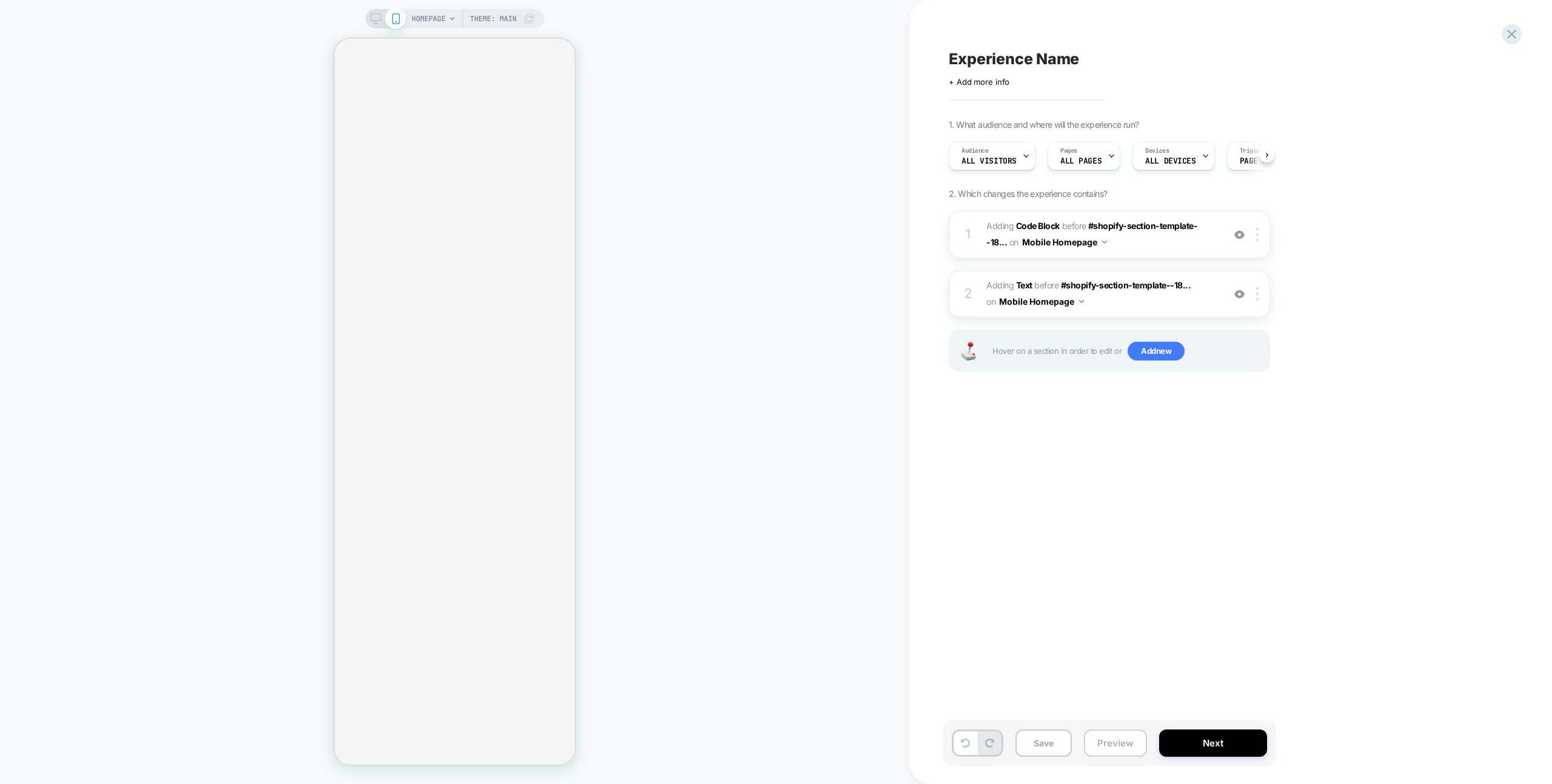 click on "Preview" at bounding box center [1116, 743] 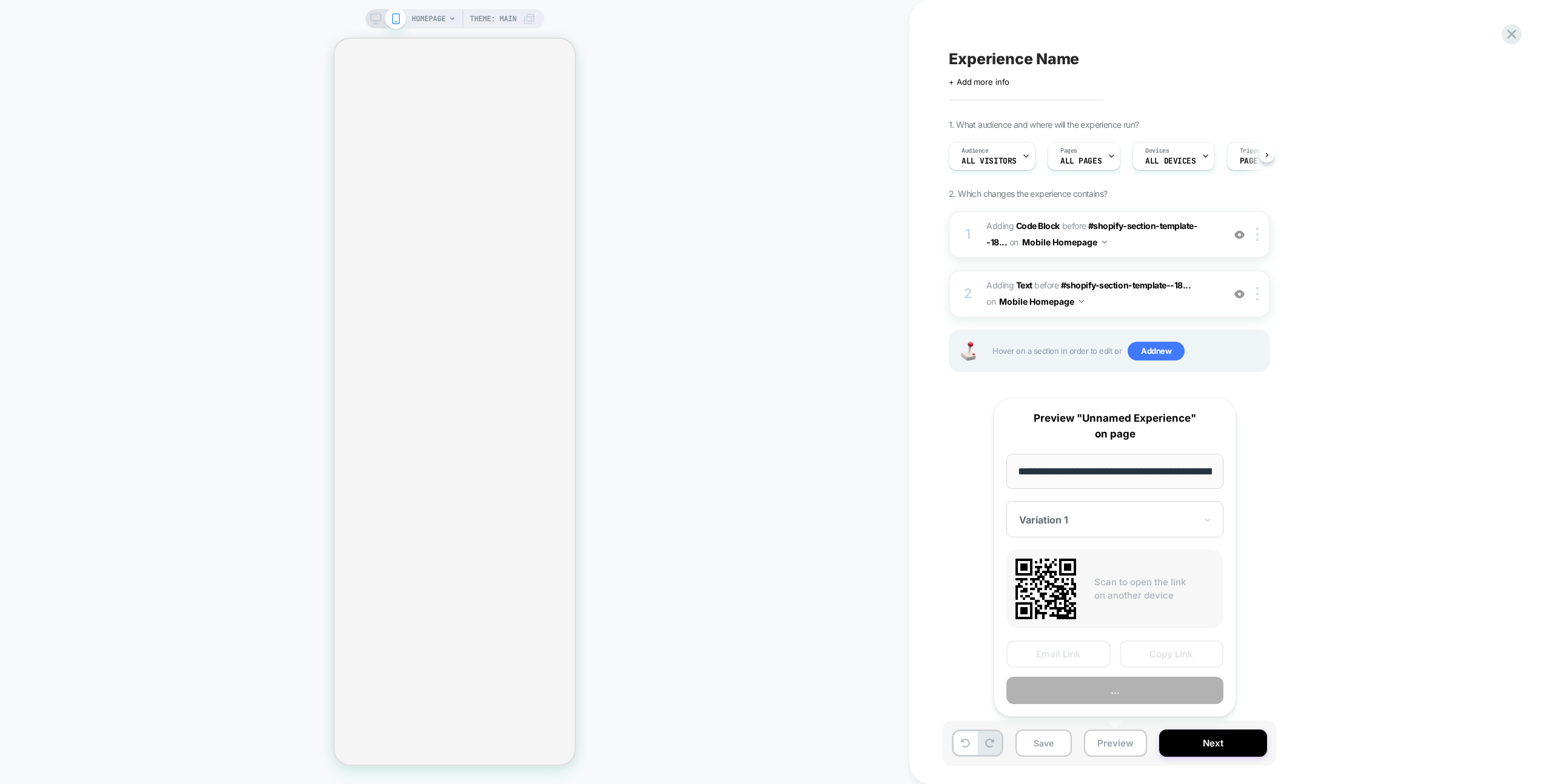scroll, scrollTop: 0, scrollLeft: 1, axis: horizontal 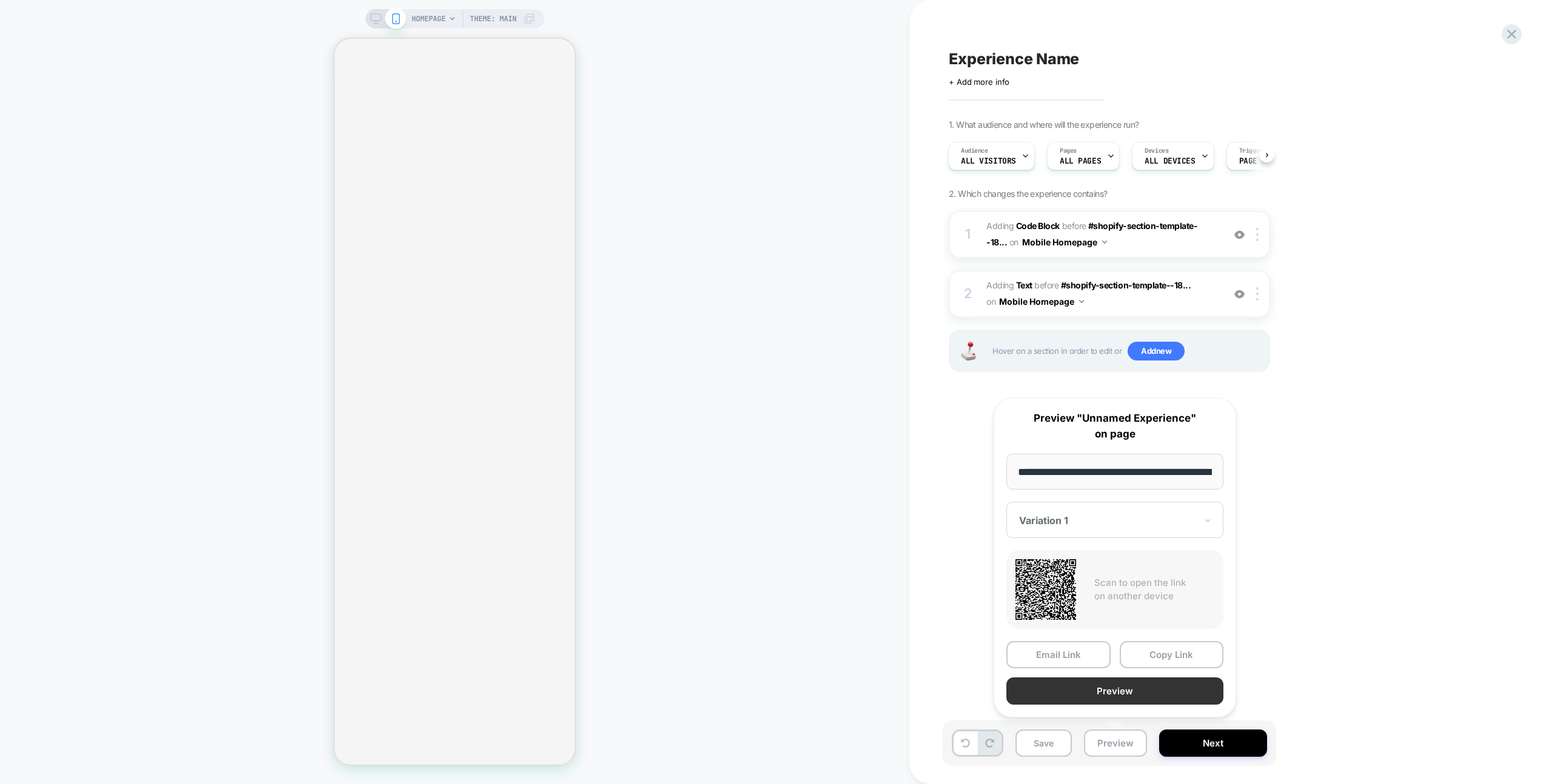 click on "Preview" at bounding box center [1115, 691] 